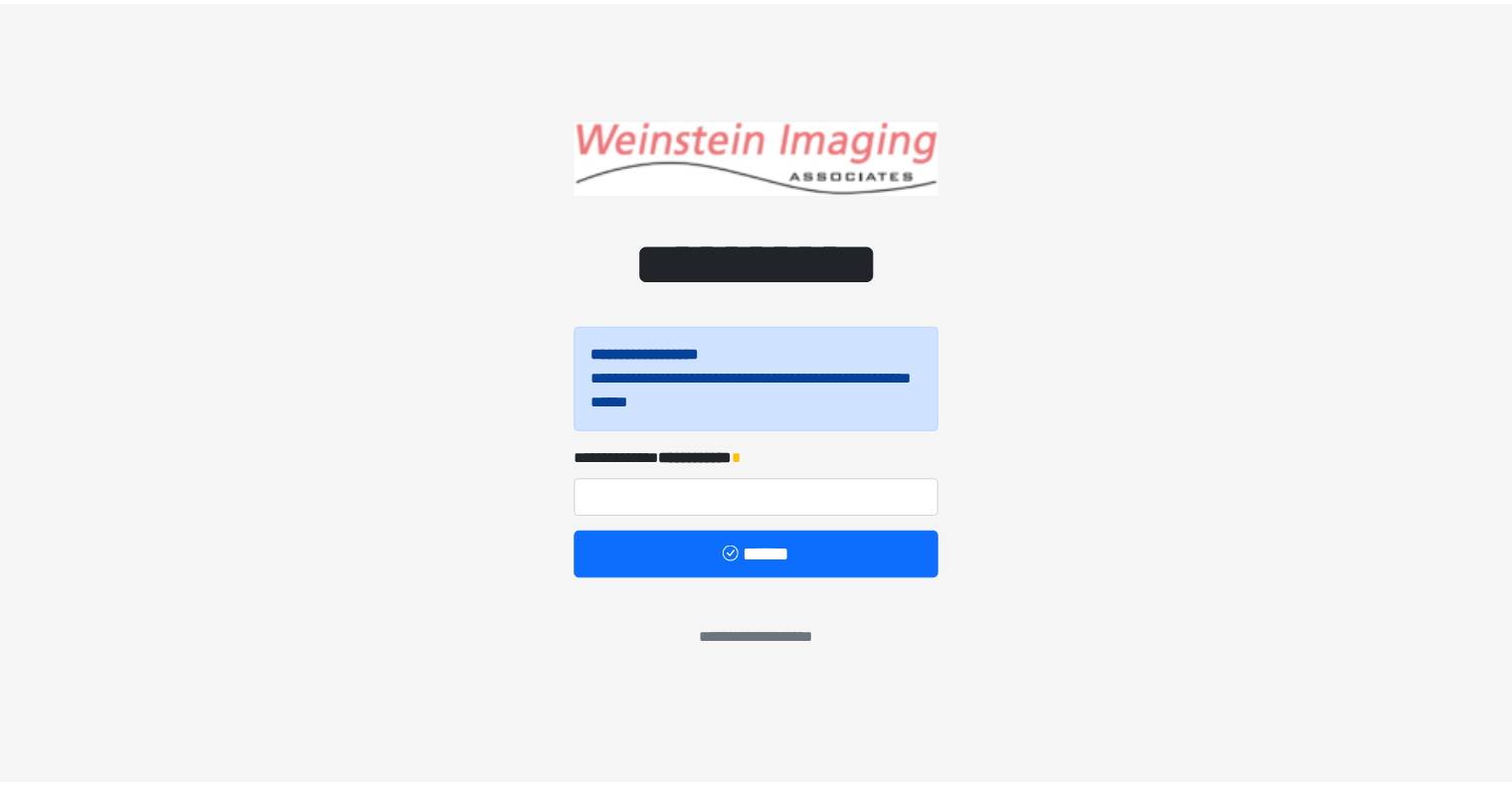 scroll, scrollTop: 0, scrollLeft: 0, axis: both 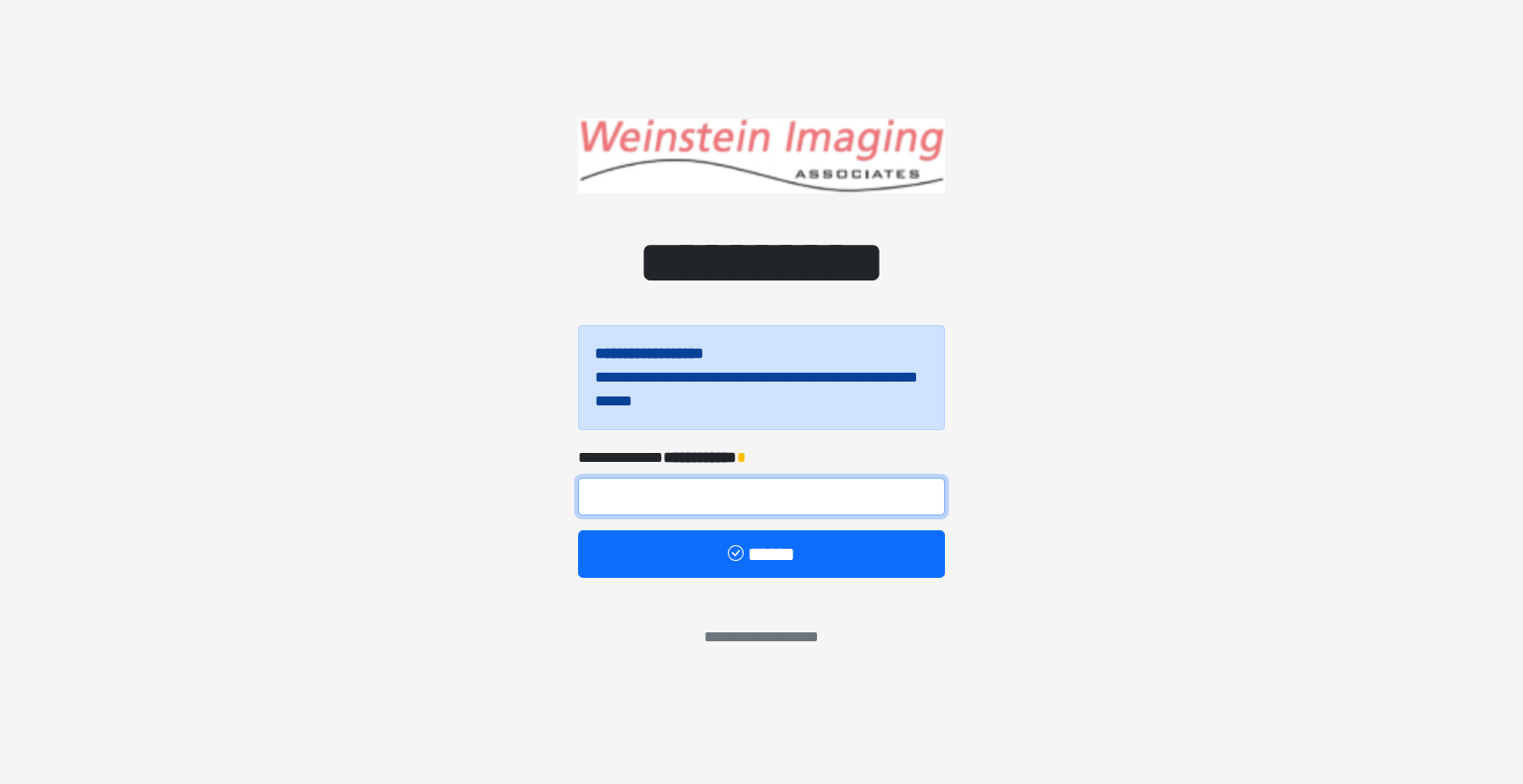 click at bounding box center [762, 497] 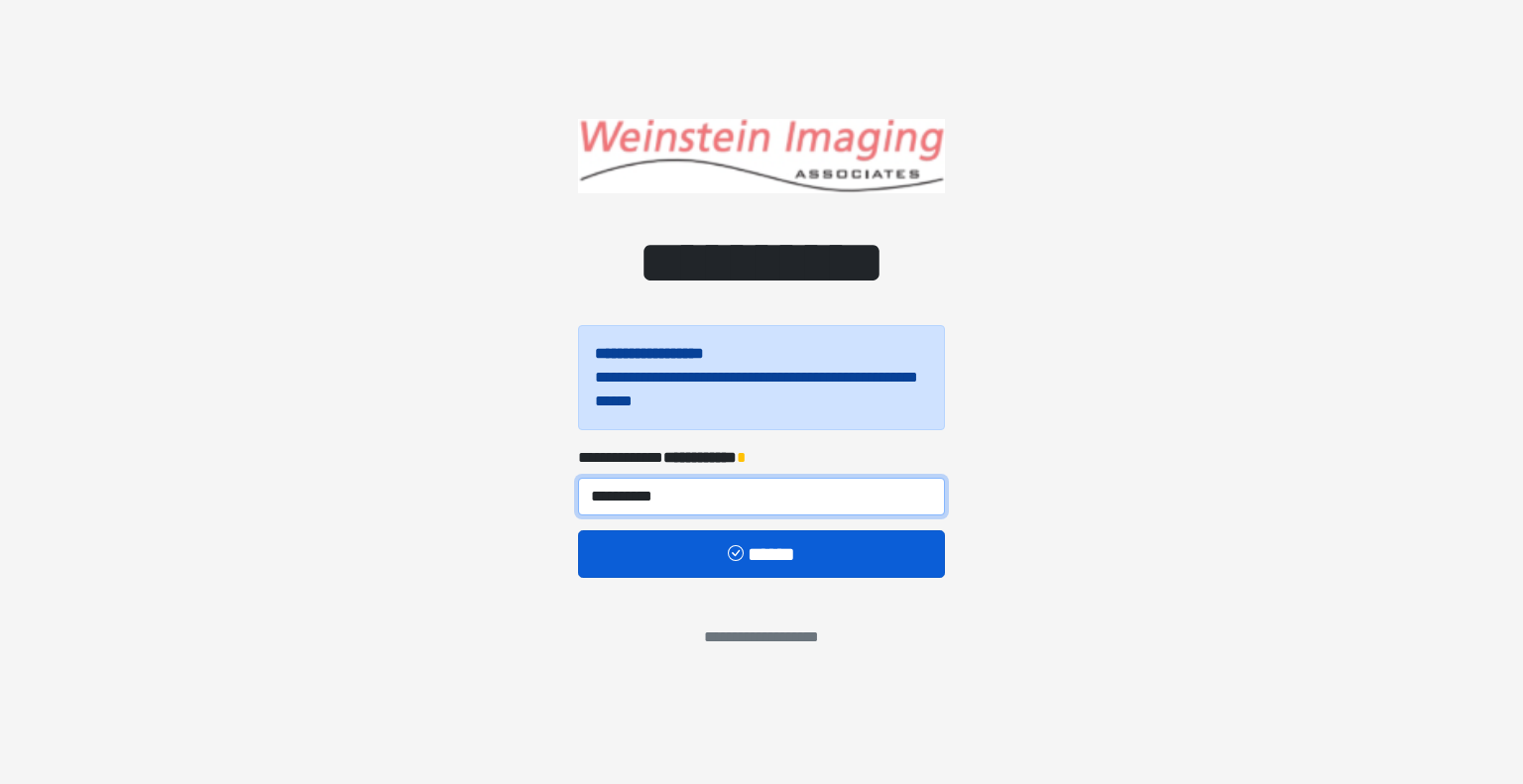 type on "**********" 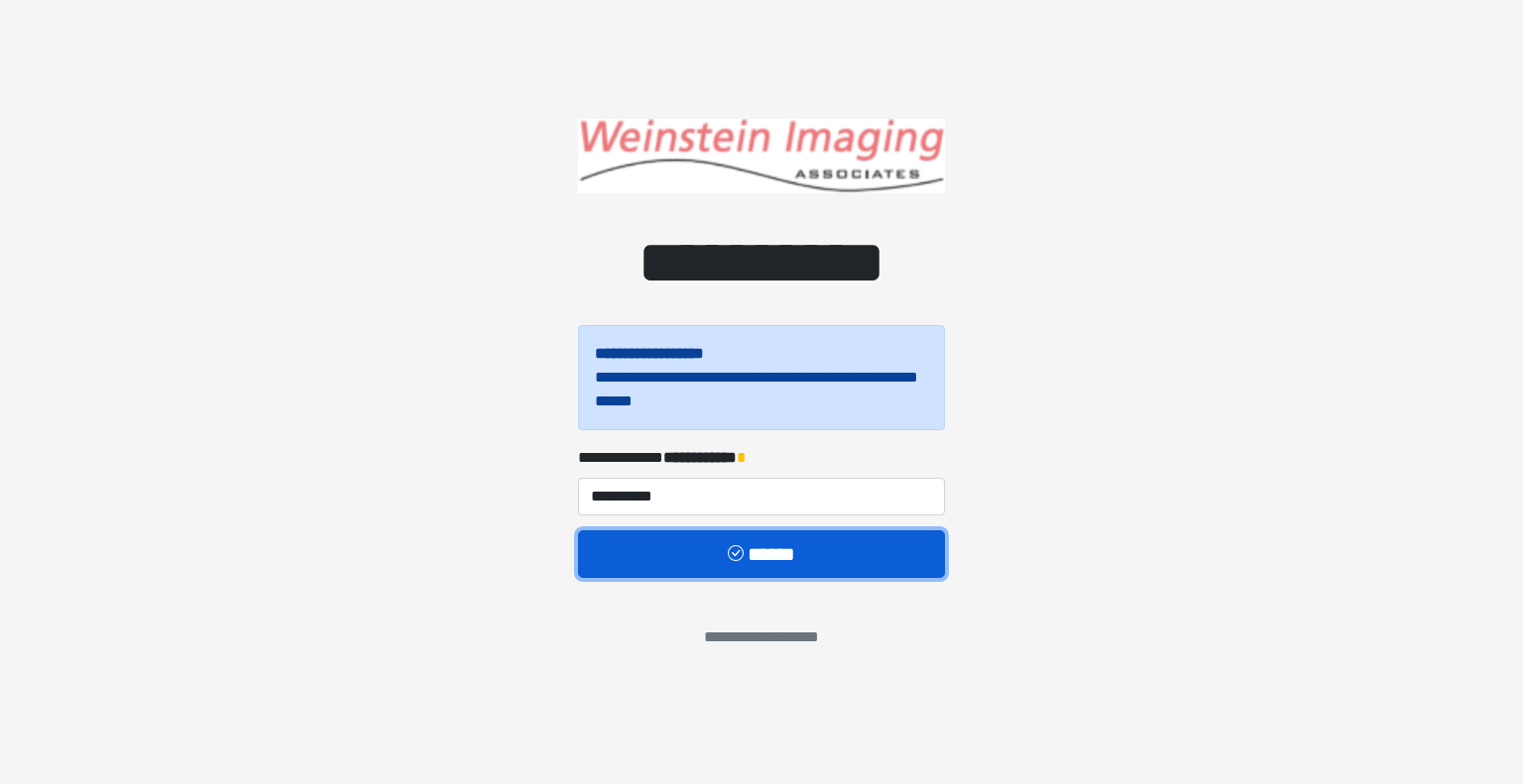 click on "******" at bounding box center (762, 554) 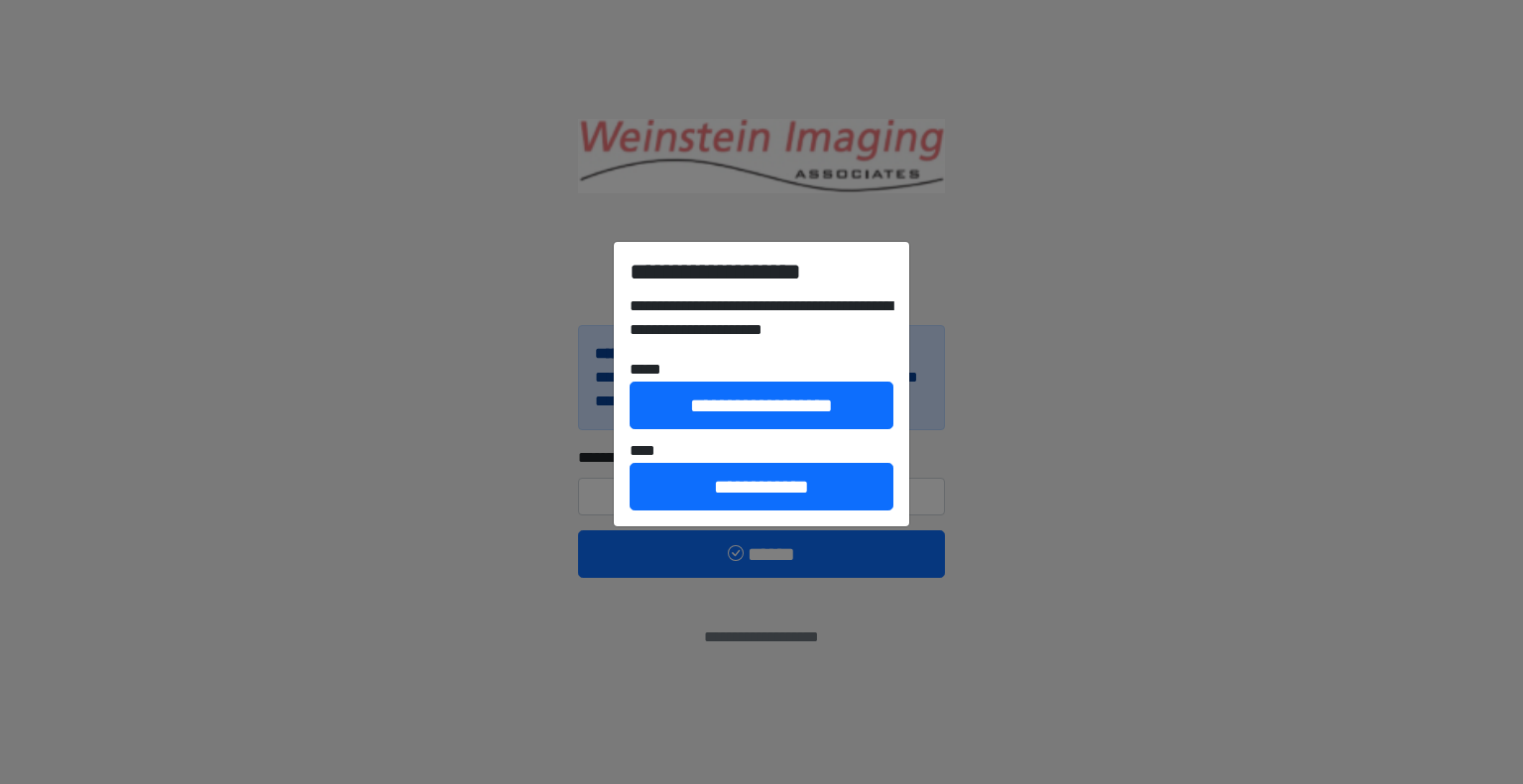 click on "**********" at bounding box center [762, 392] 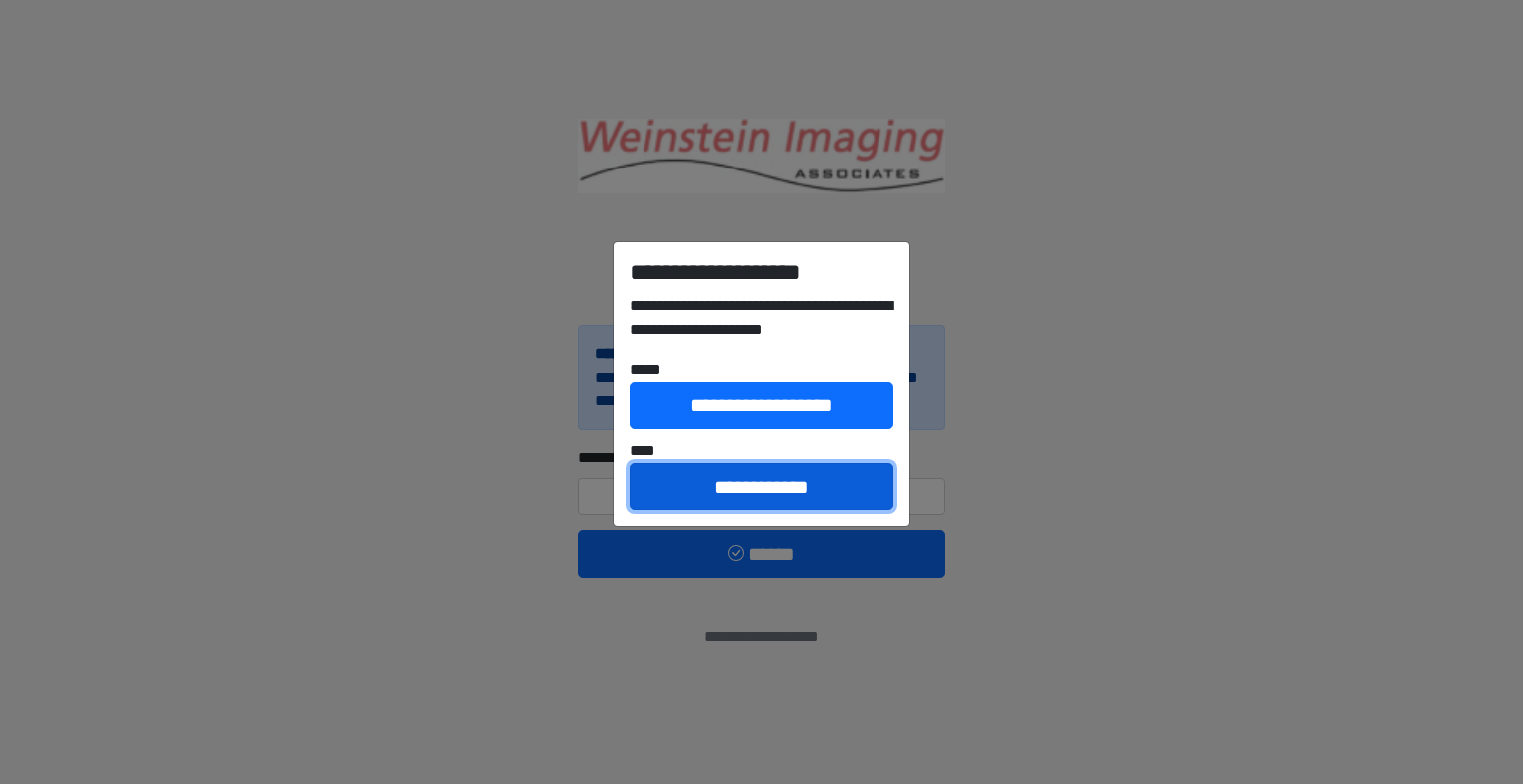 click on "**********" at bounding box center (762, 487) 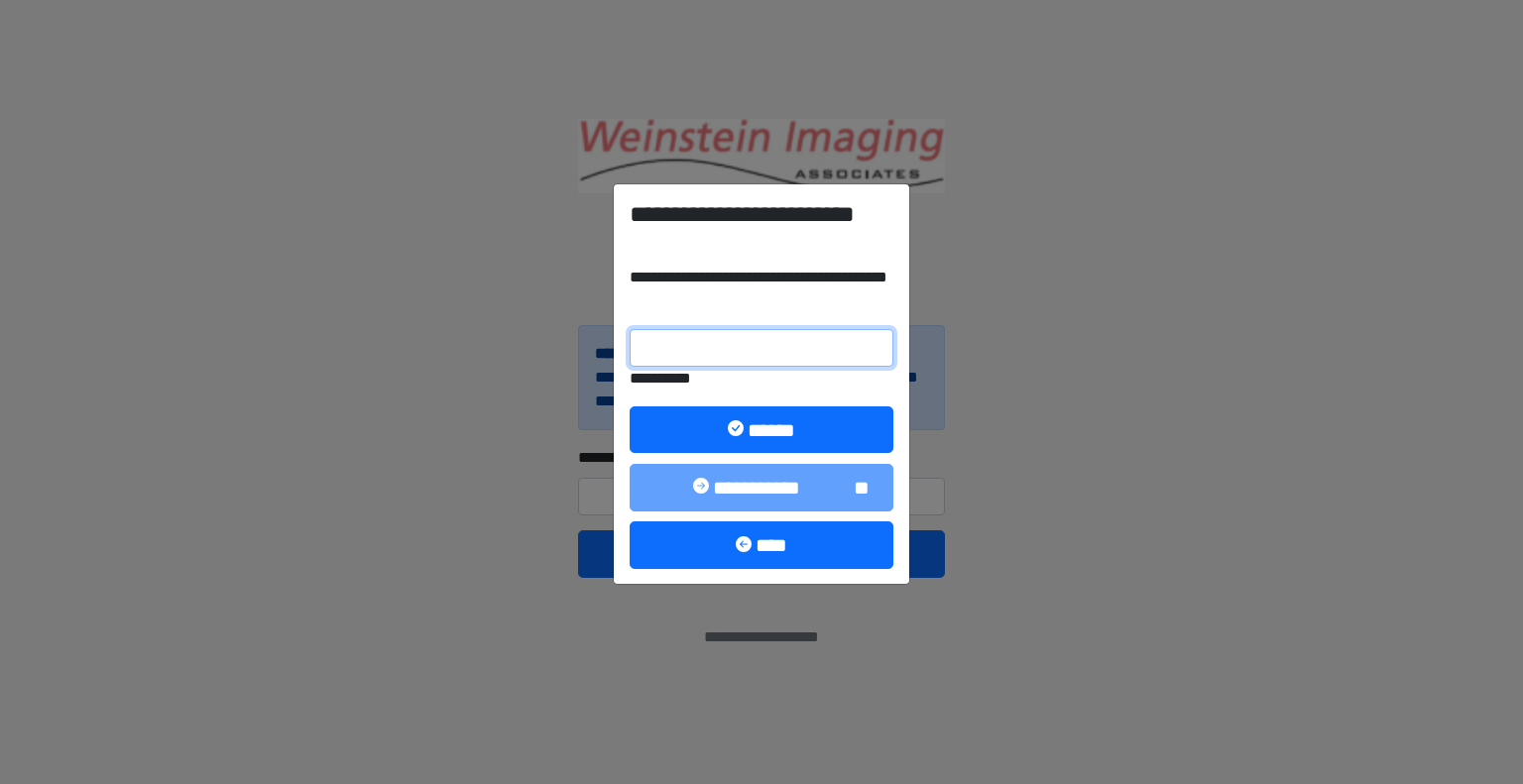 drag, startPoint x: 678, startPoint y: 347, endPoint x: 674, endPoint y: 360, distance: 13.601471 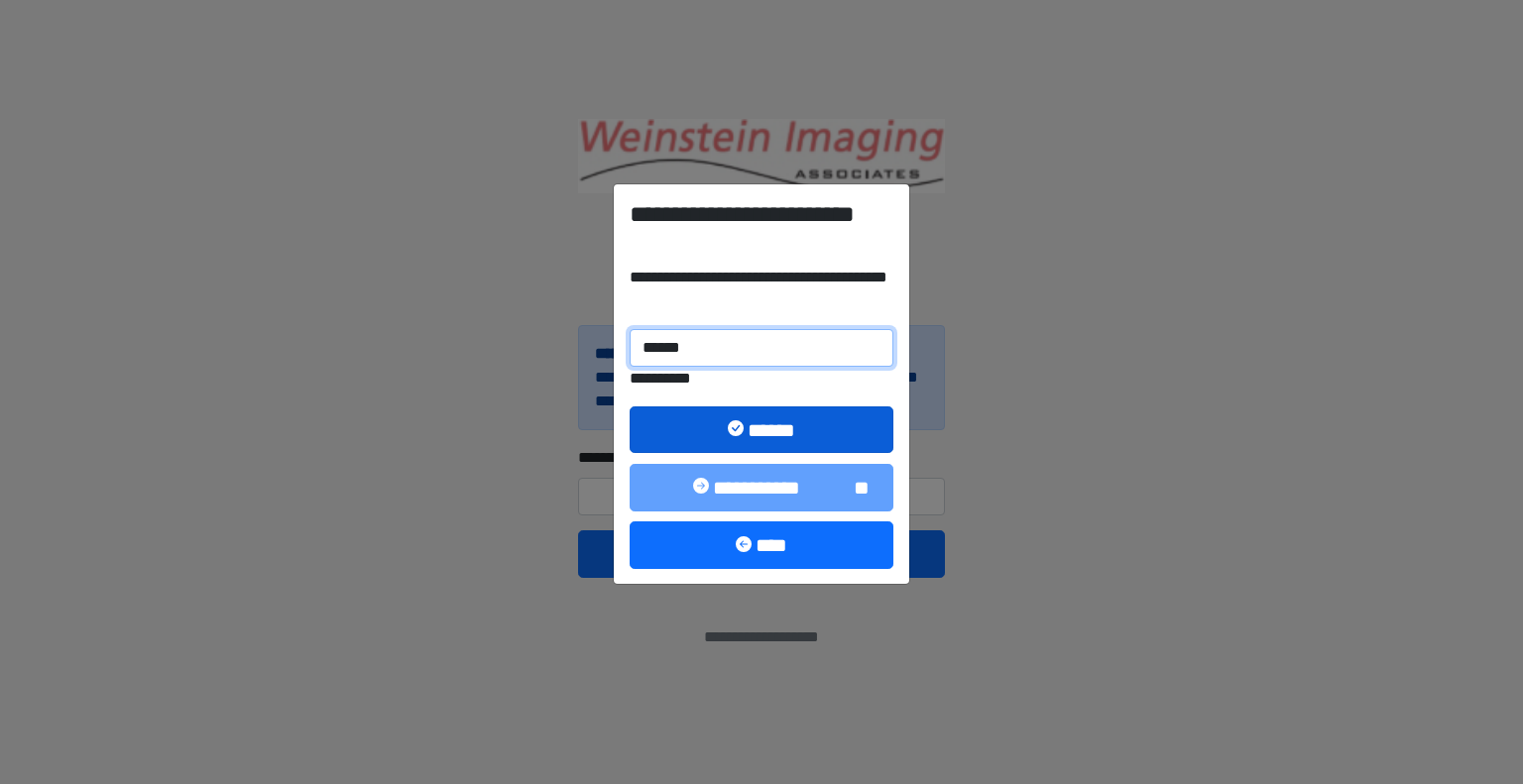 type on "******" 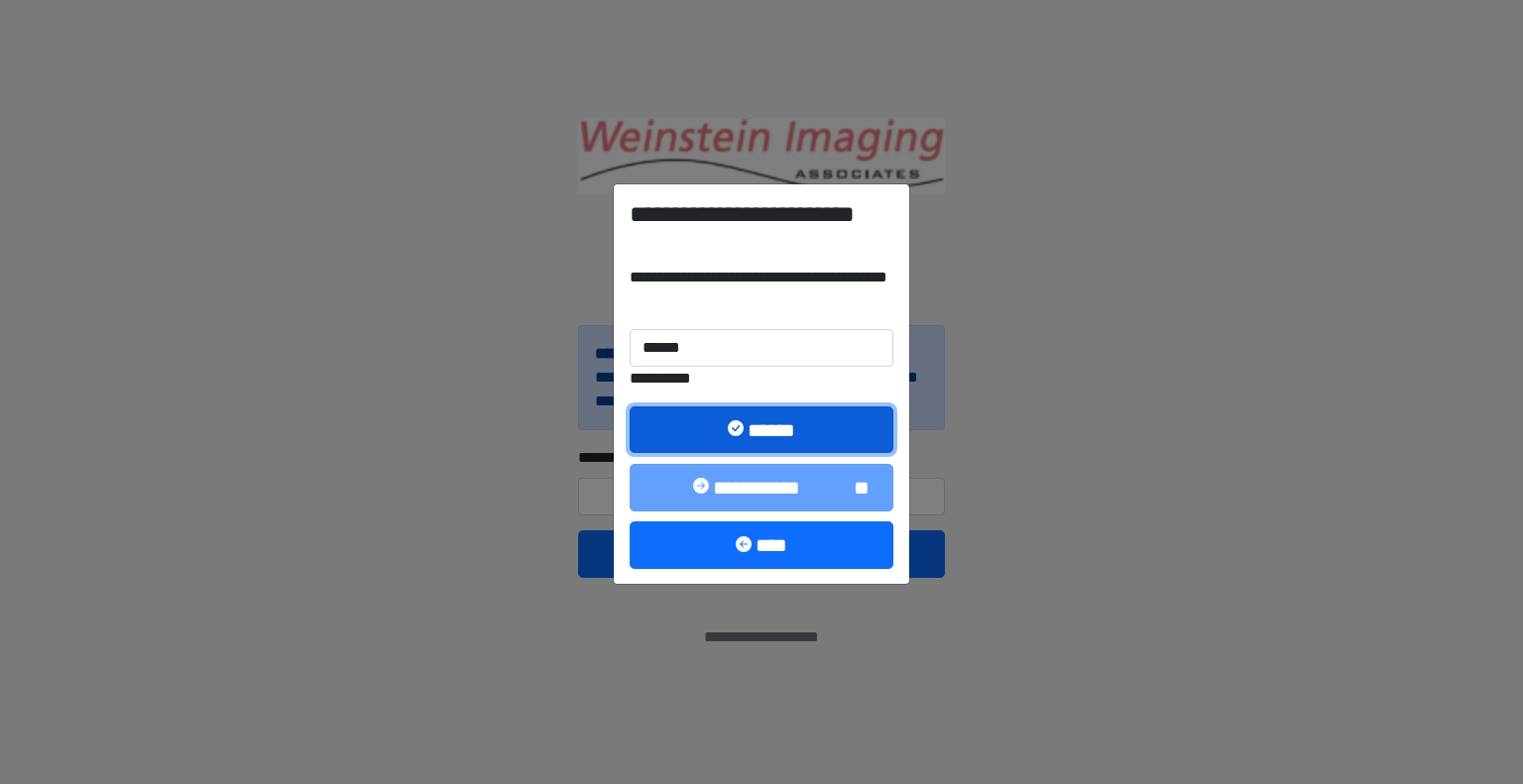 click on "******" at bounding box center [762, 430] 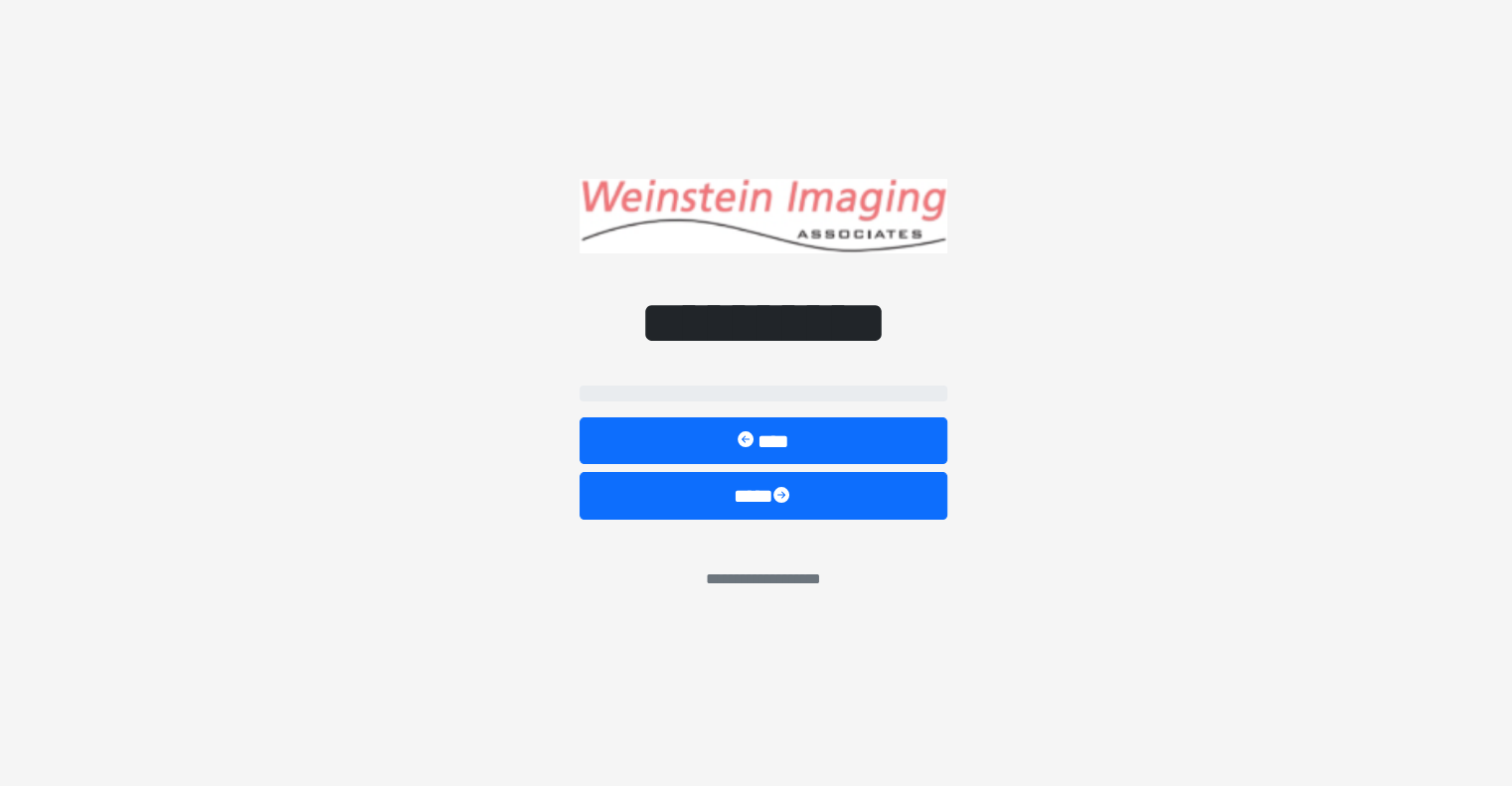 select on "*****" 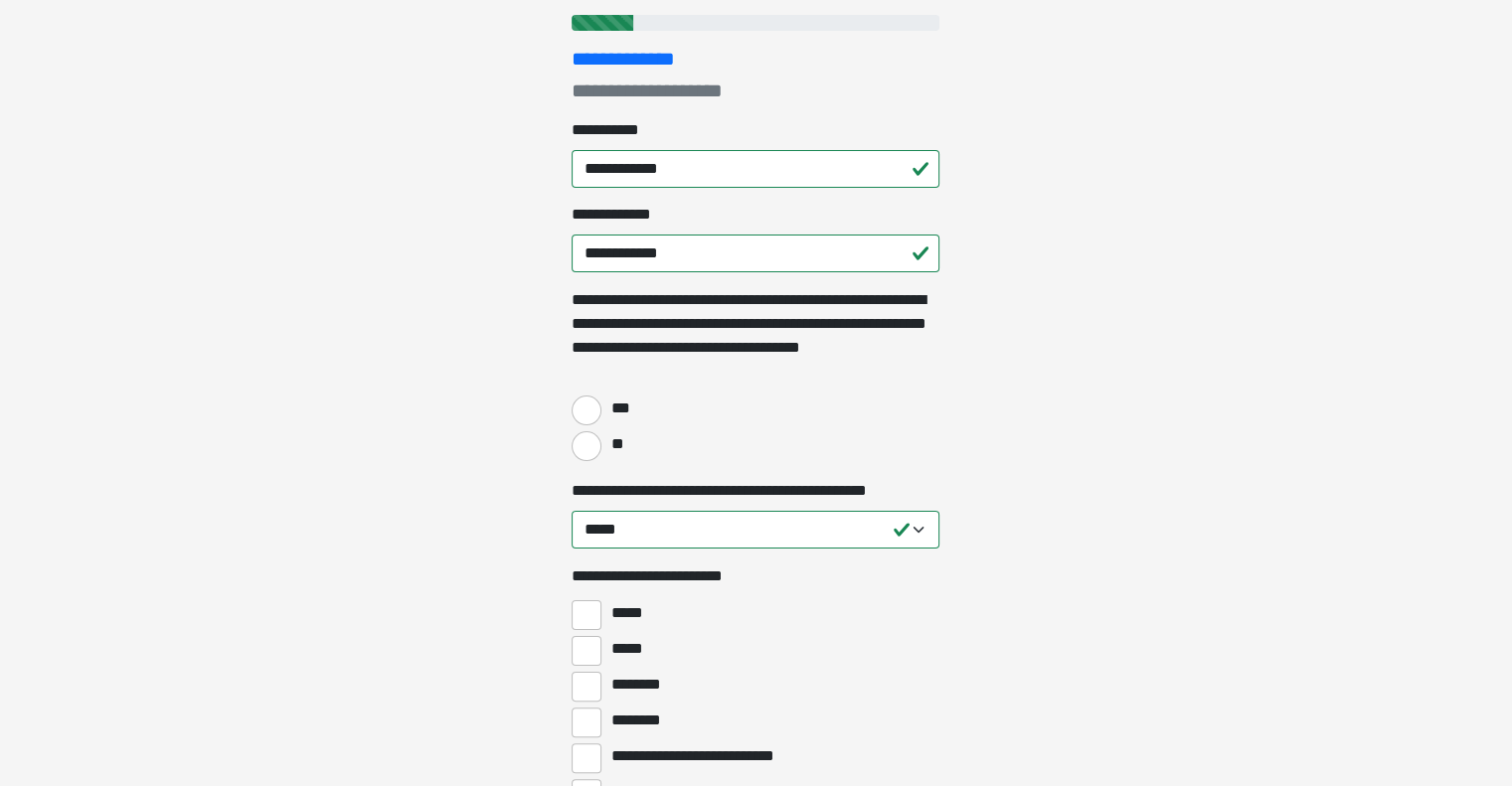 scroll, scrollTop: 298, scrollLeft: 0, axis: vertical 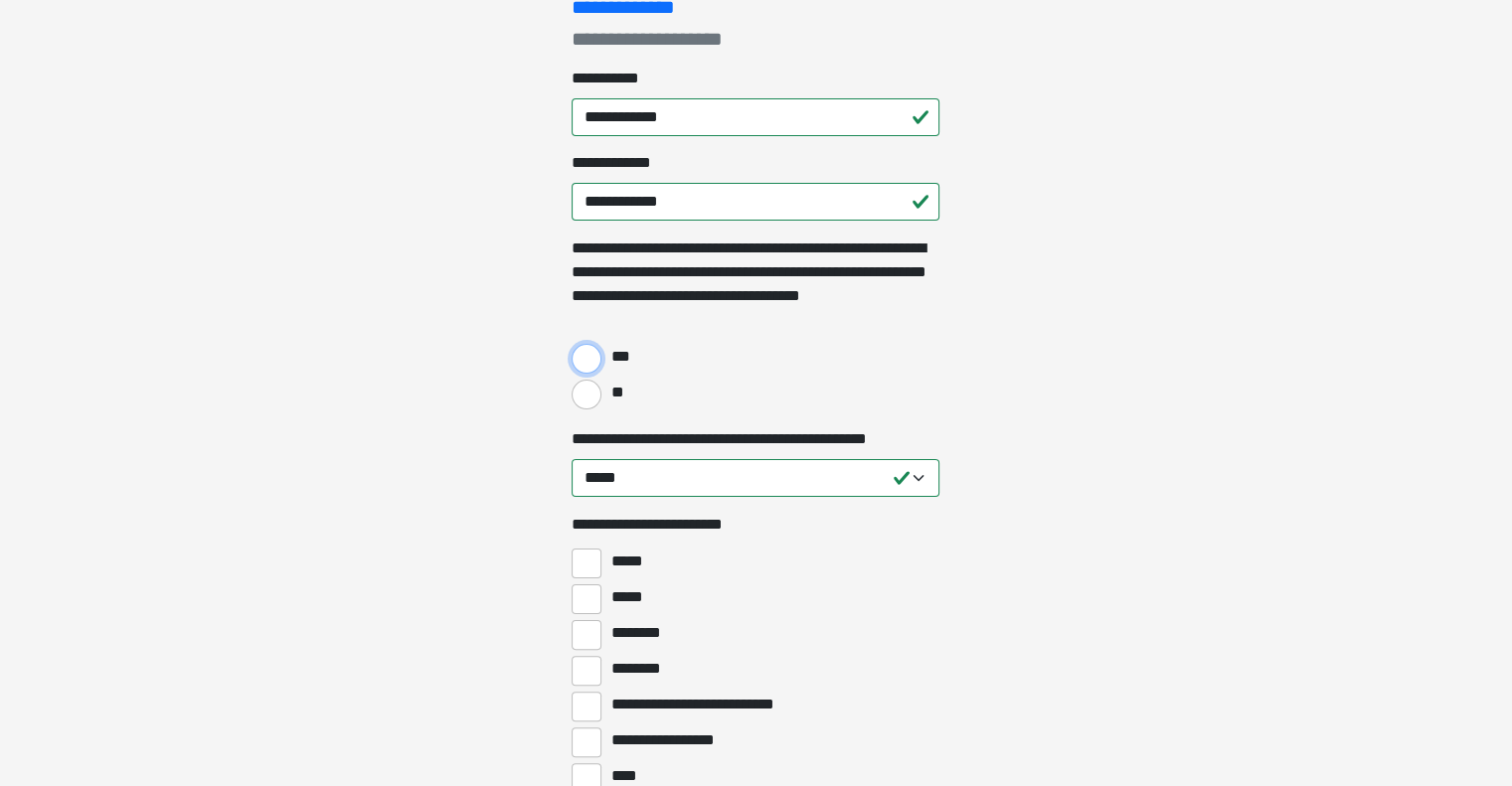 click on "***" at bounding box center (587, 359) 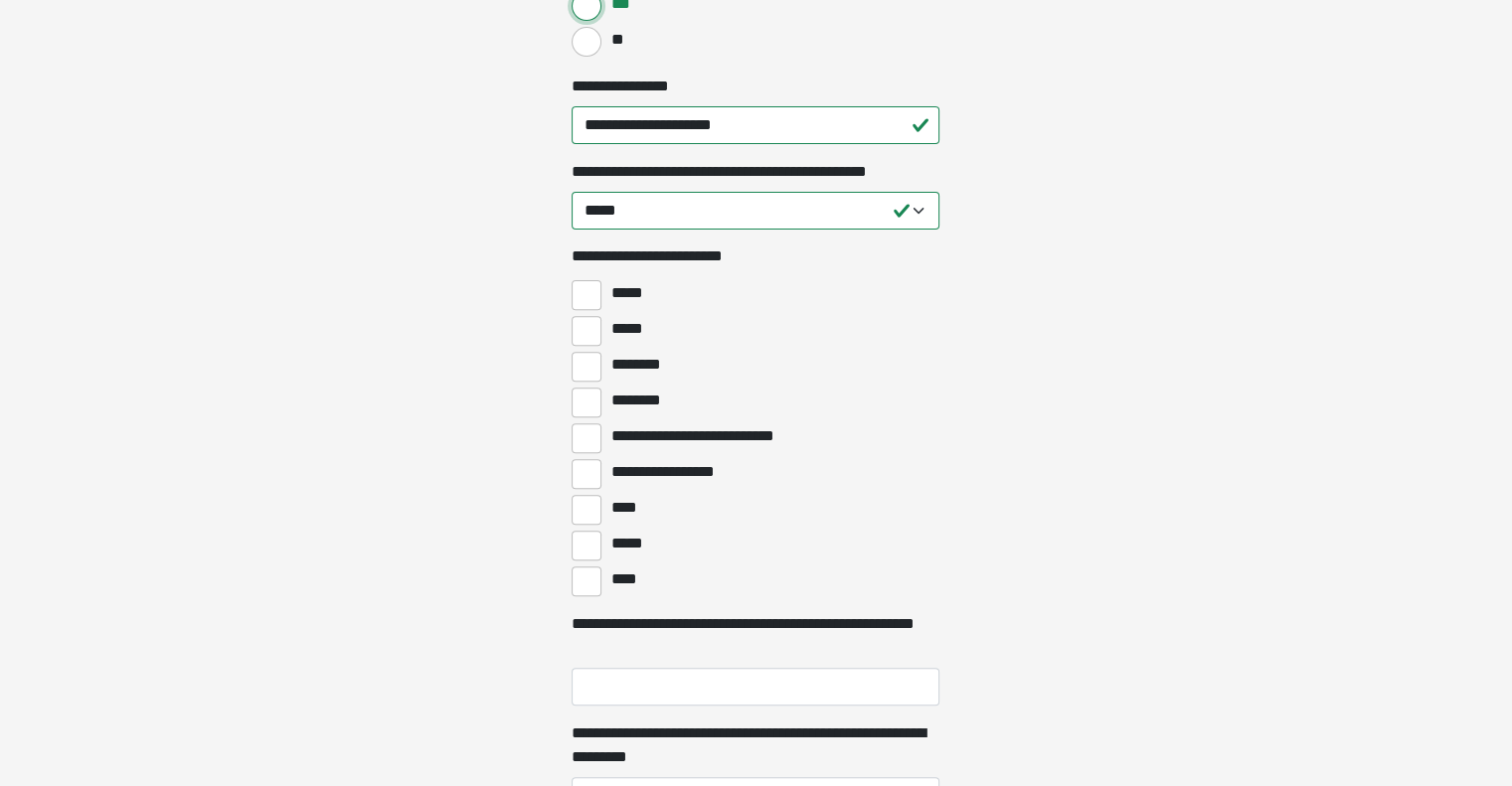 scroll, scrollTop: 696, scrollLeft: 0, axis: vertical 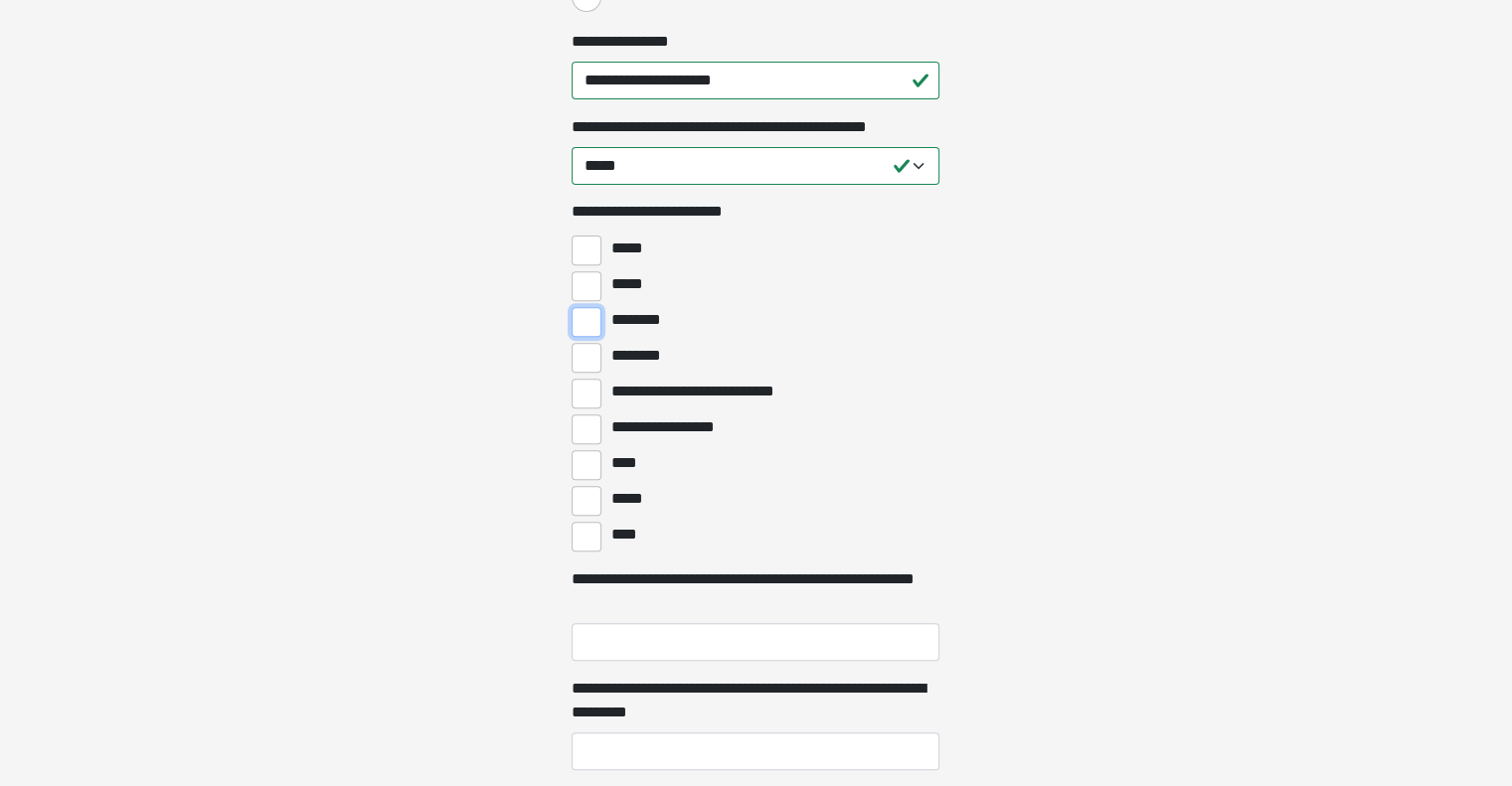 click on "********" at bounding box center (587, 322) 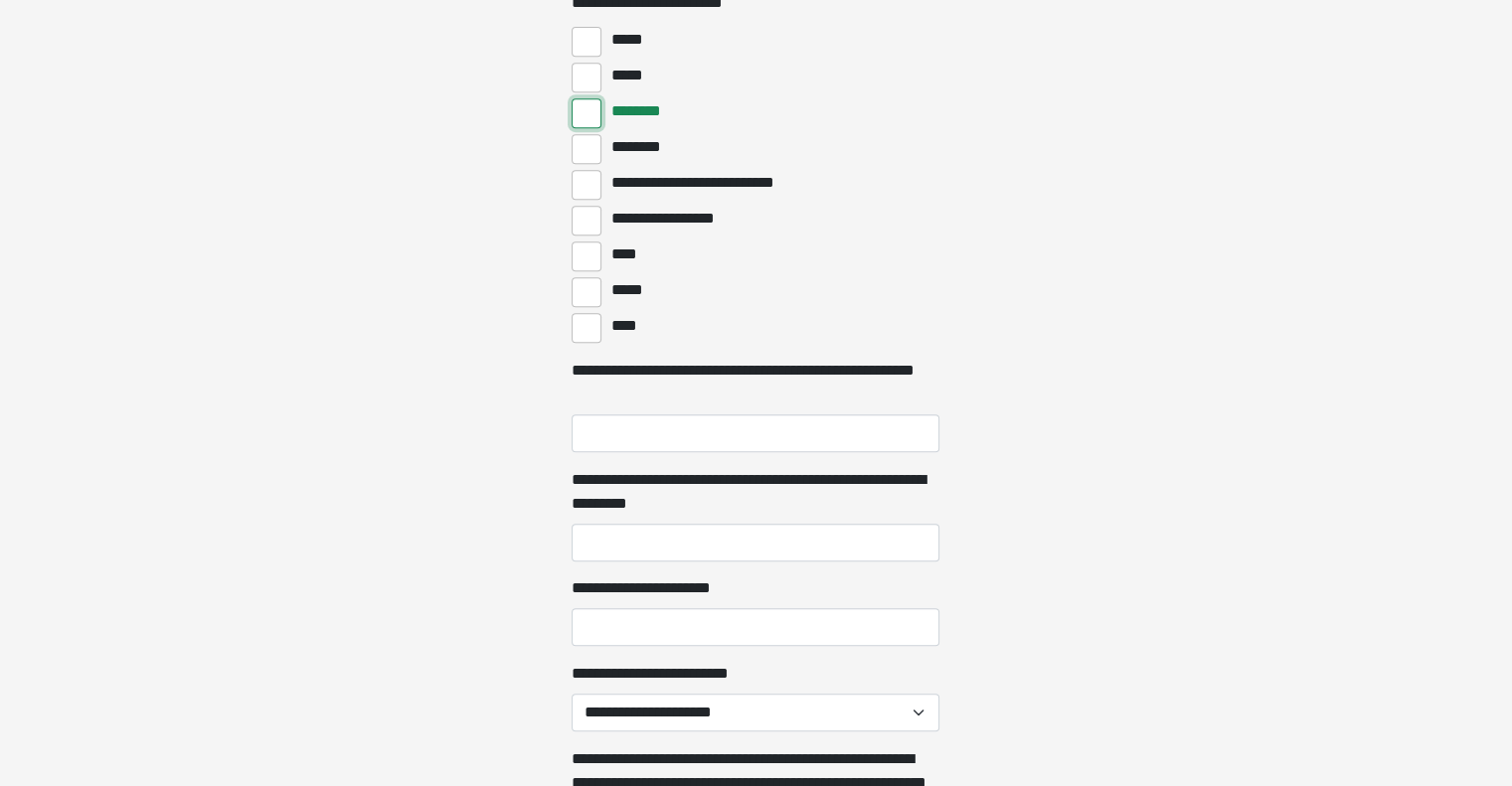 scroll, scrollTop: 894, scrollLeft: 0, axis: vertical 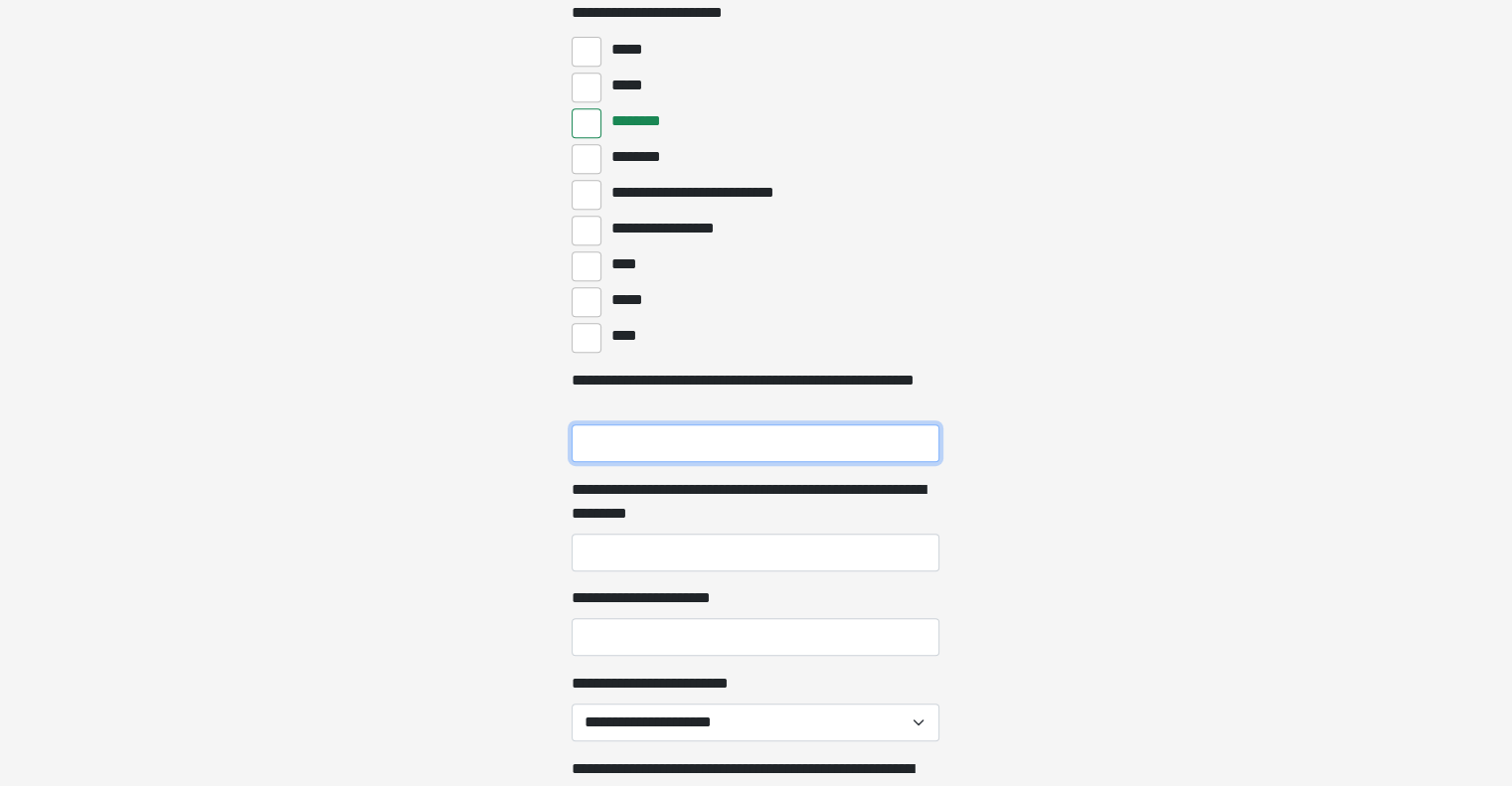 click on "**********" at bounding box center [756, 443] 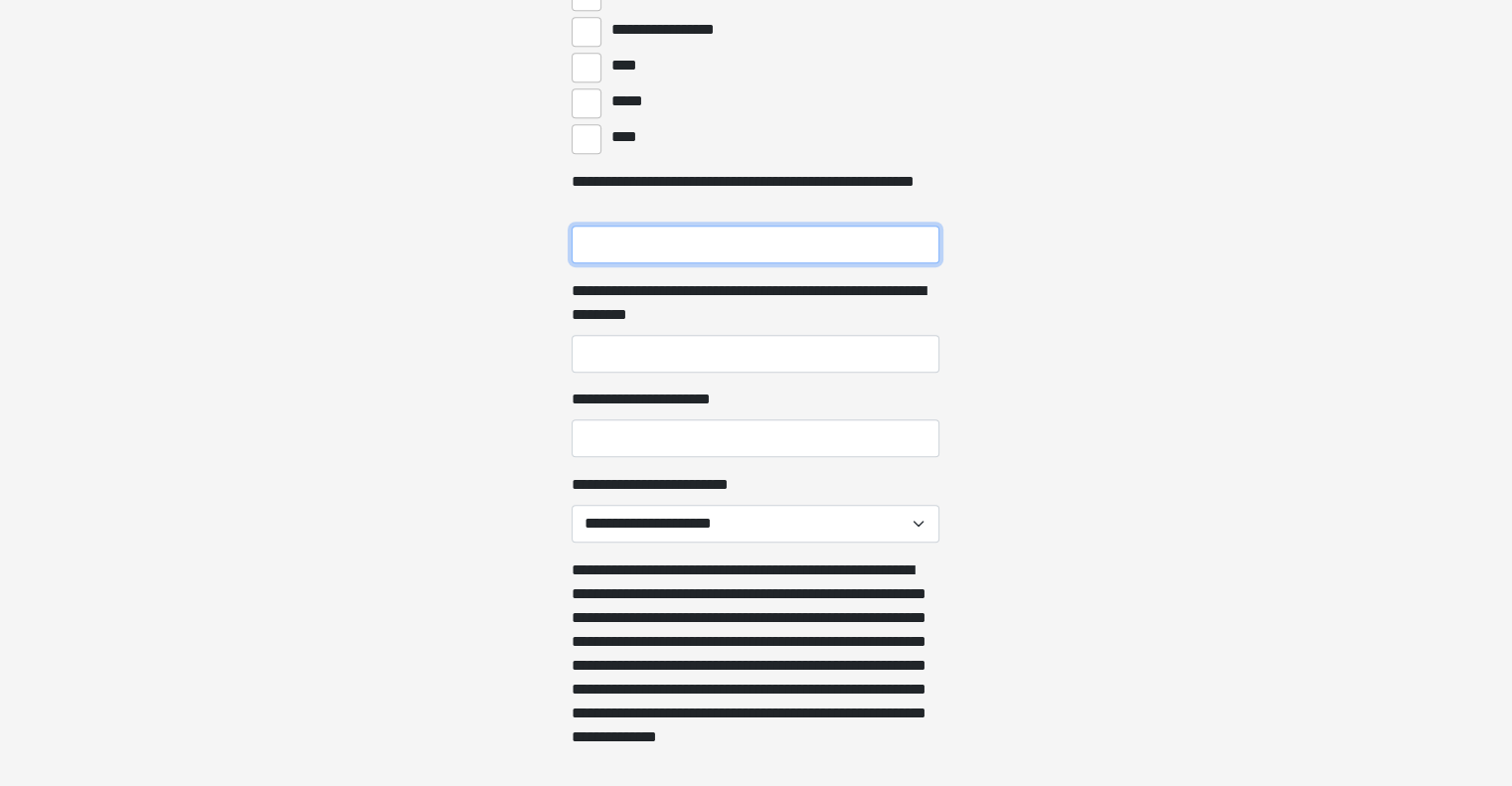 scroll, scrollTop: 1276, scrollLeft: 0, axis: vertical 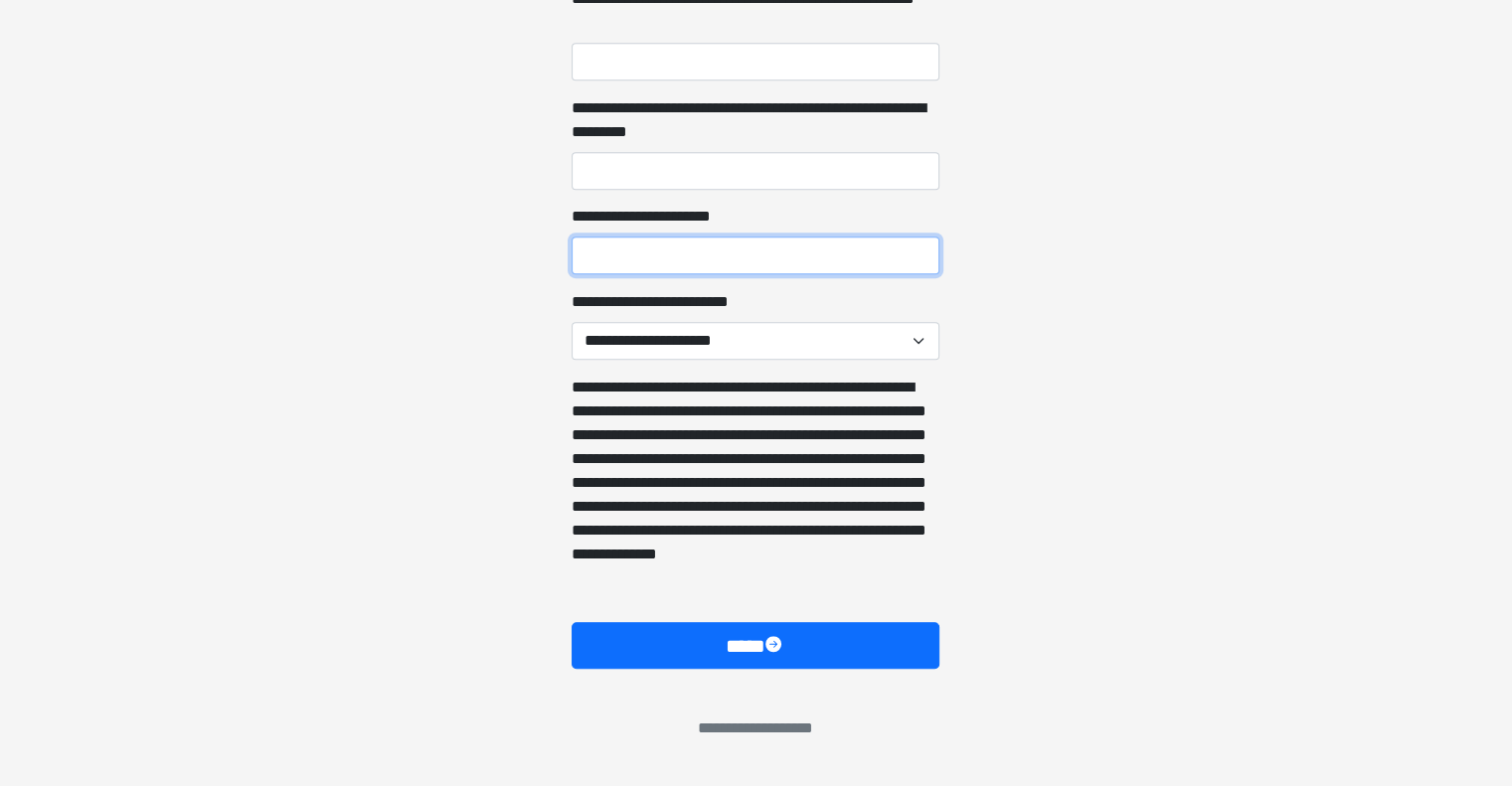 click on "**********" at bounding box center [756, 255] 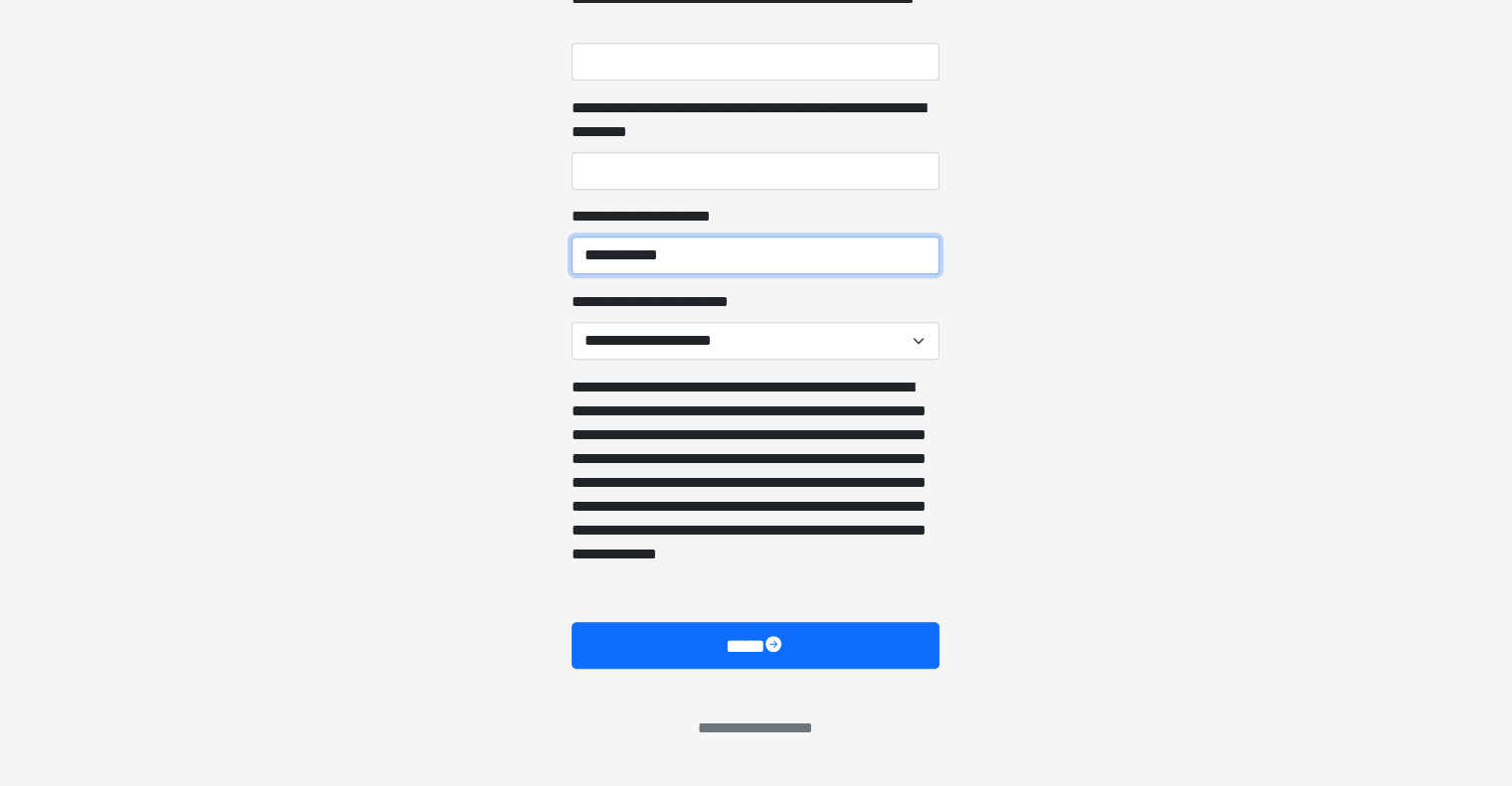 type on "**********" 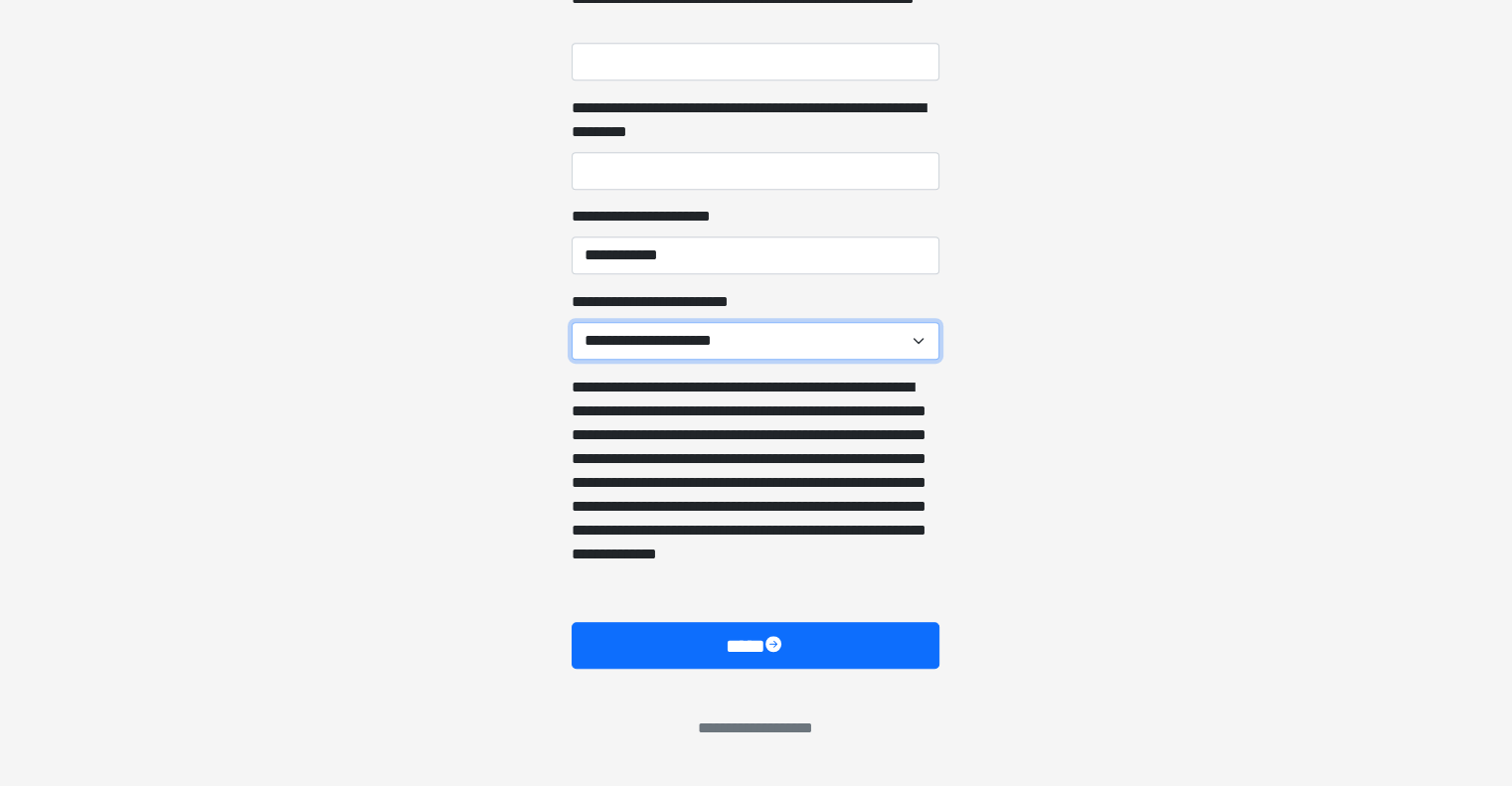 click on "**********" at bounding box center [756, 341] 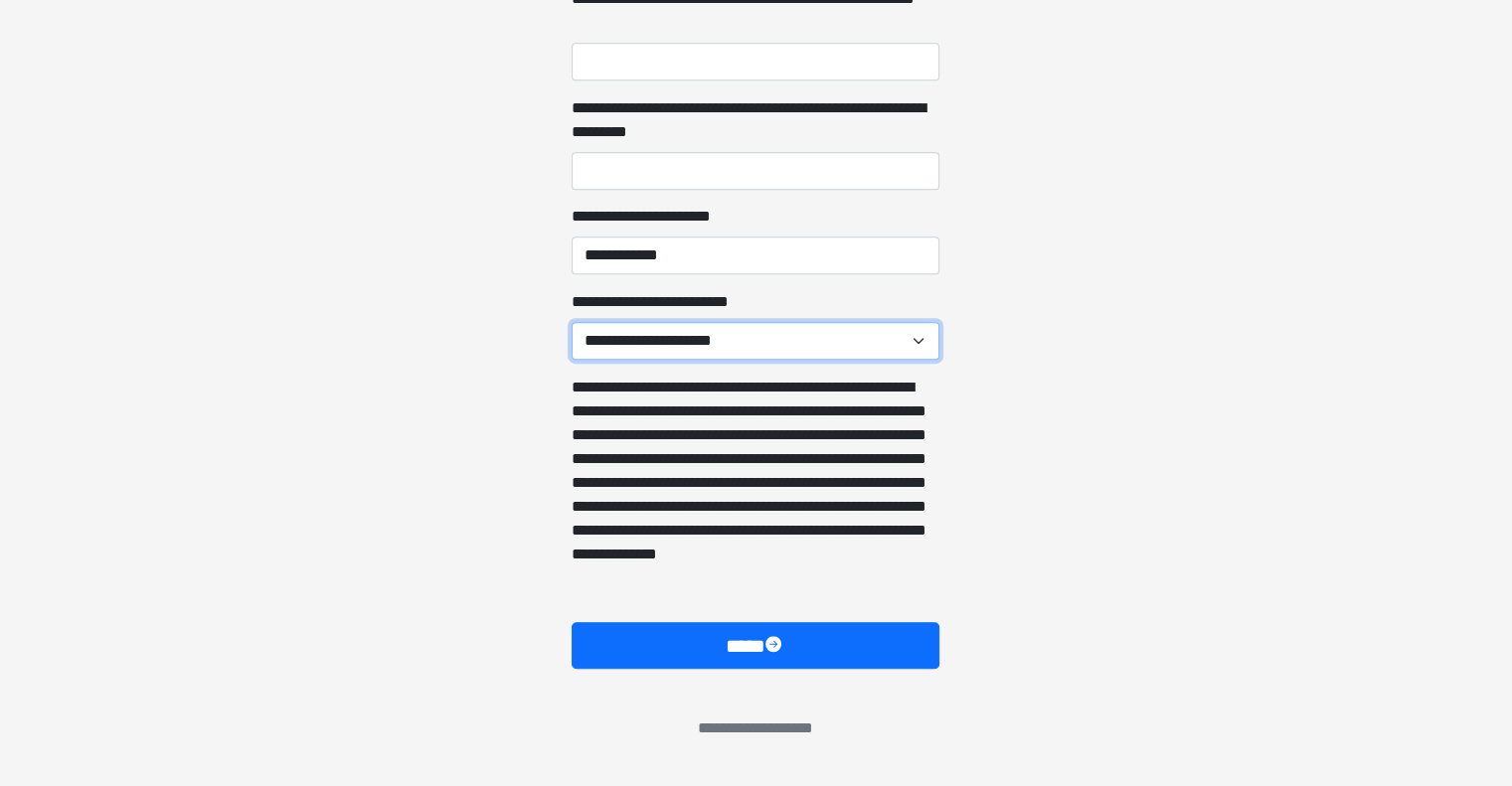select on "******" 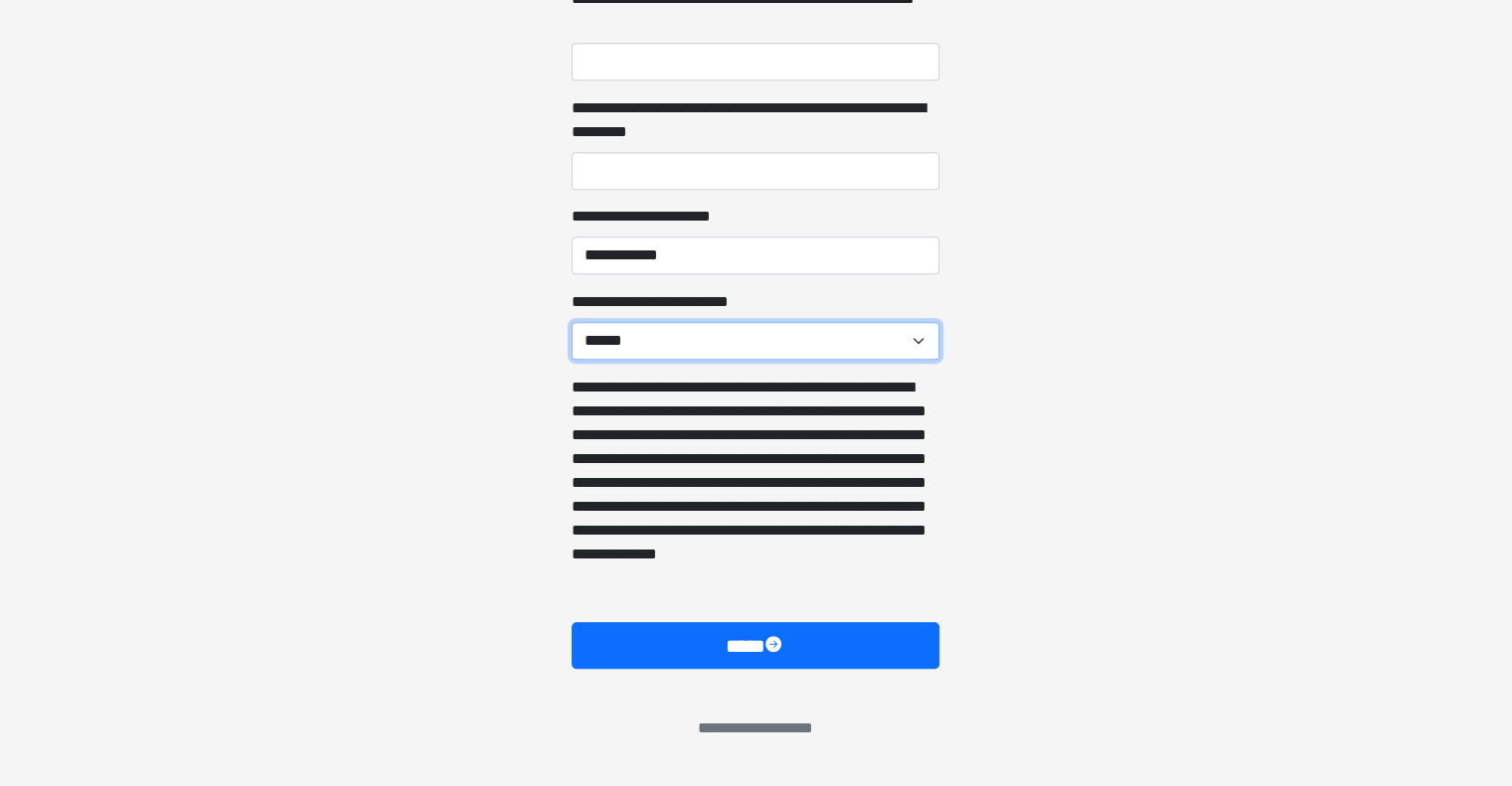 click on "**********" at bounding box center (756, 341) 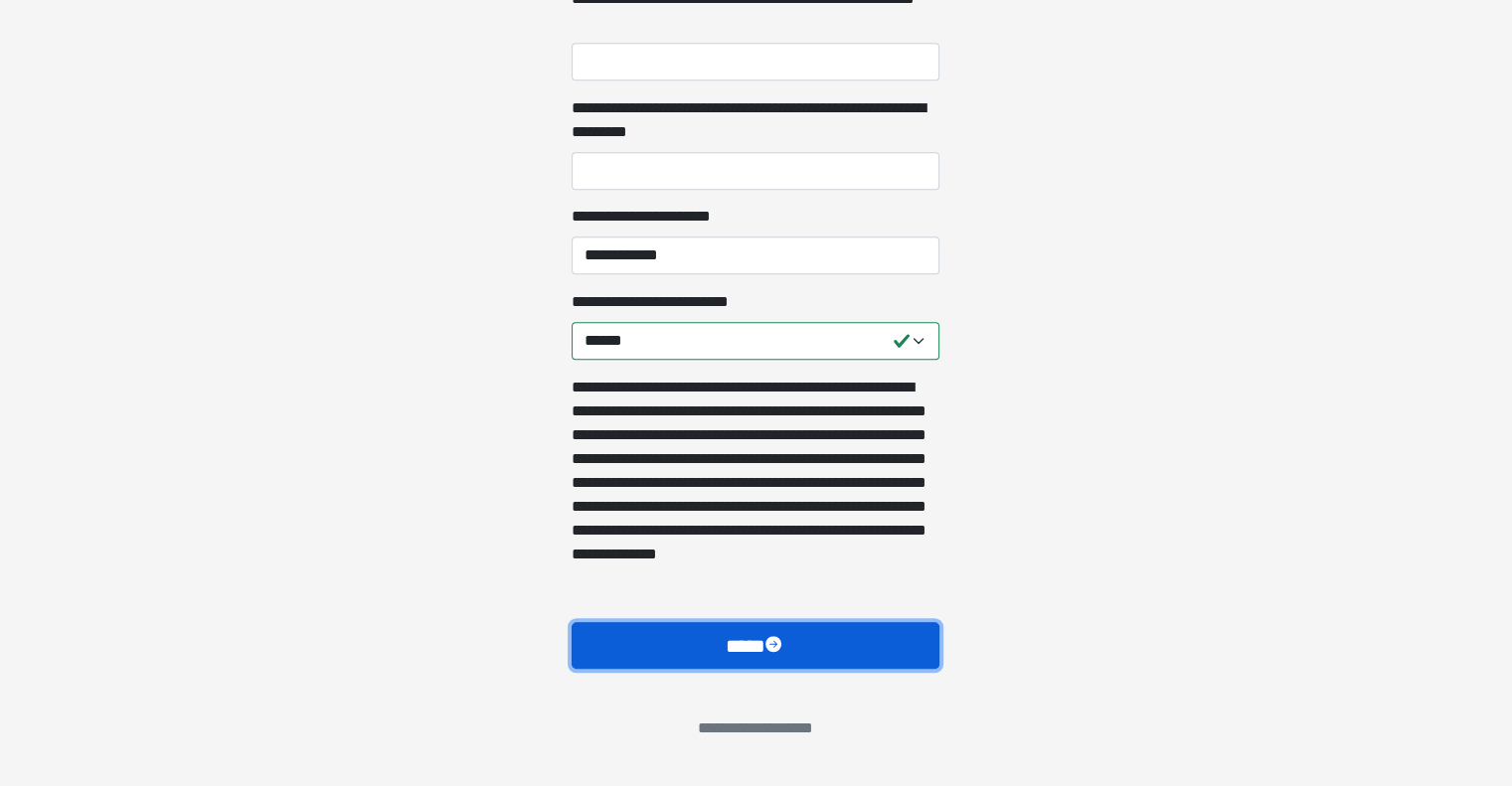 click on "****" at bounding box center (756, 646) 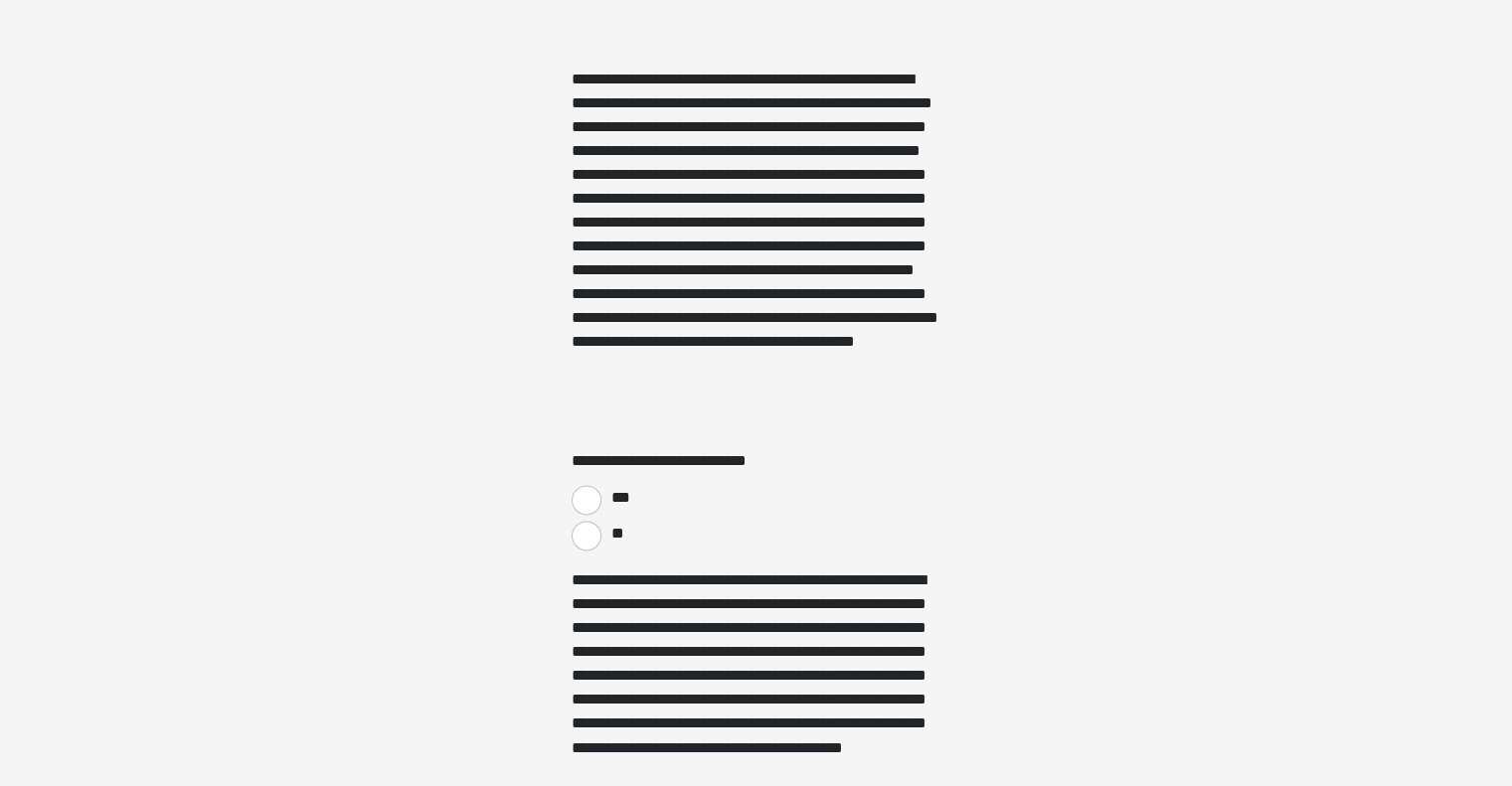 scroll, scrollTop: 3121, scrollLeft: 0, axis: vertical 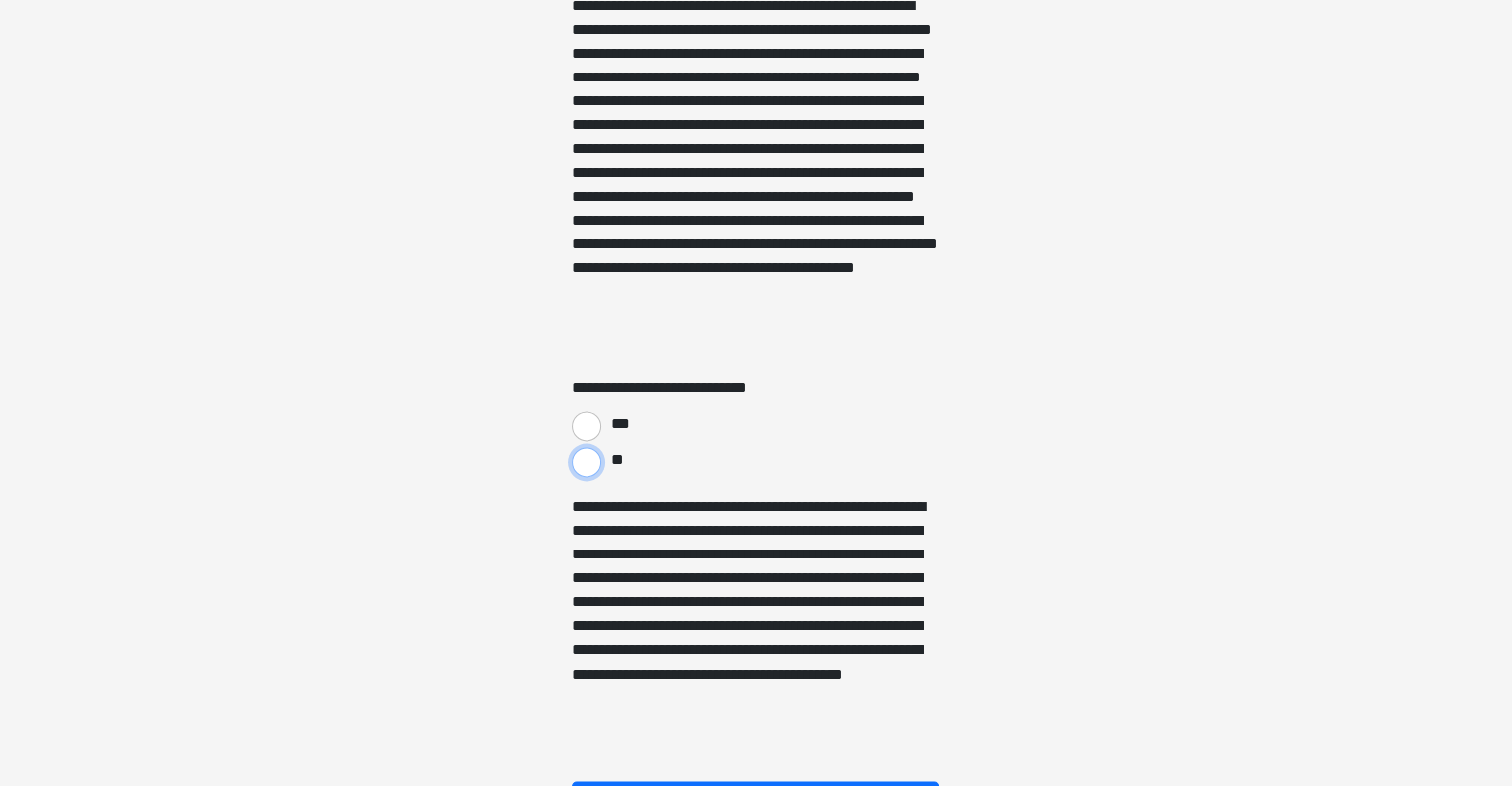 click on "**" at bounding box center (587, 462) 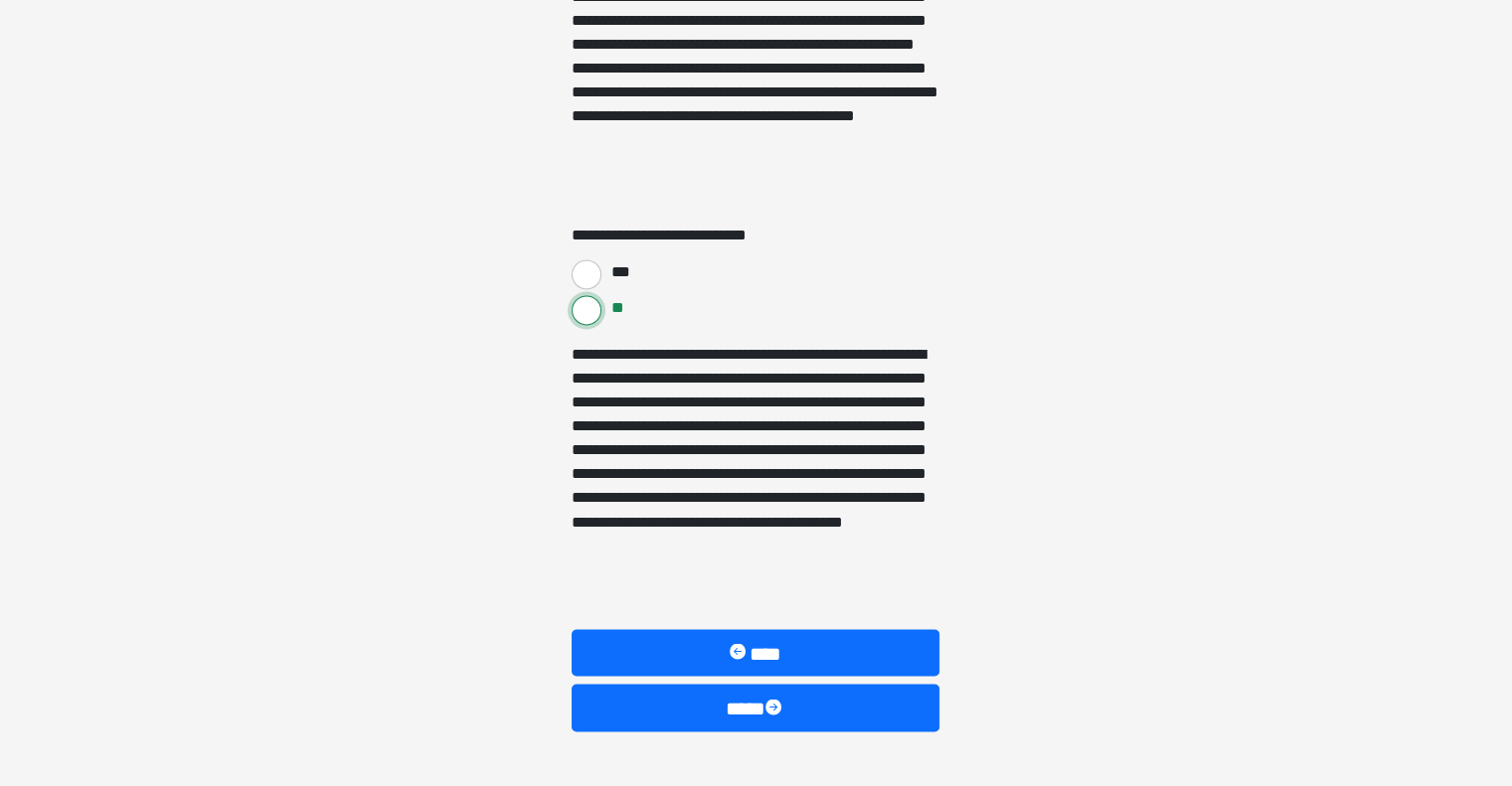 scroll, scrollTop: 3320, scrollLeft: 0, axis: vertical 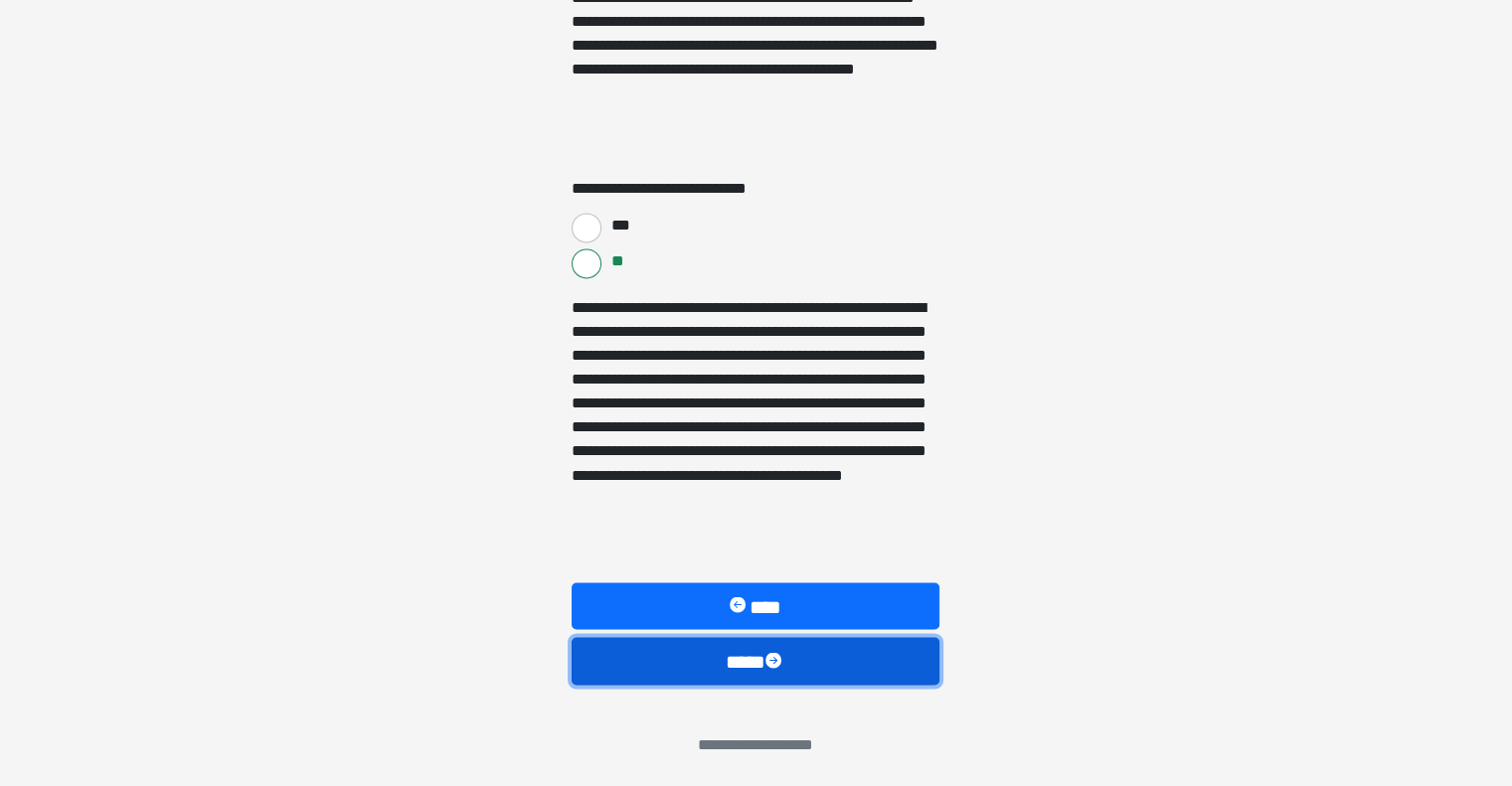 click on "****" at bounding box center [756, 661] 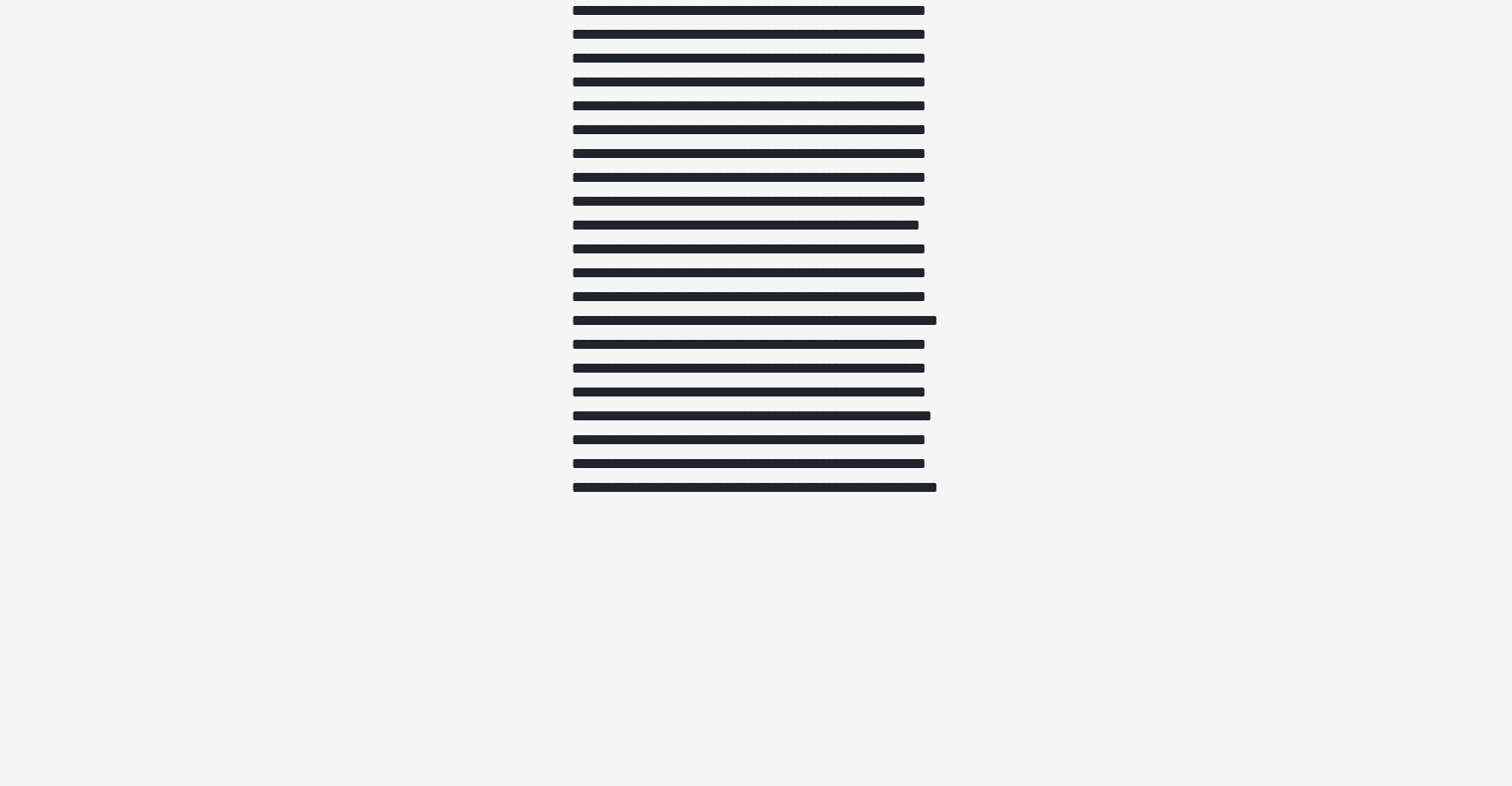 scroll, scrollTop: 1611, scrollLeft: 0, axis: vertical 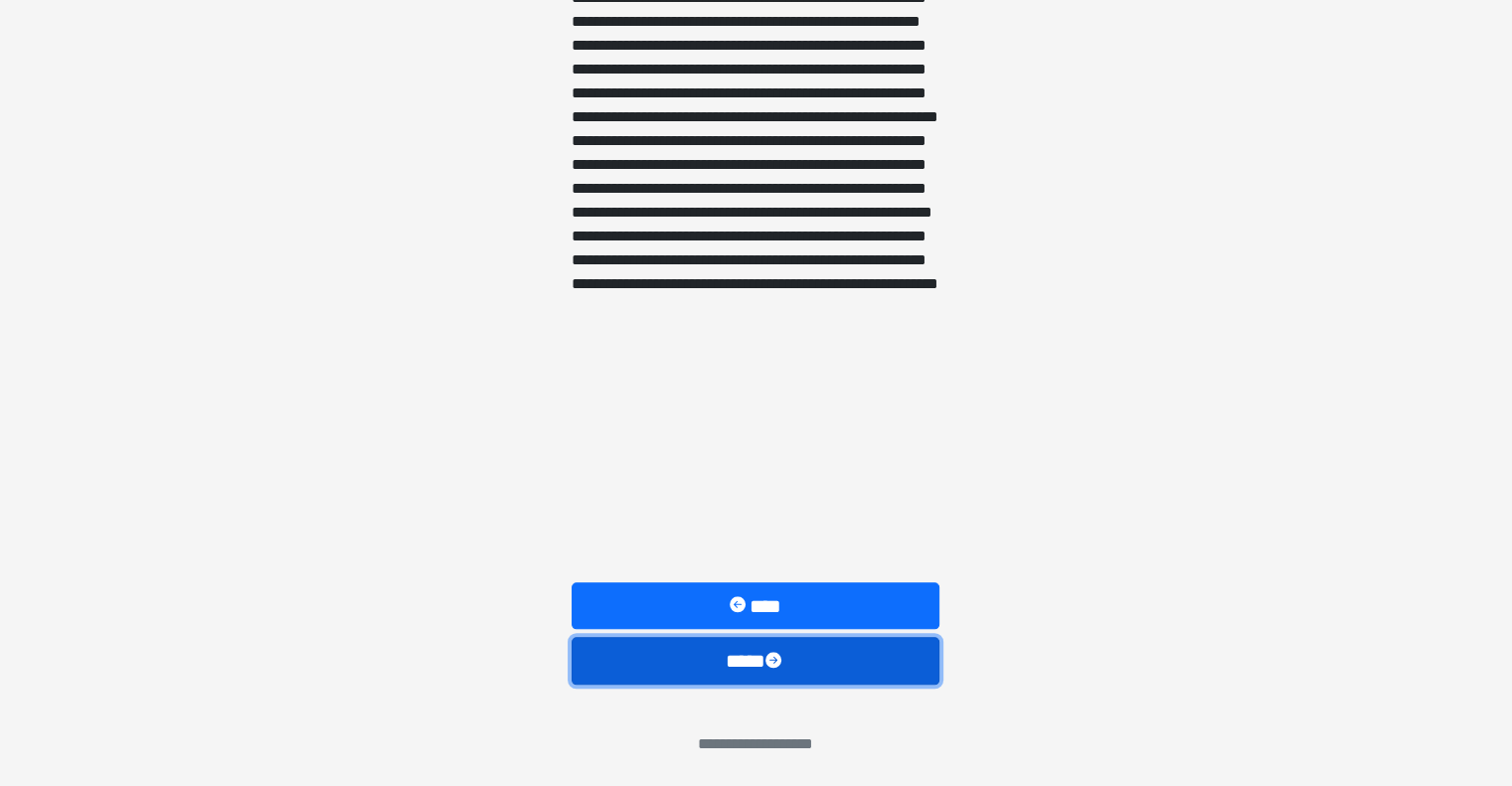 click on "****" at bounding box center (756, 661) 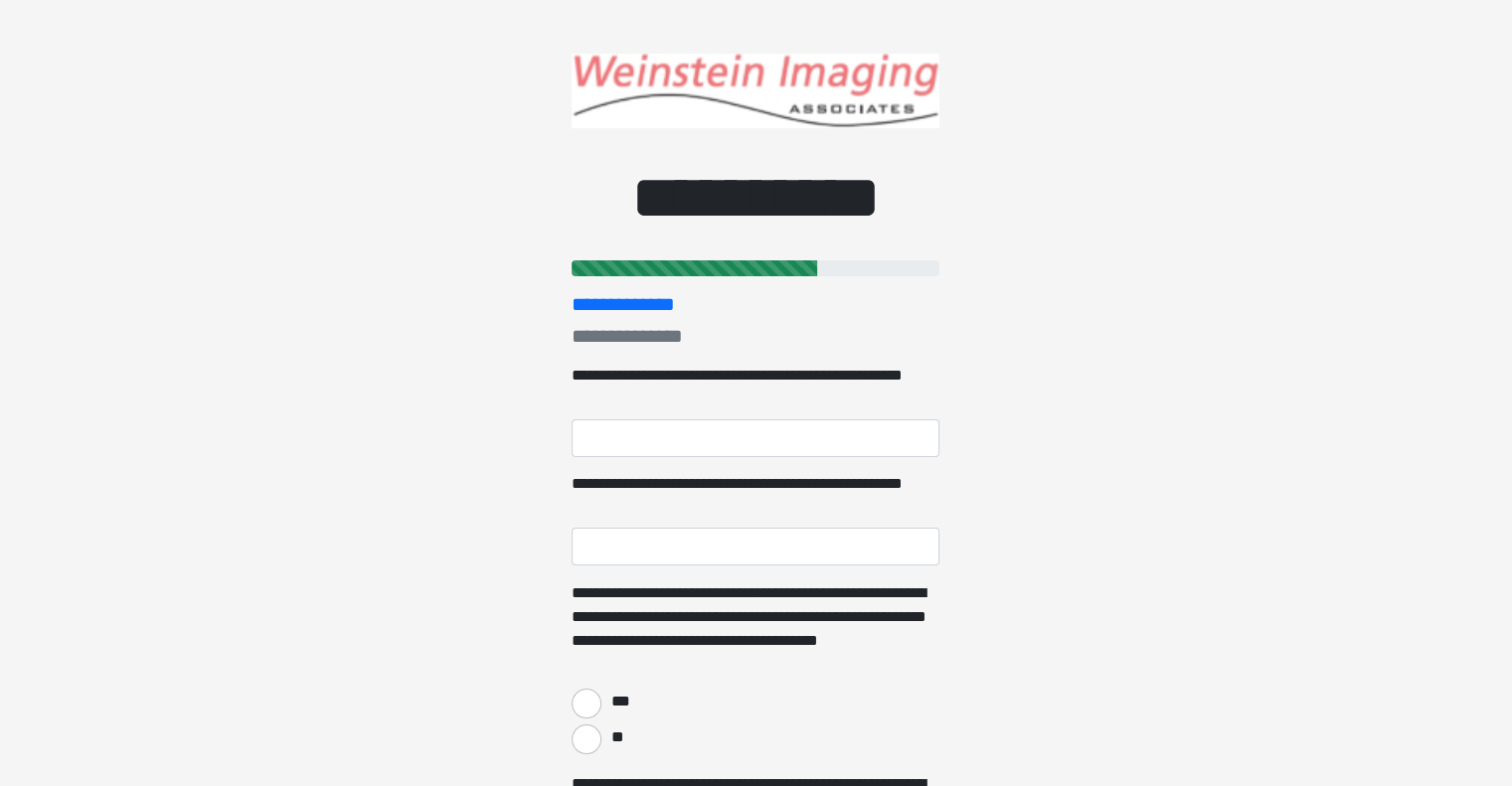 scroll, scrollTop: 0, scrollLeft: 0, axis: both 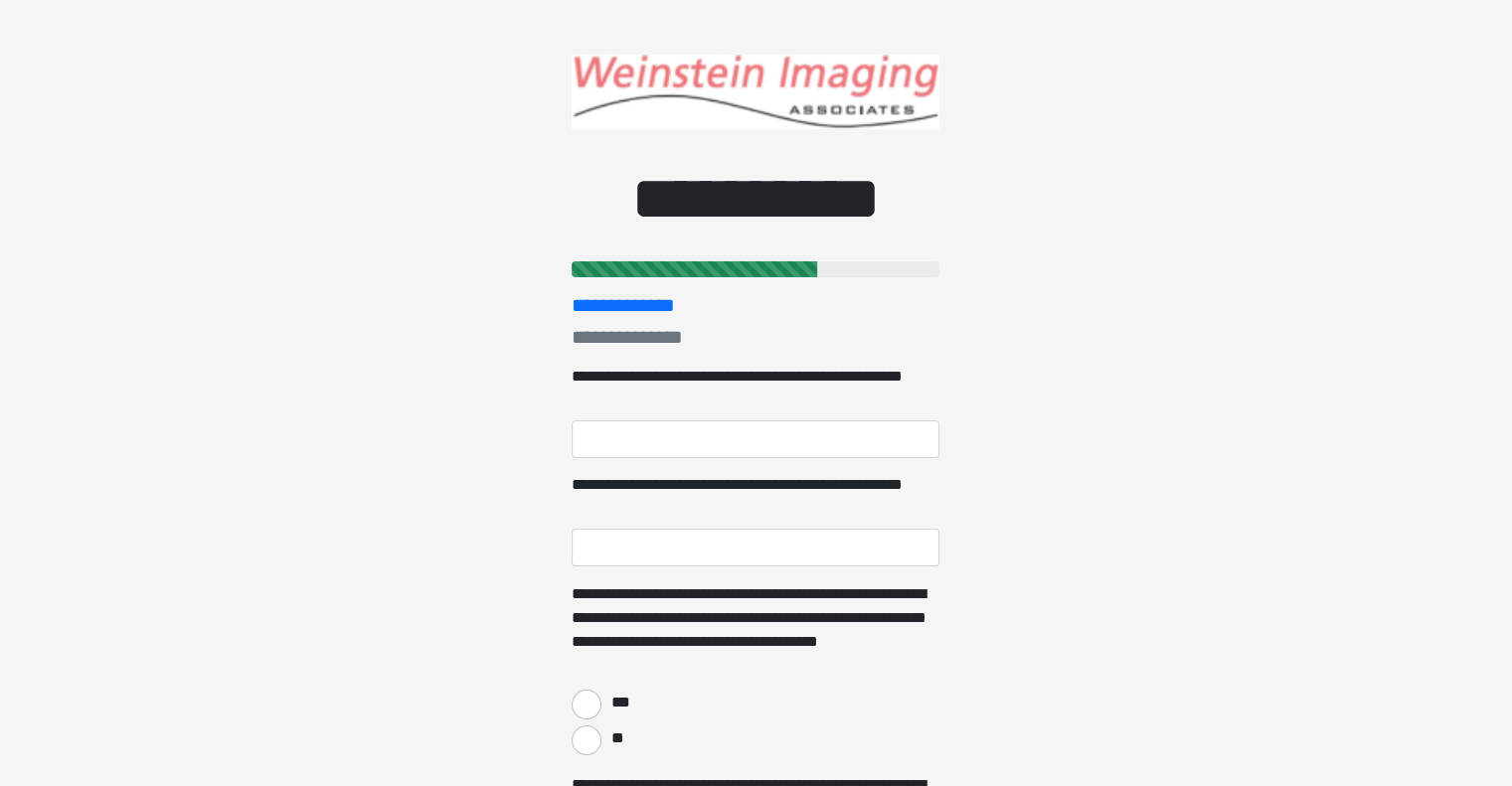 type 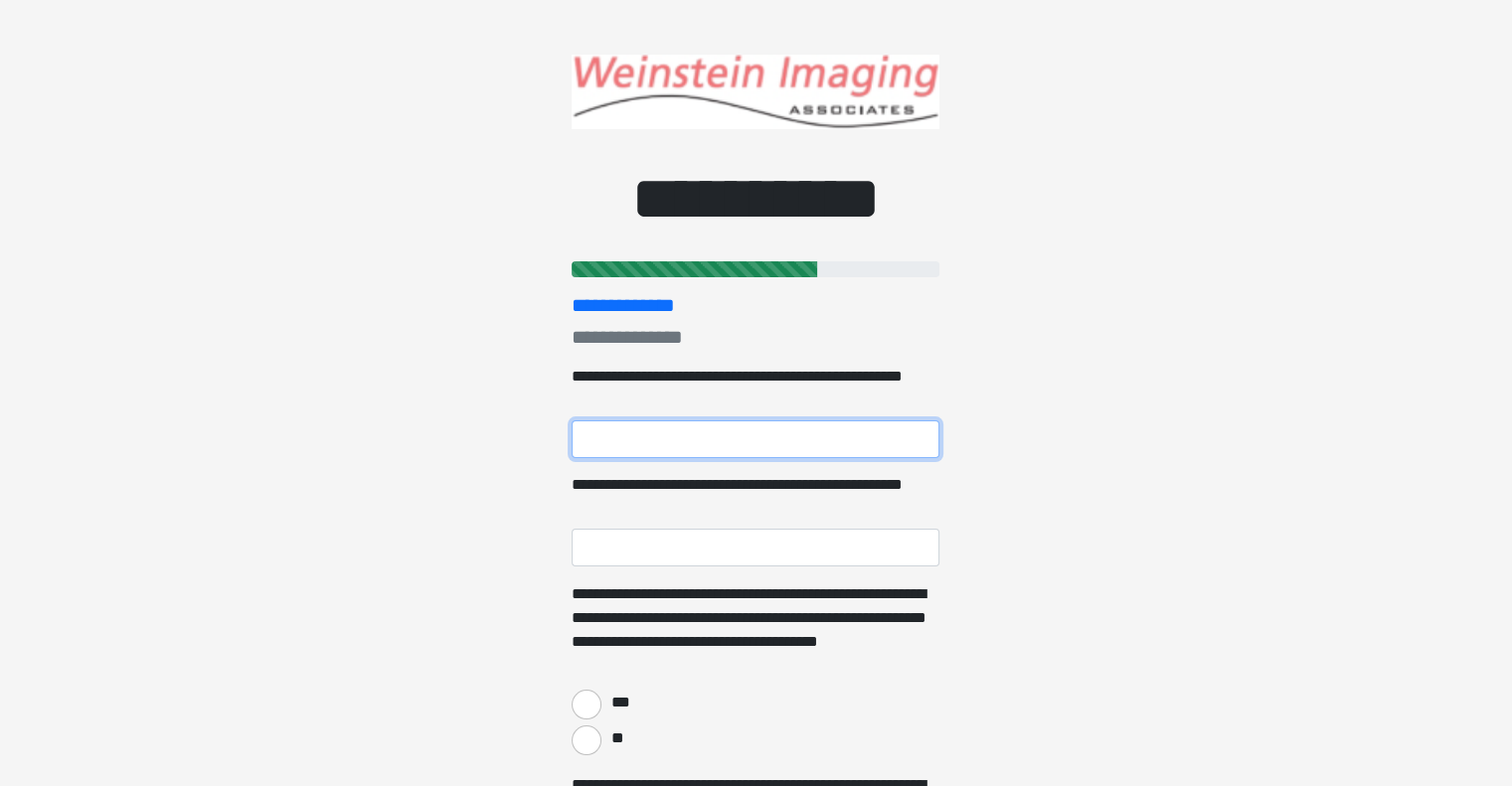 click on "**********" at bounding box center [756, 439] 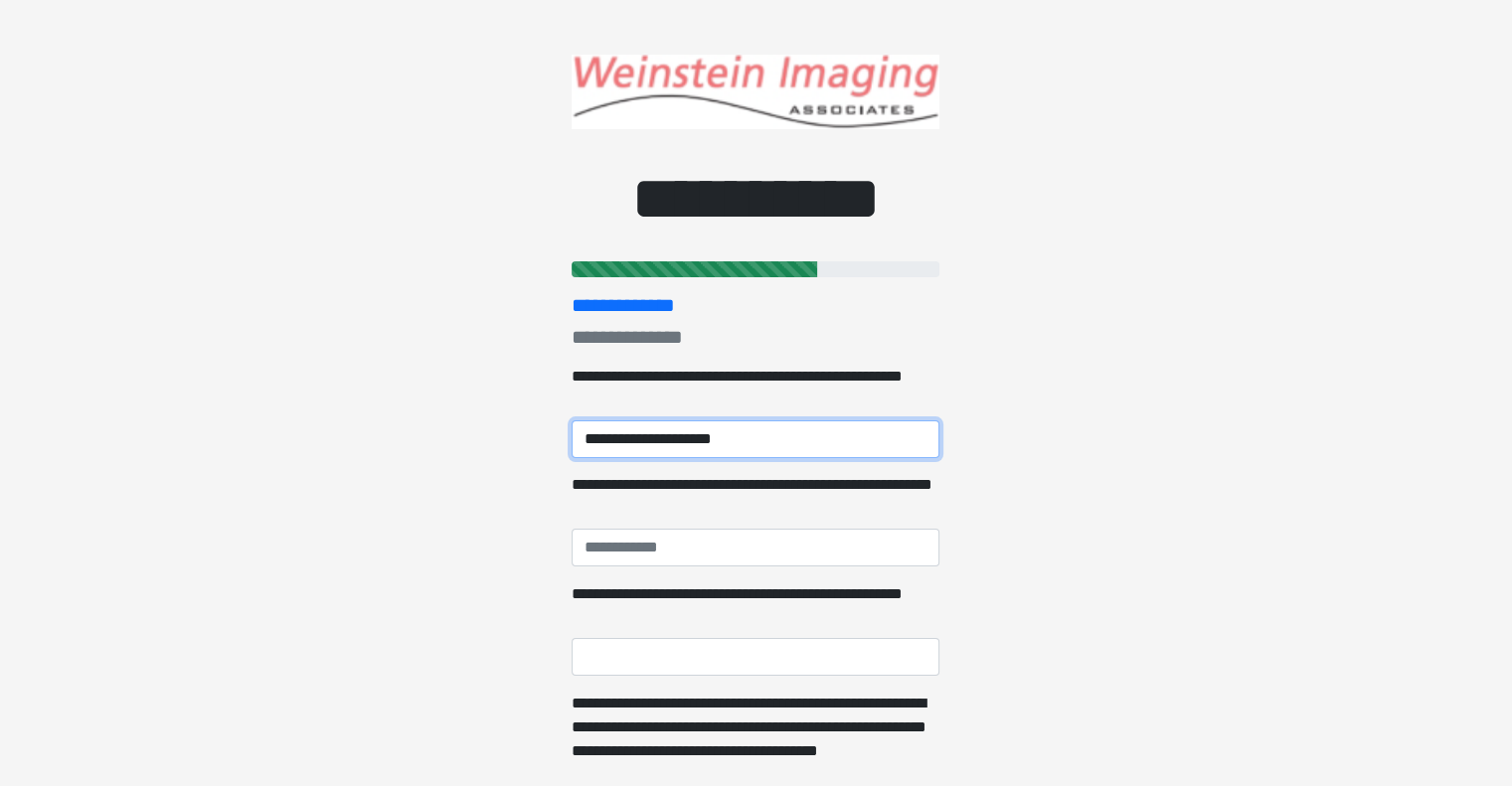 type on "**********" 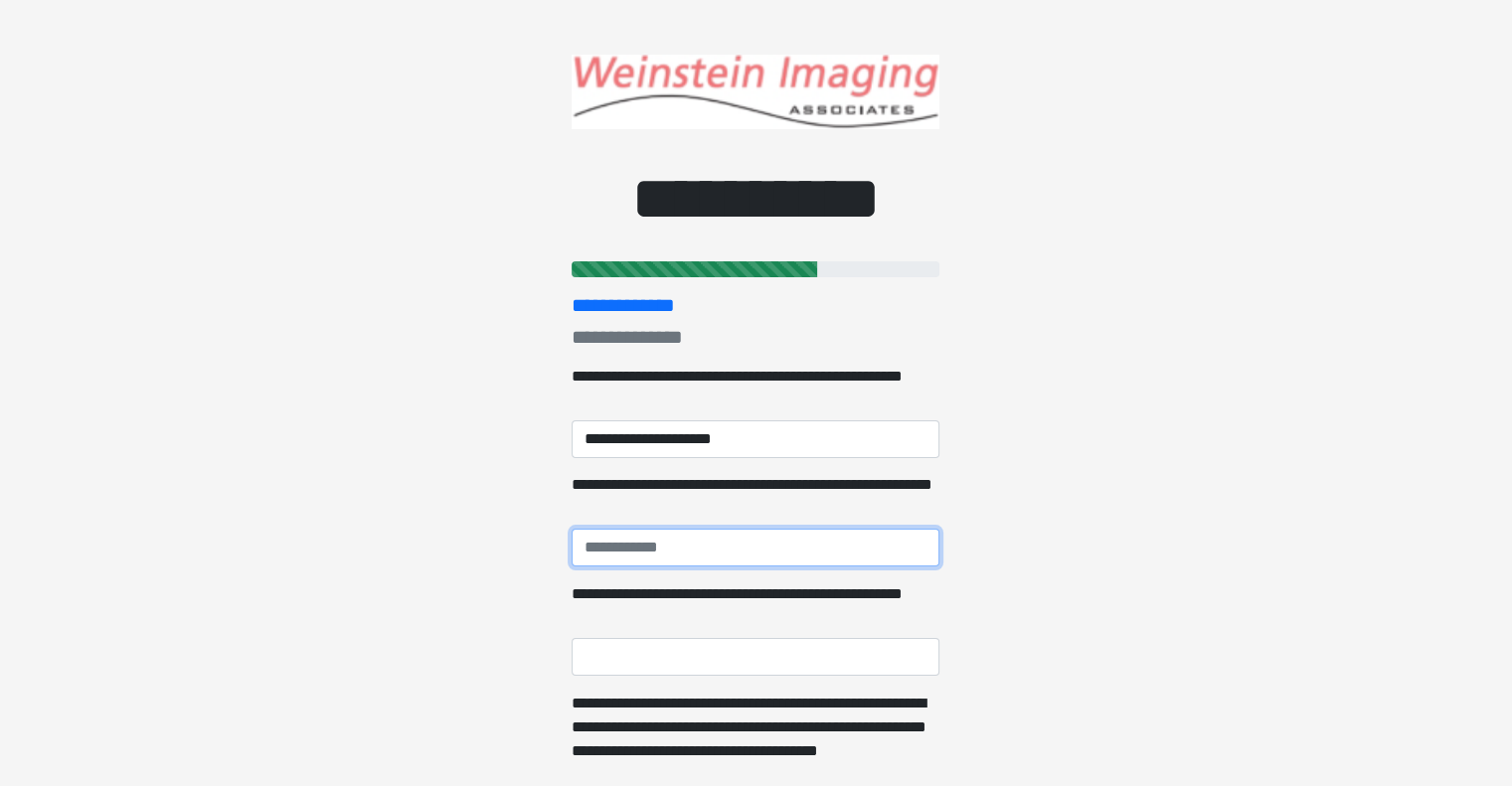 click on "**********" at bounding box center (756, 548) 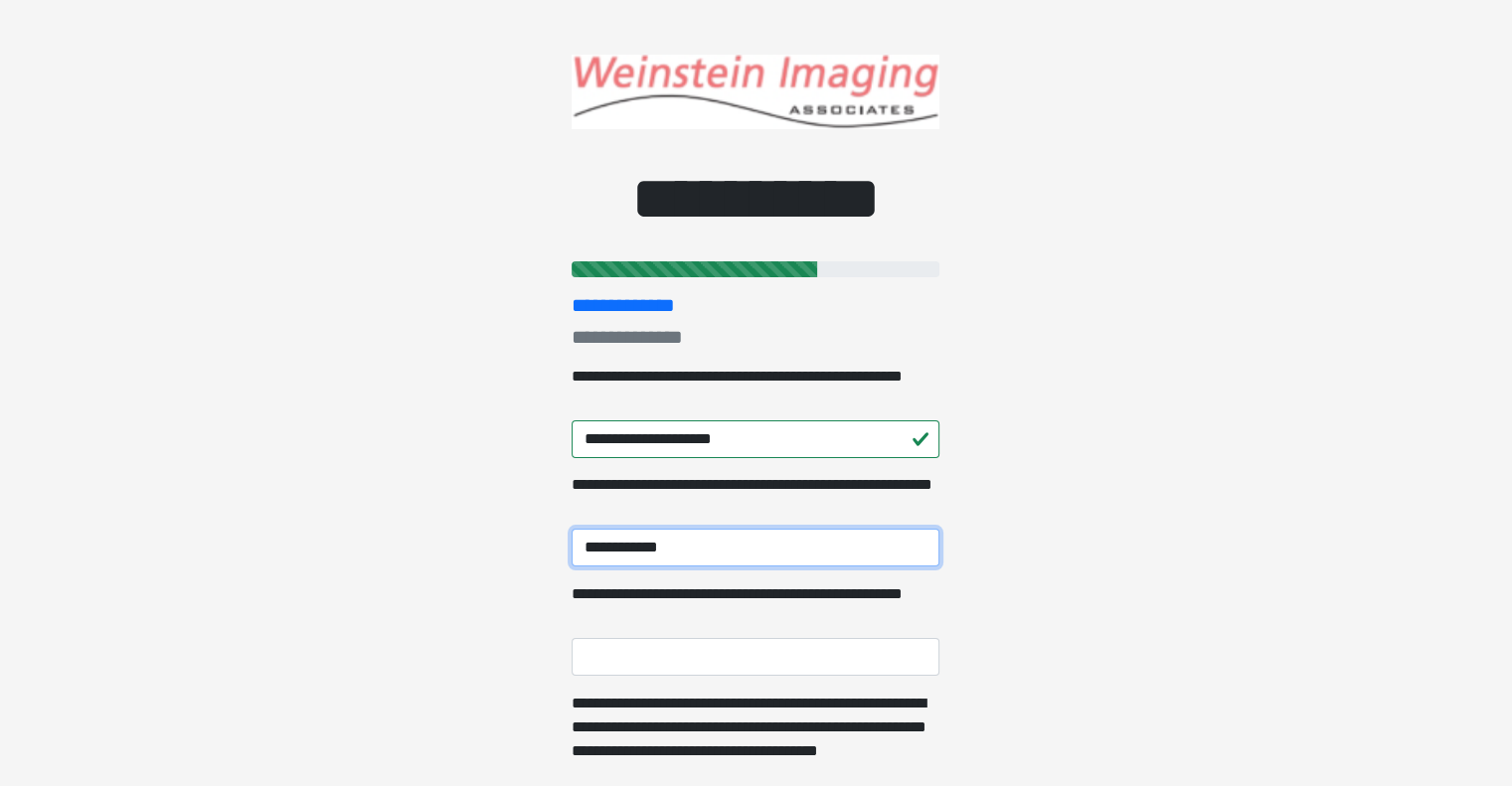 type on "**********" 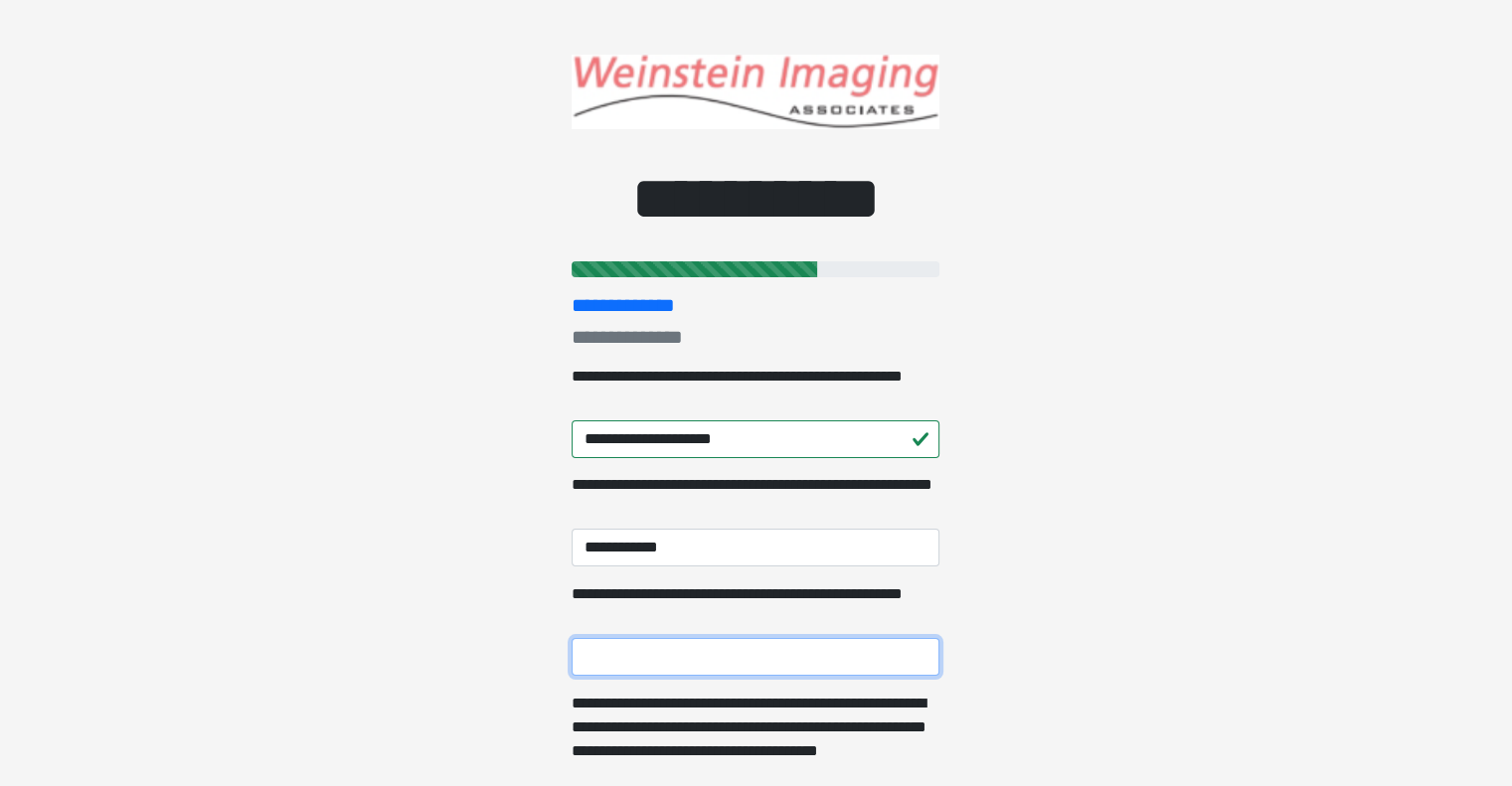 click on "**********" at bounding box center (756, 657) 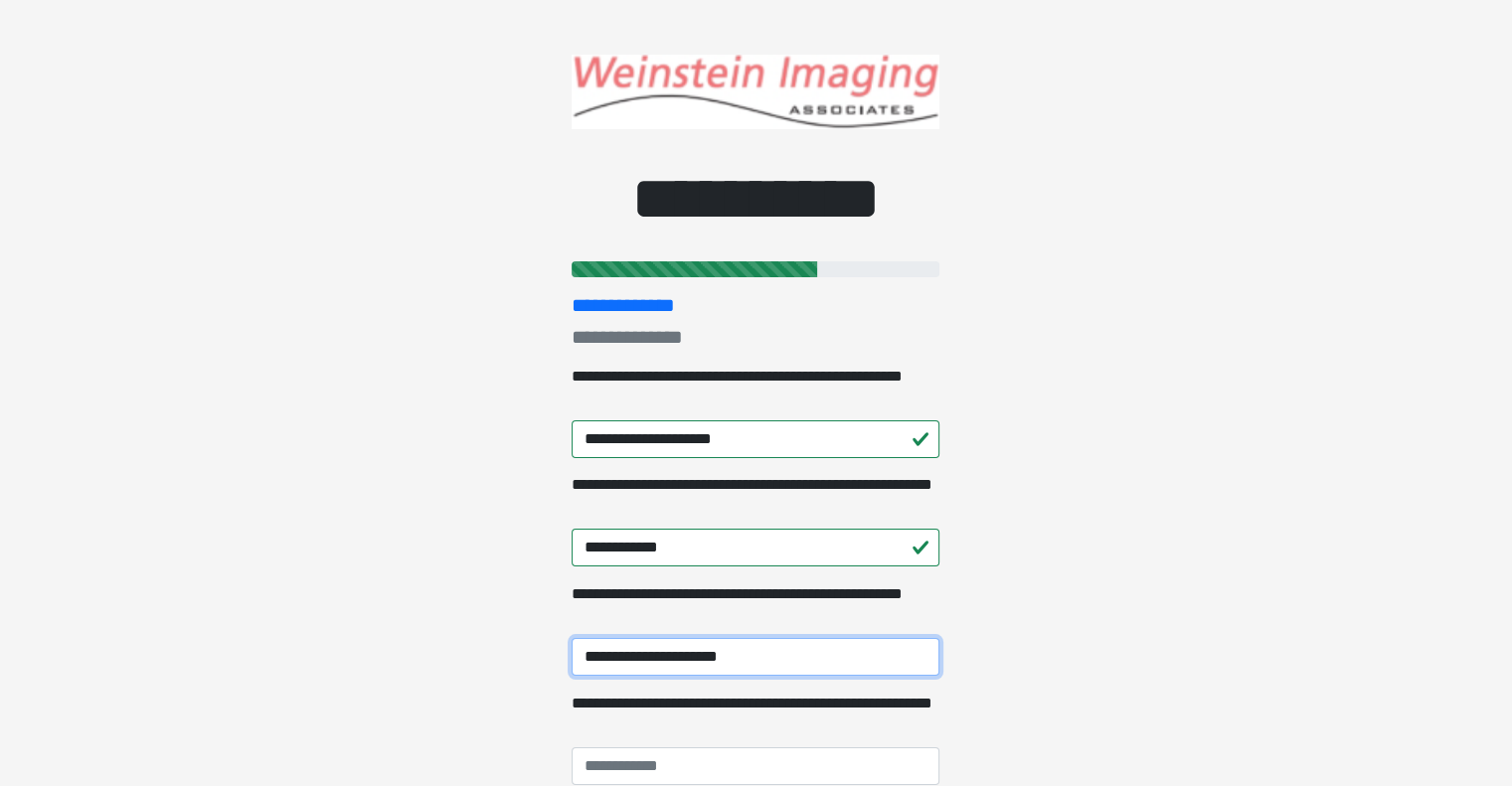 drag, startPoint x: 752, startPoint y: 654, endPoint x: 581, endPoint y: 676, distance: 172.4094 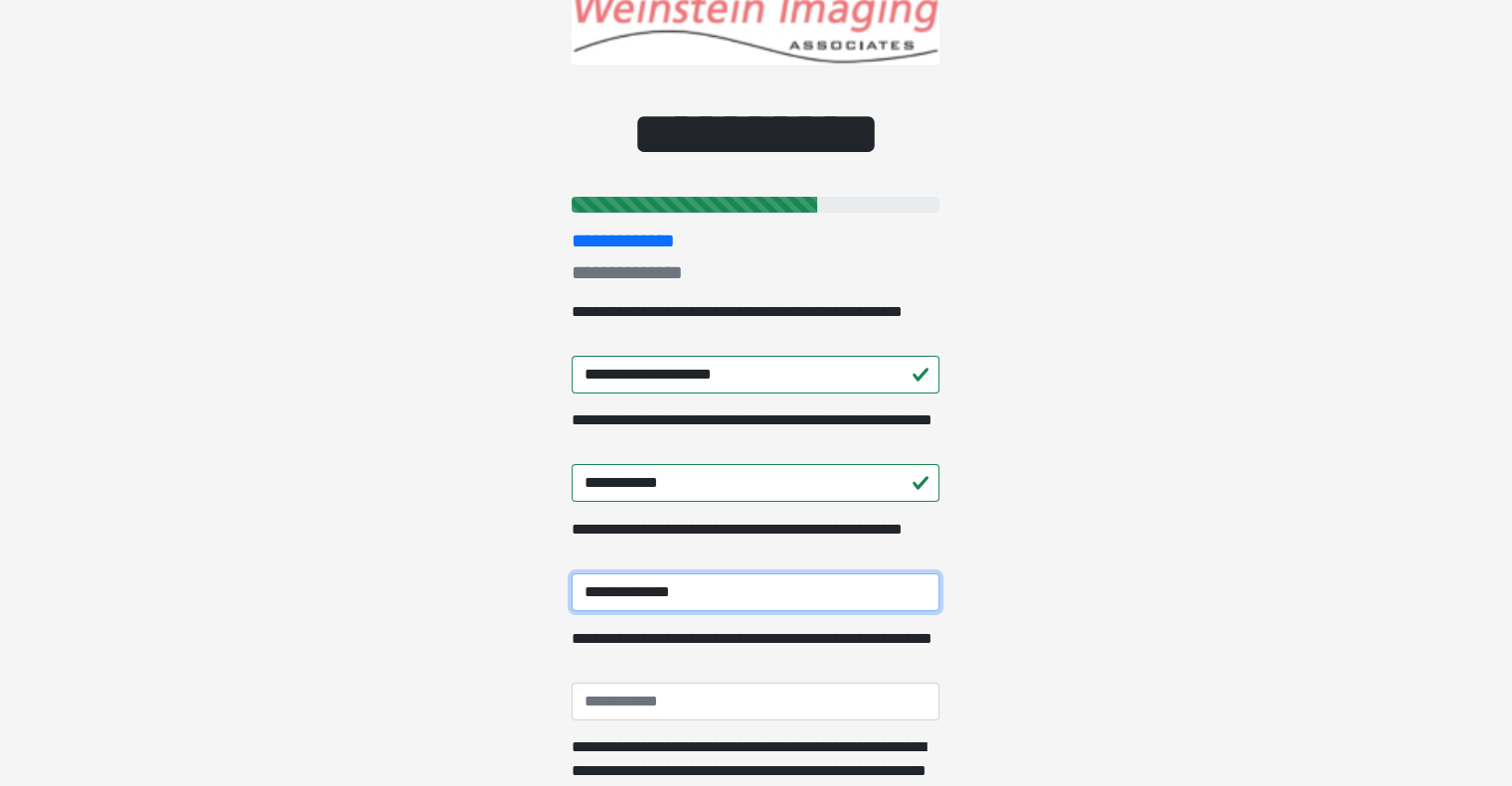 scroll, scrollTop: 99, scrollLeft: 0, axis: vertical 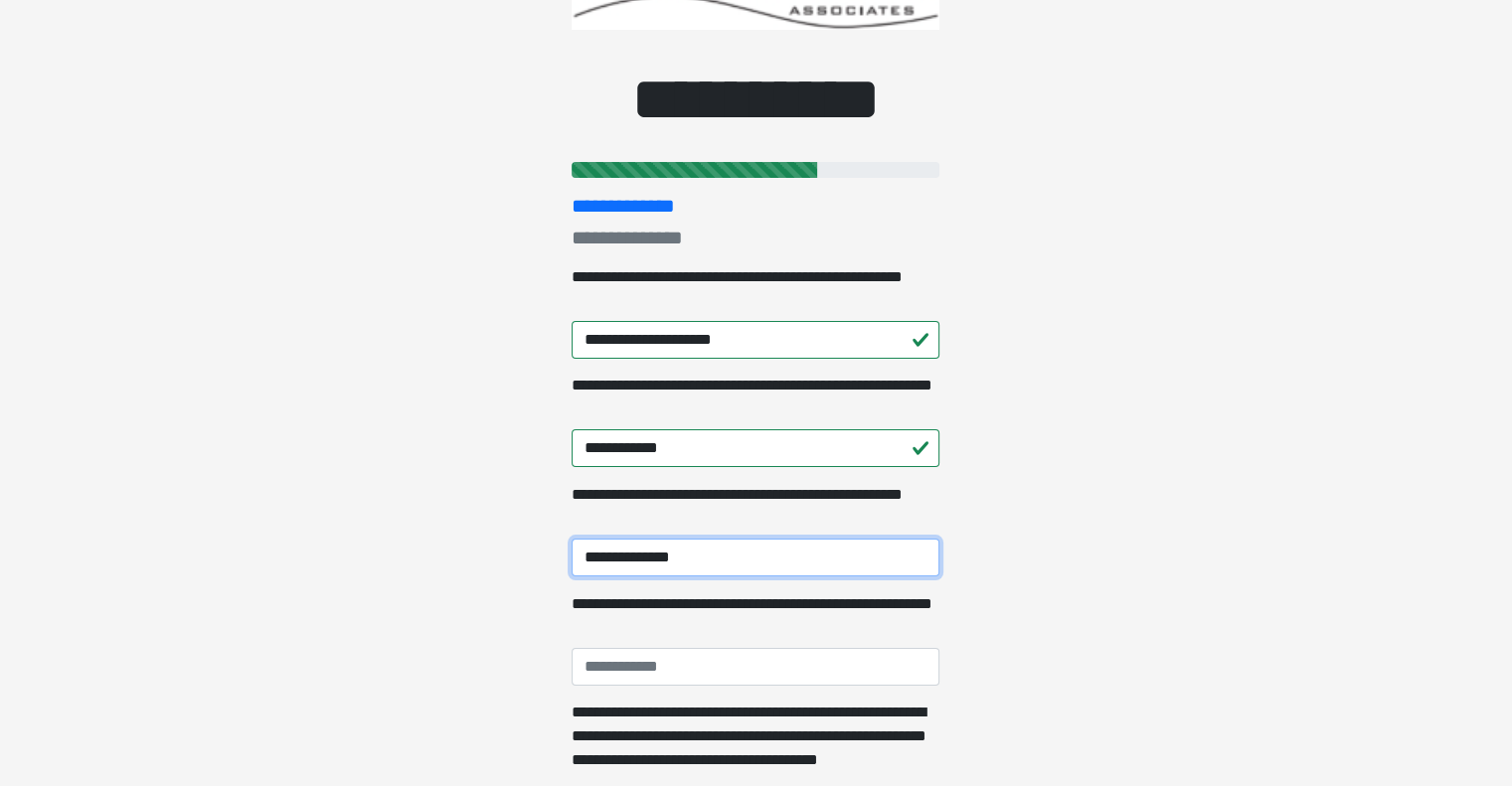 type on "**********" 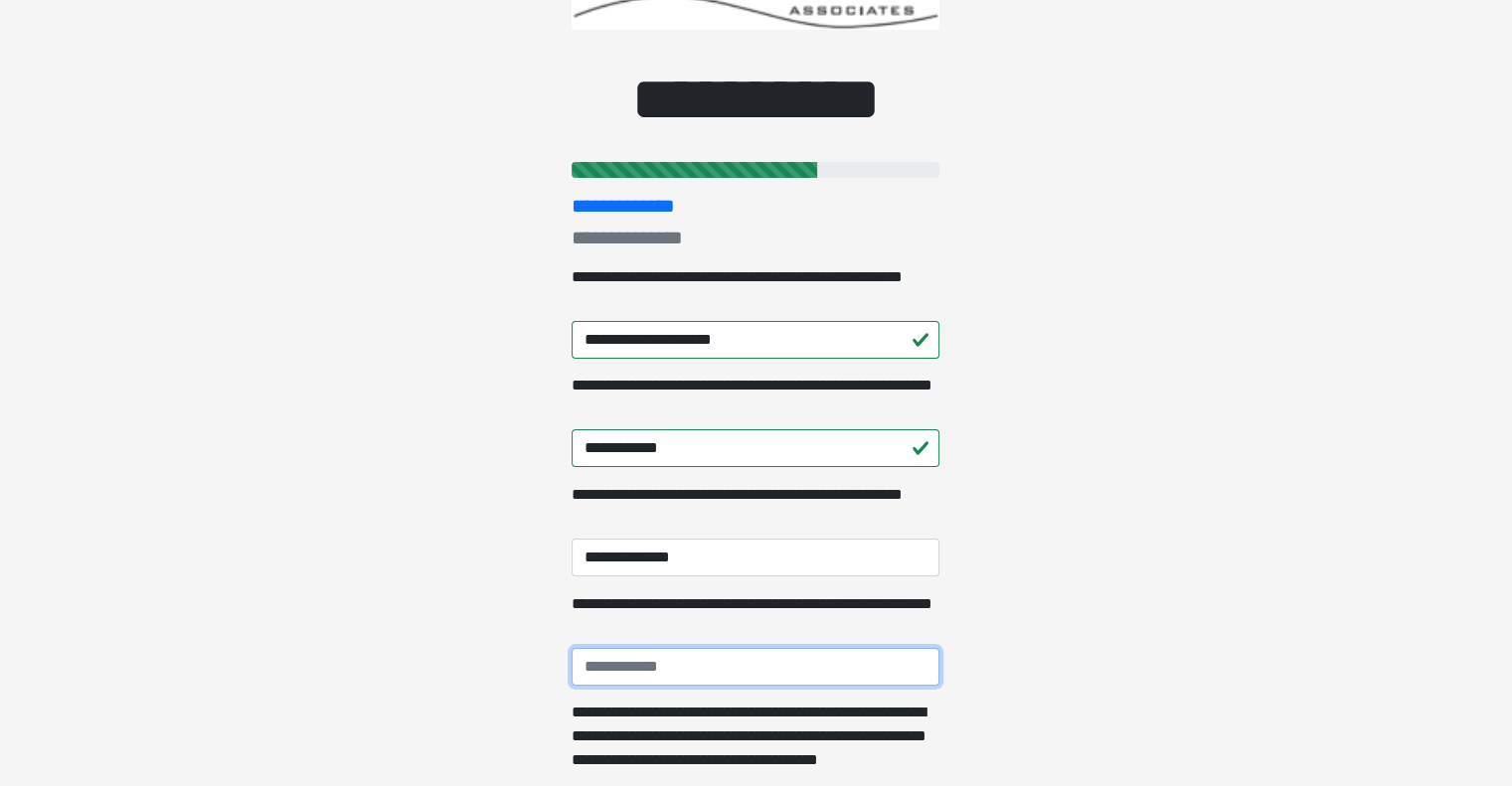 click on "**********" at bounding box center (756, 667) 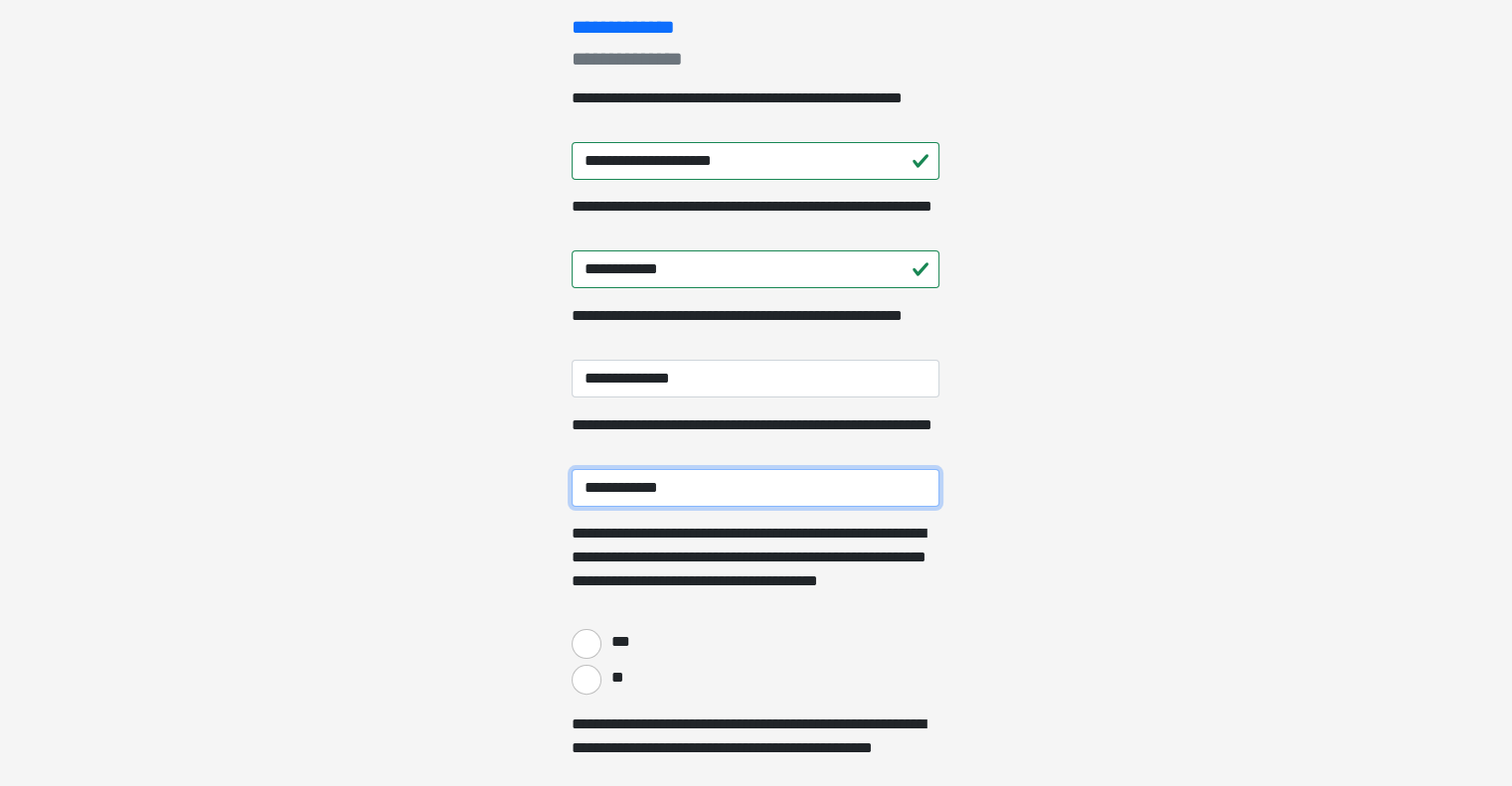 scroll, scrollTop: 298, scrollLeft: 0, axis: vertical 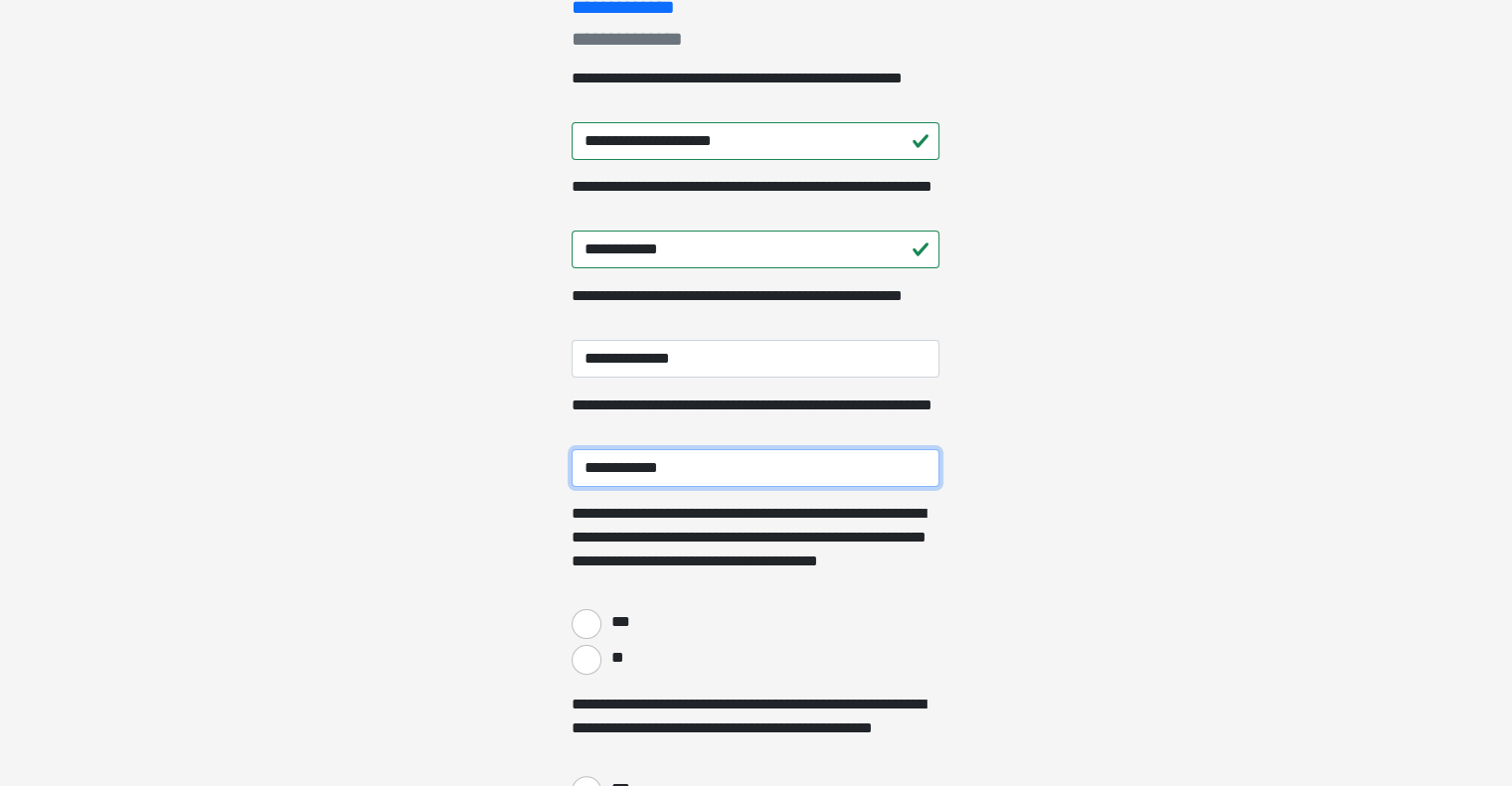 type on "**********" 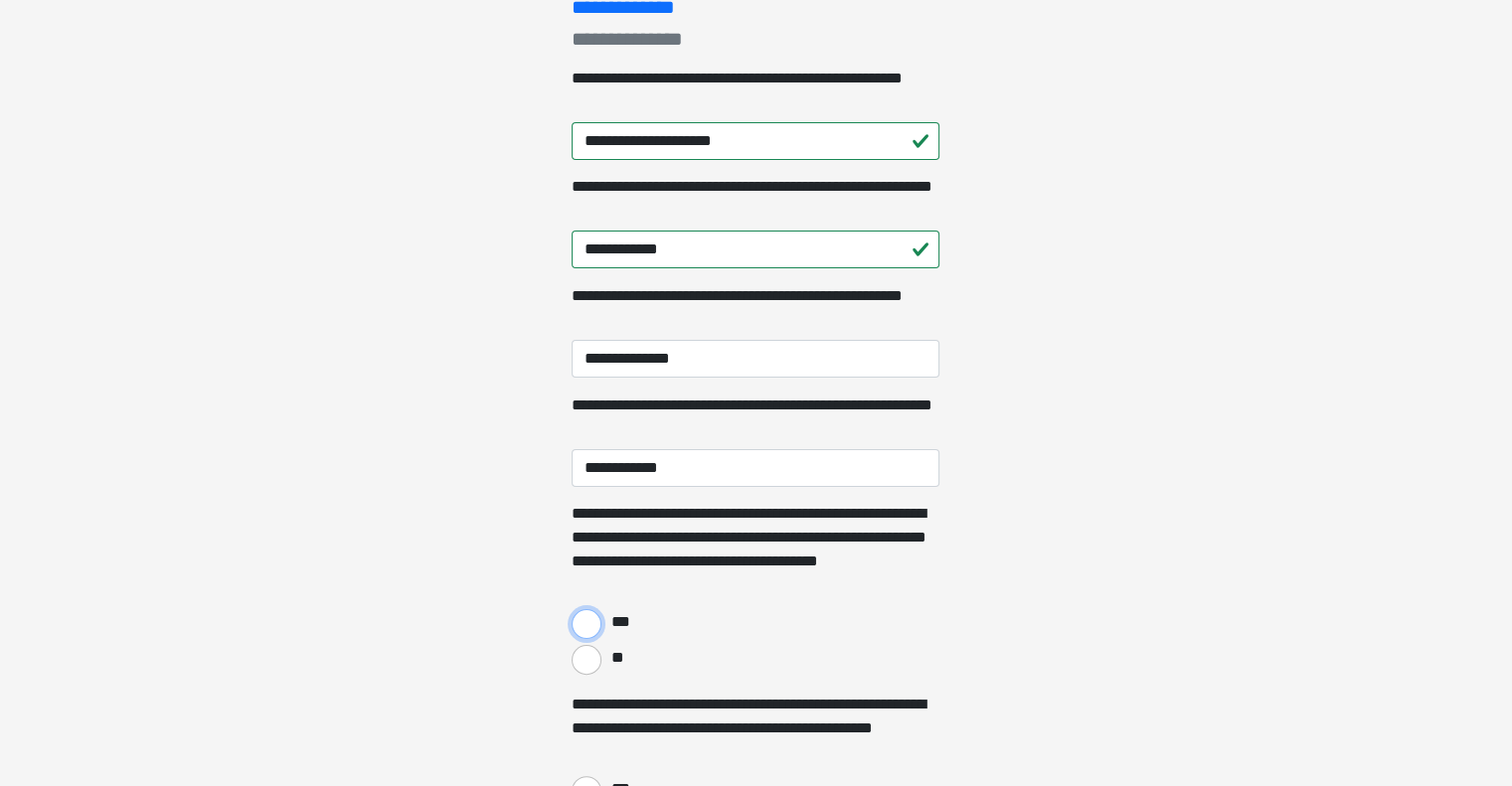click on "***" at bounding box center (587, 624) 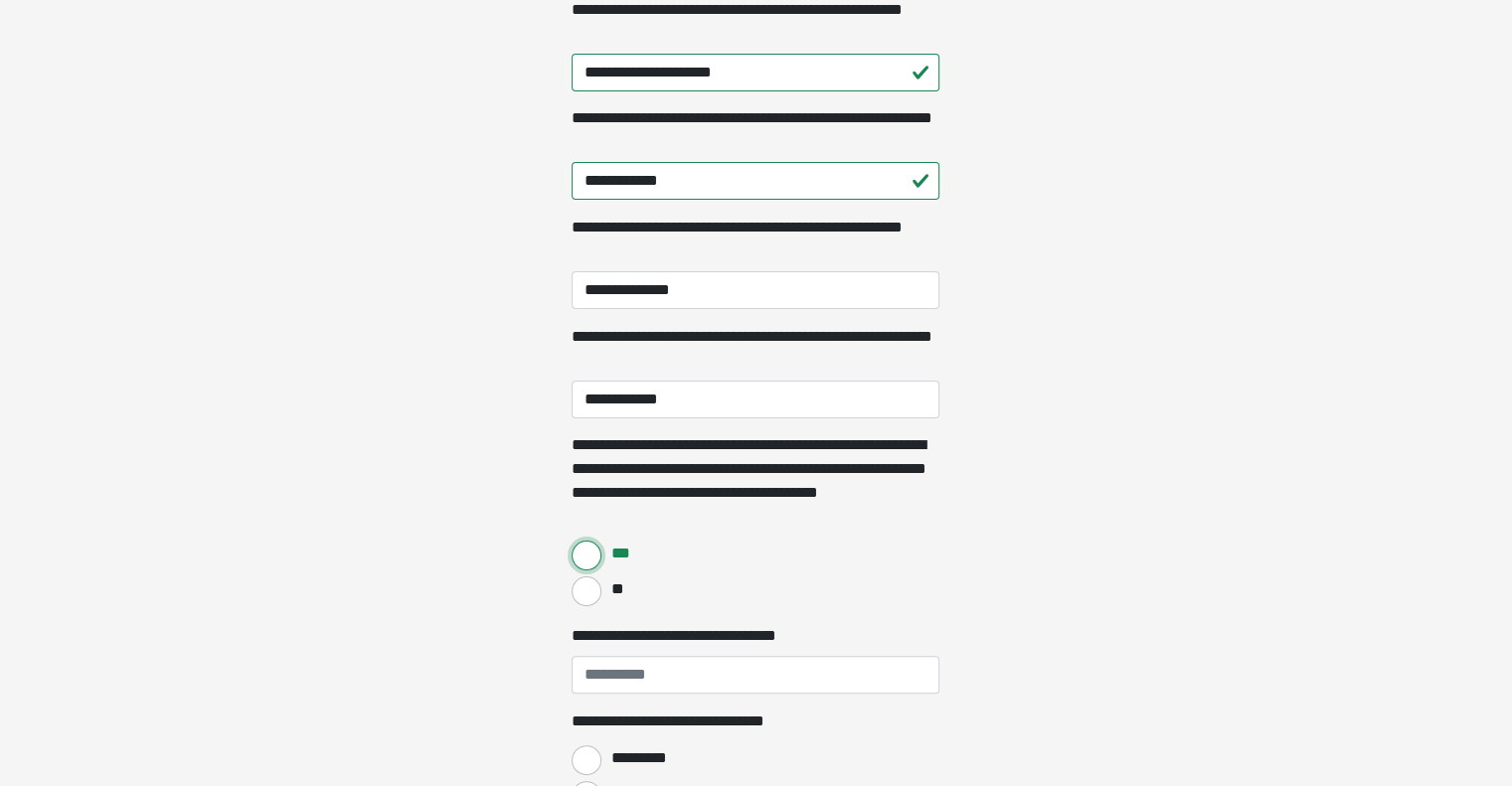 scroll, scrollTop: 397, scrollLeft: 0, axis: vertical 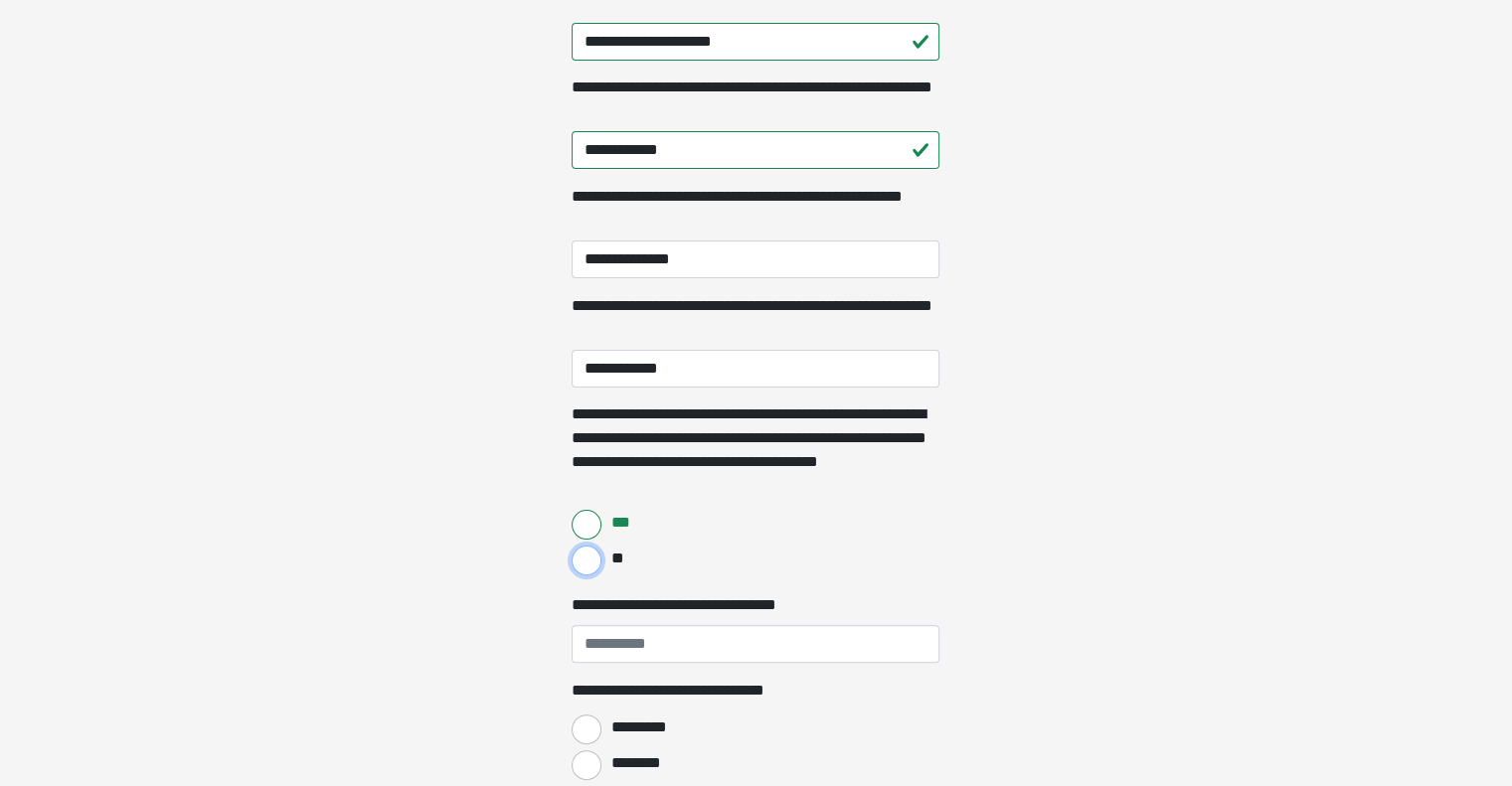 click on "**" at bounding box center (587, 560) 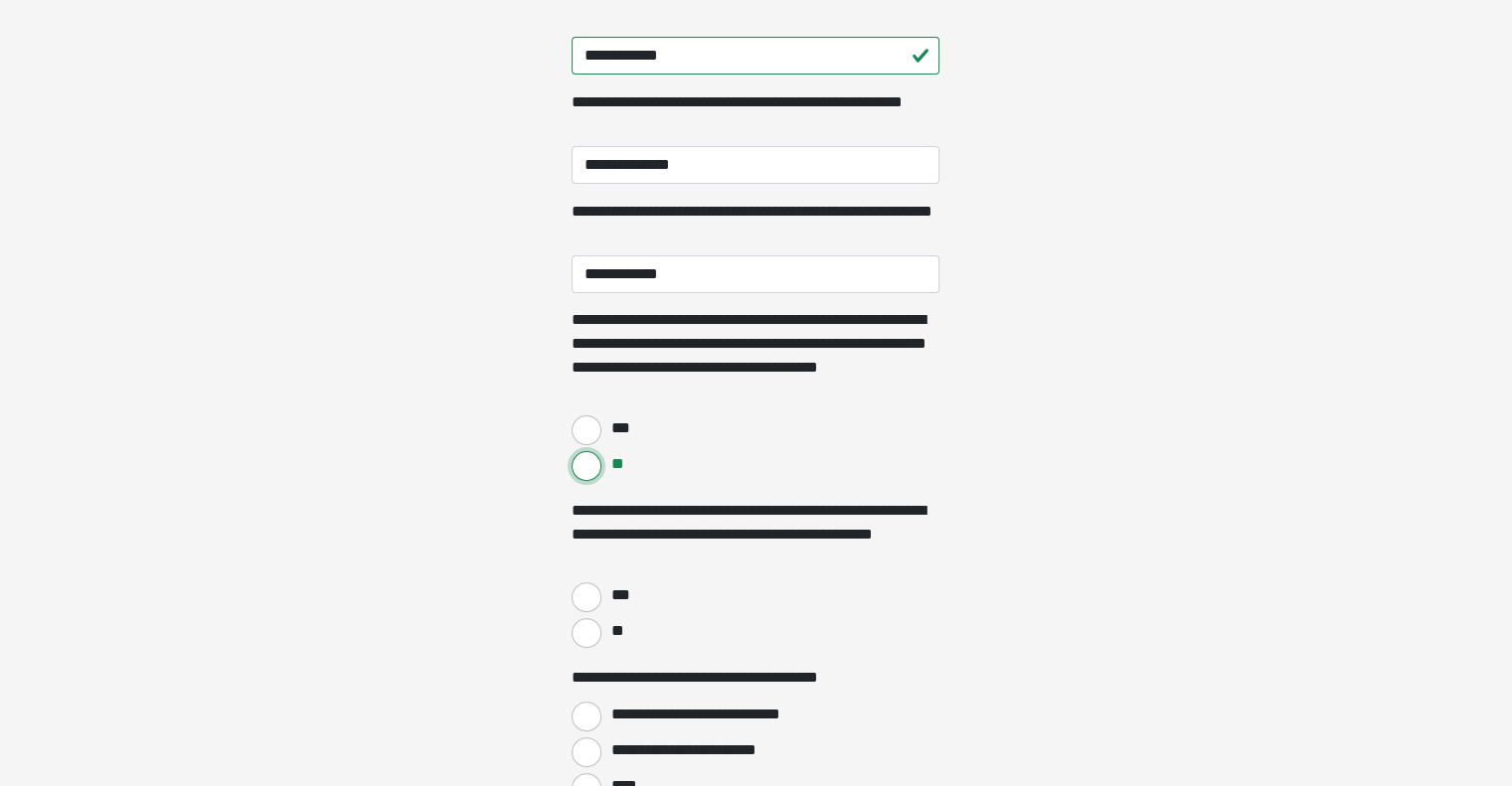 scroll, scrollTop: 497, scrollLeft: 0, axis: vertical 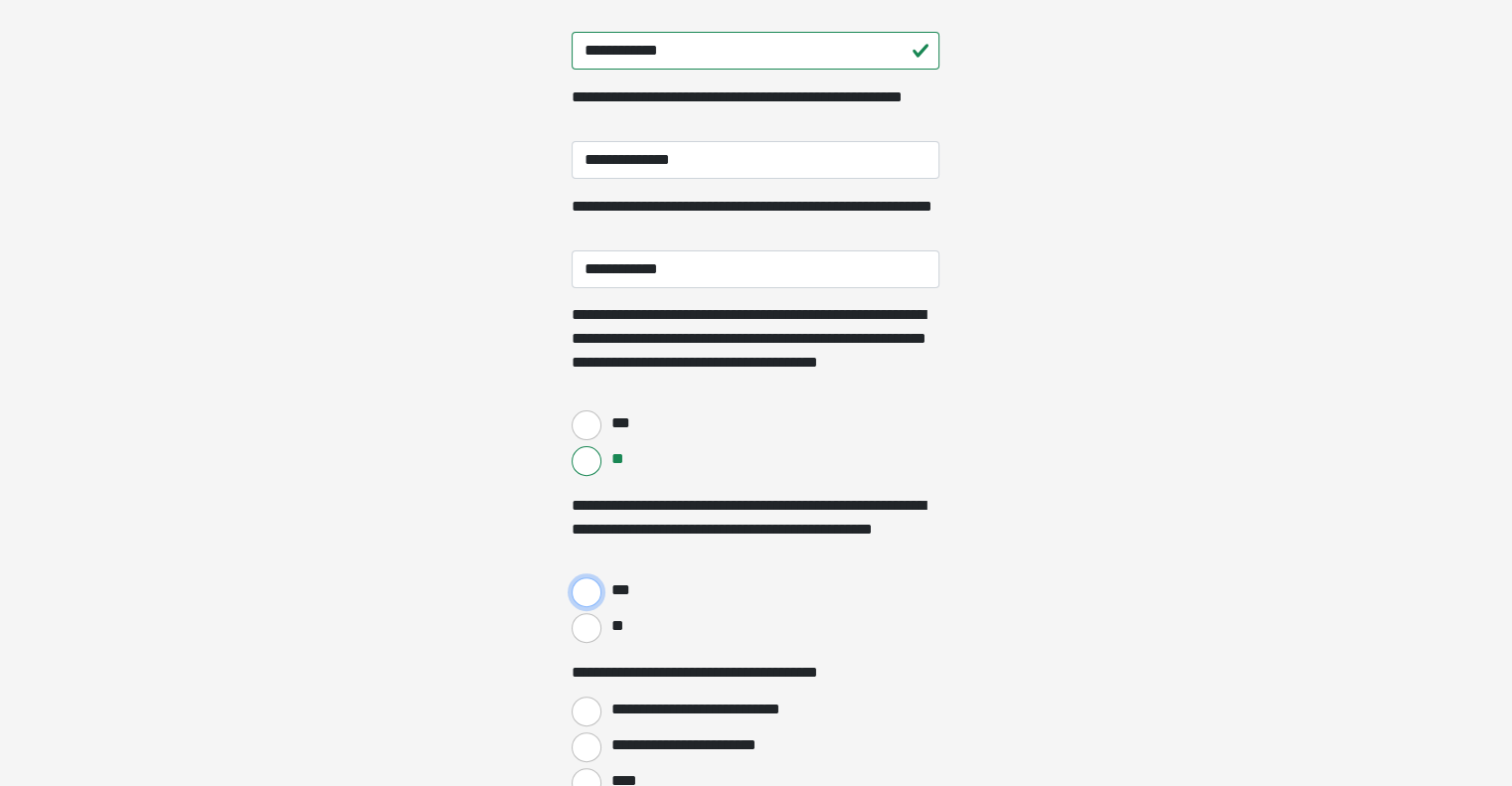 click on "***" at bounding box center (587, 592) 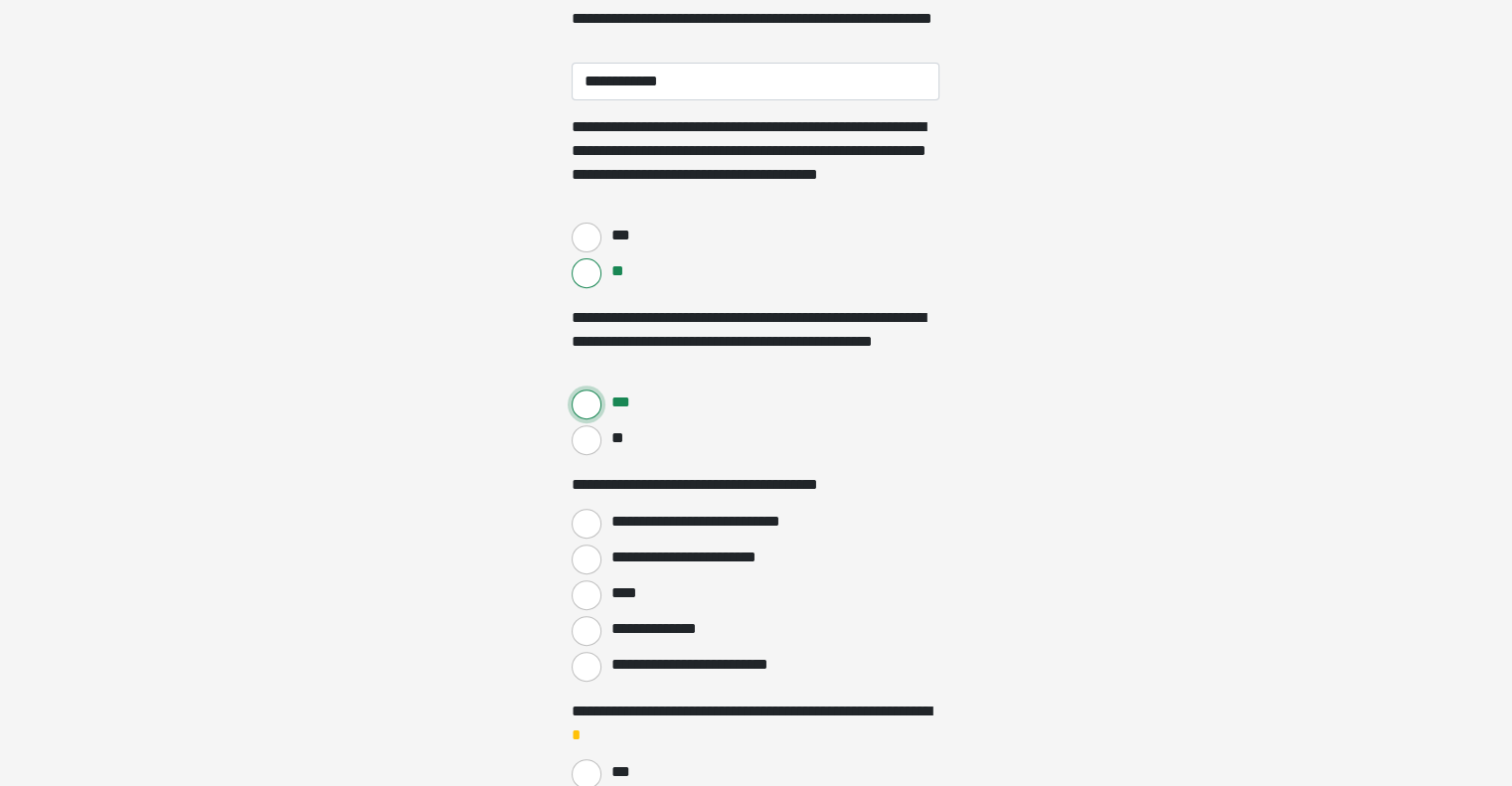 scroll, scrollTop: 696, scrollLeft: 0, axis: vertical 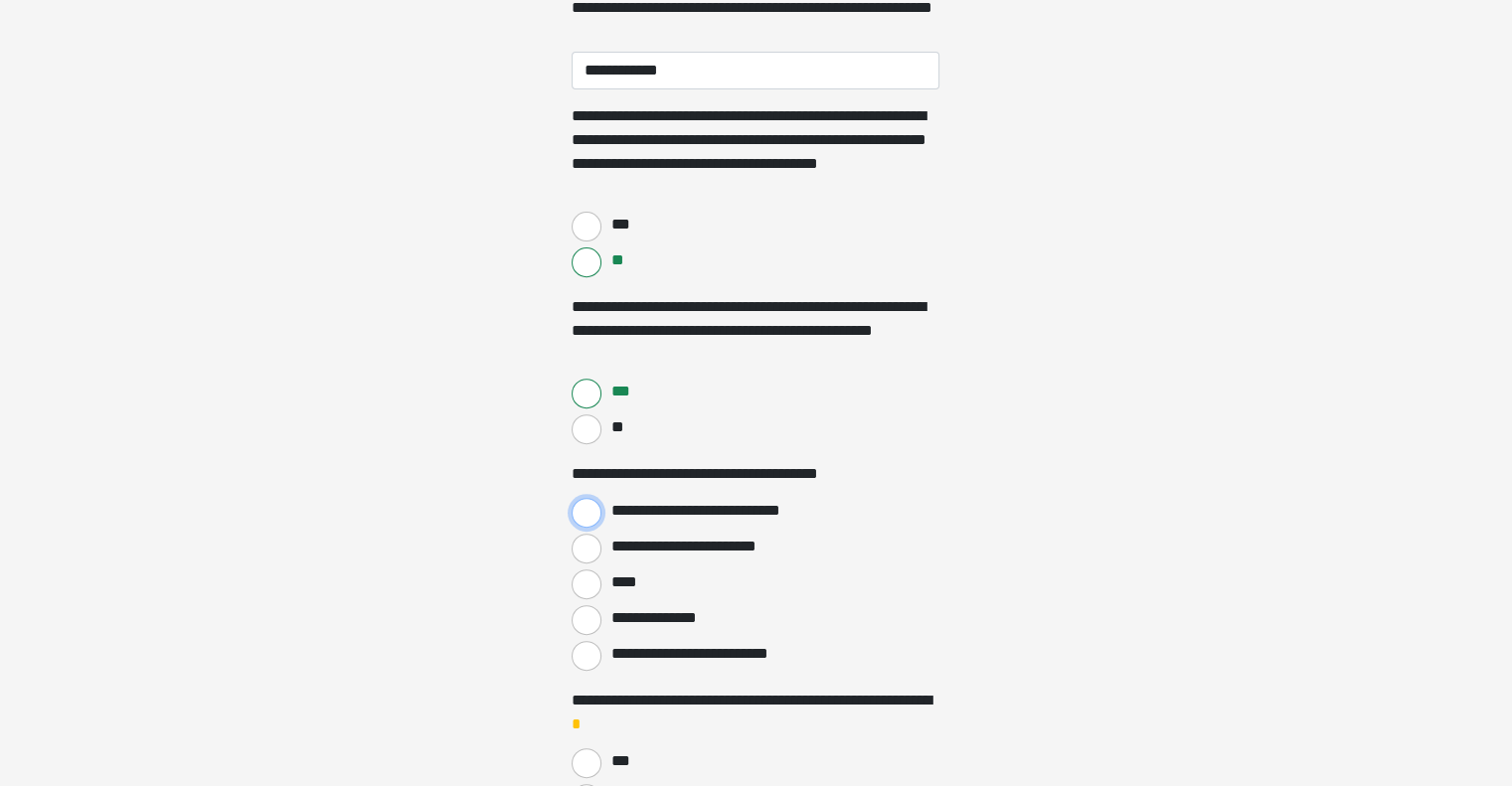 click on "**********" at bounding box center [587, 513] 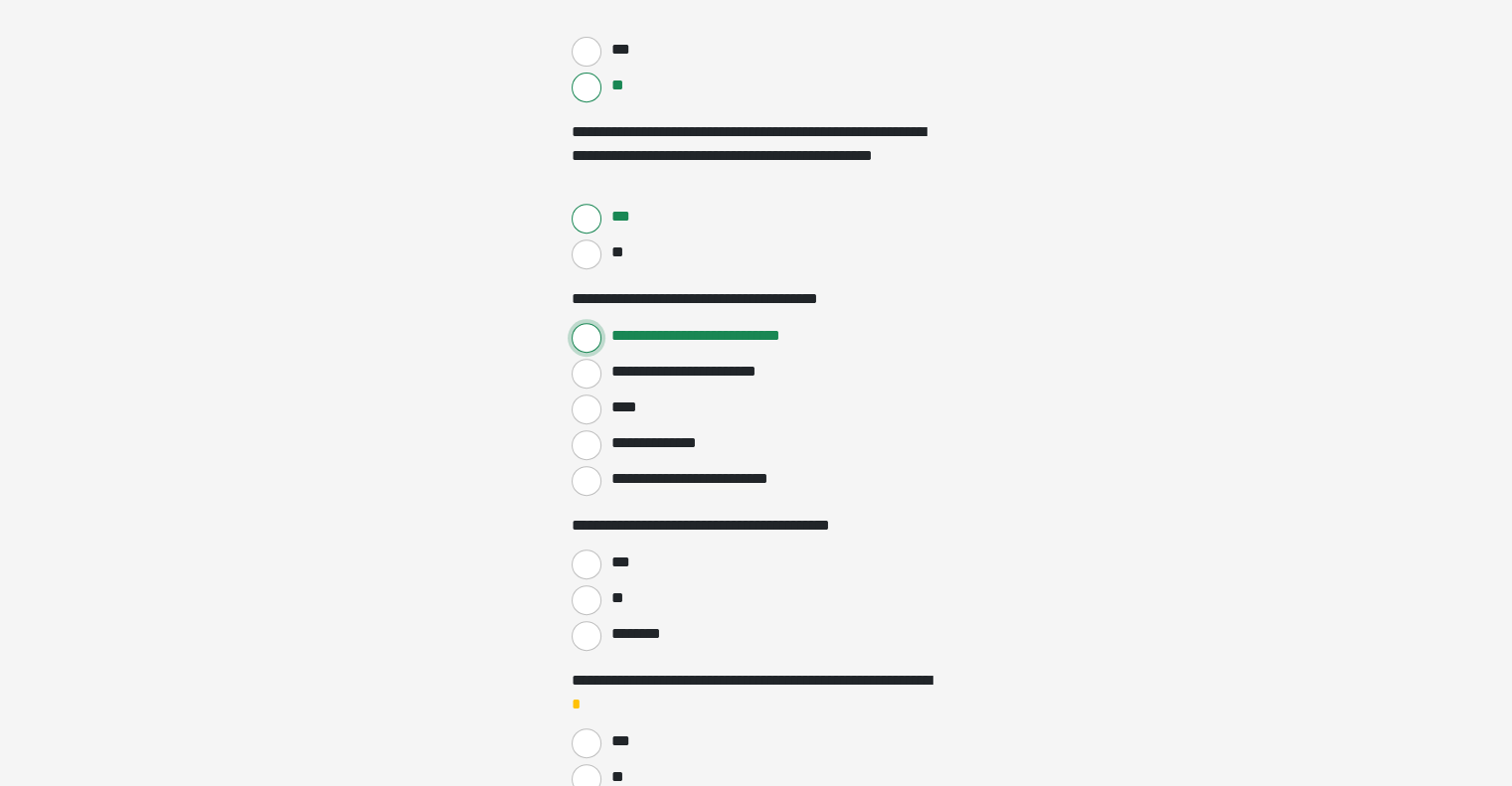 scroll, scrollTop: 894, scrollLeft: 0, axis: vertical 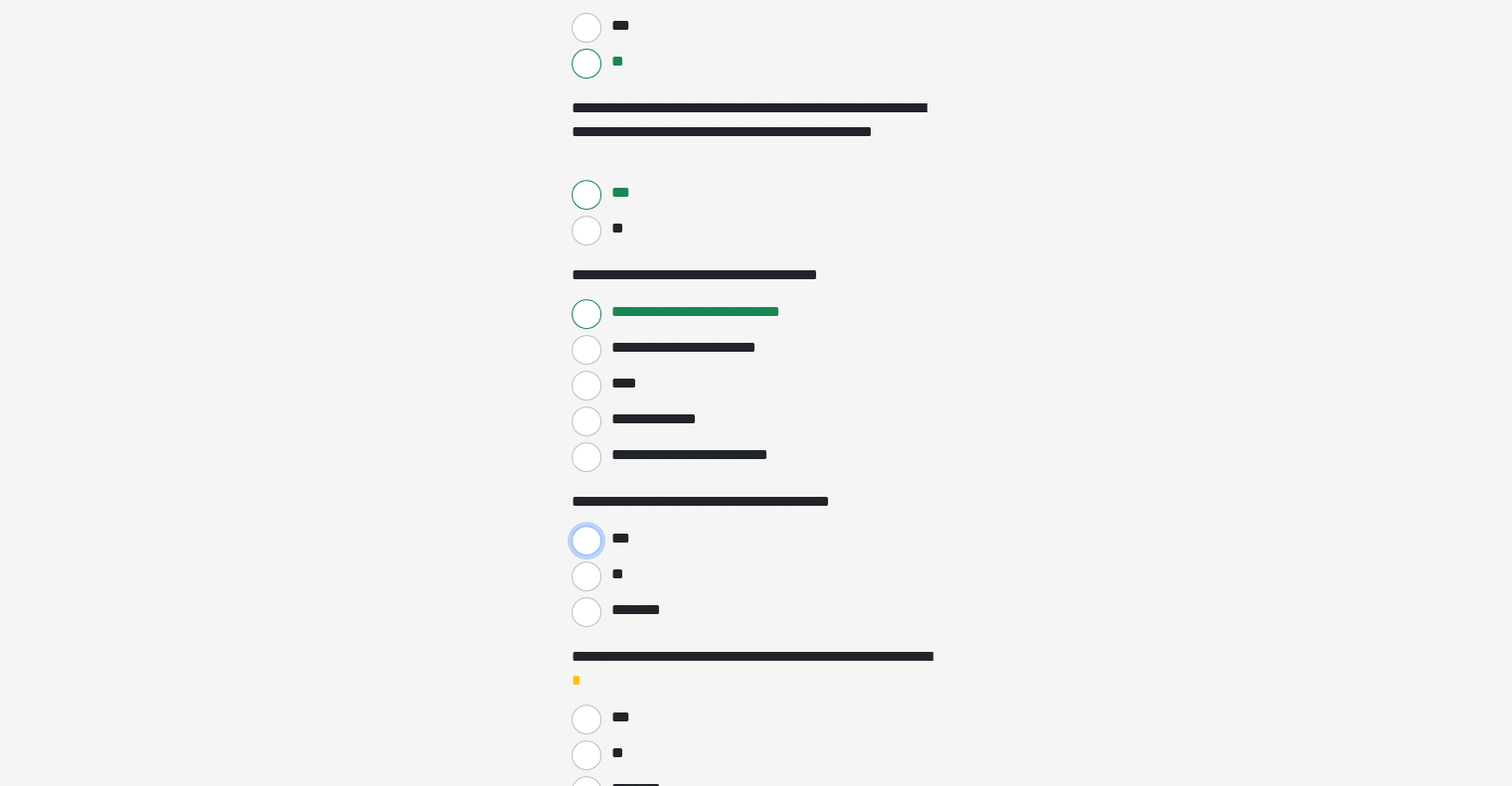 click on "***" at bounding box center [587, 541] 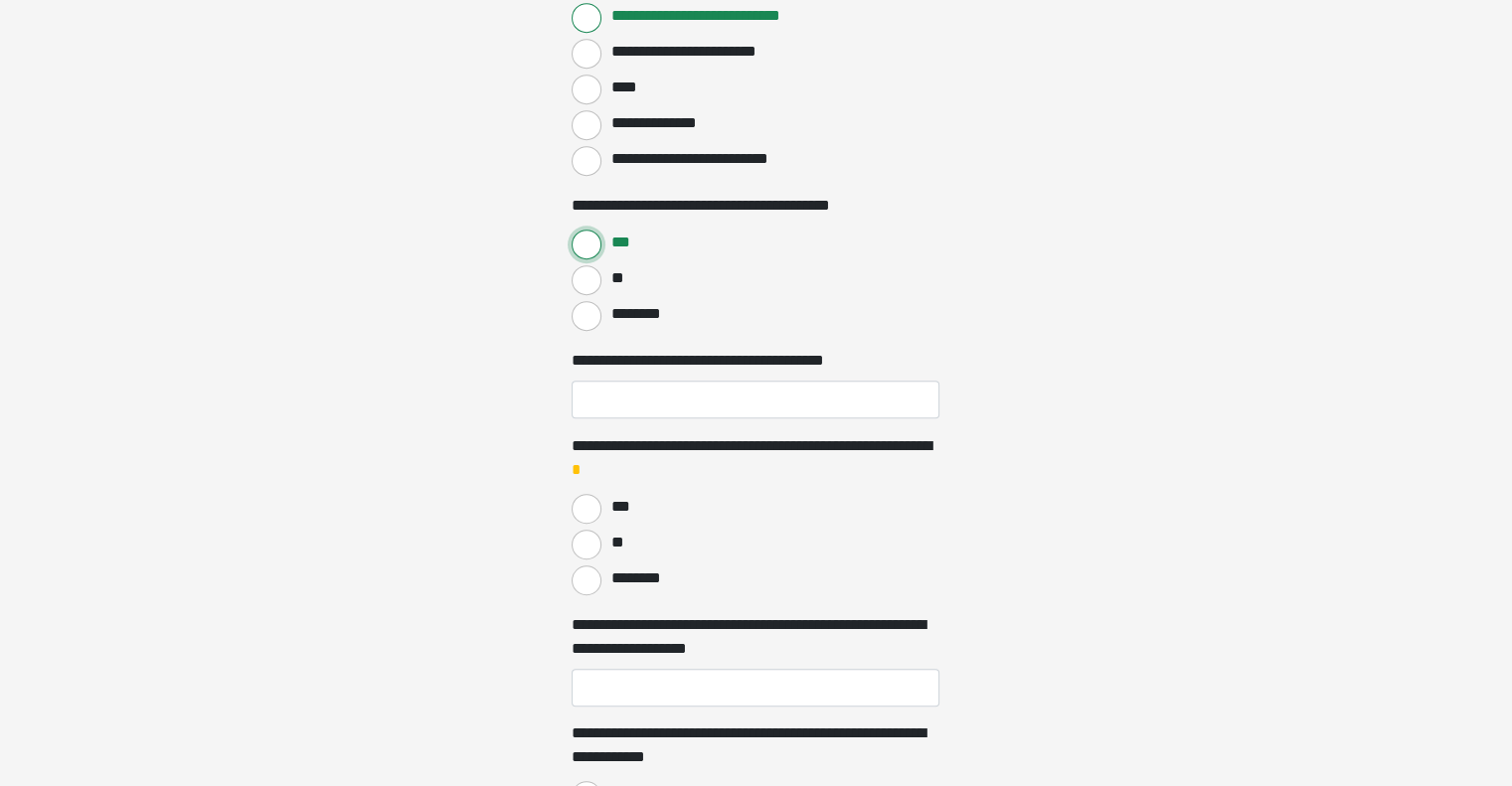 scroll, scrollTop: 1192, scrollLeft: 0, axis: vertical 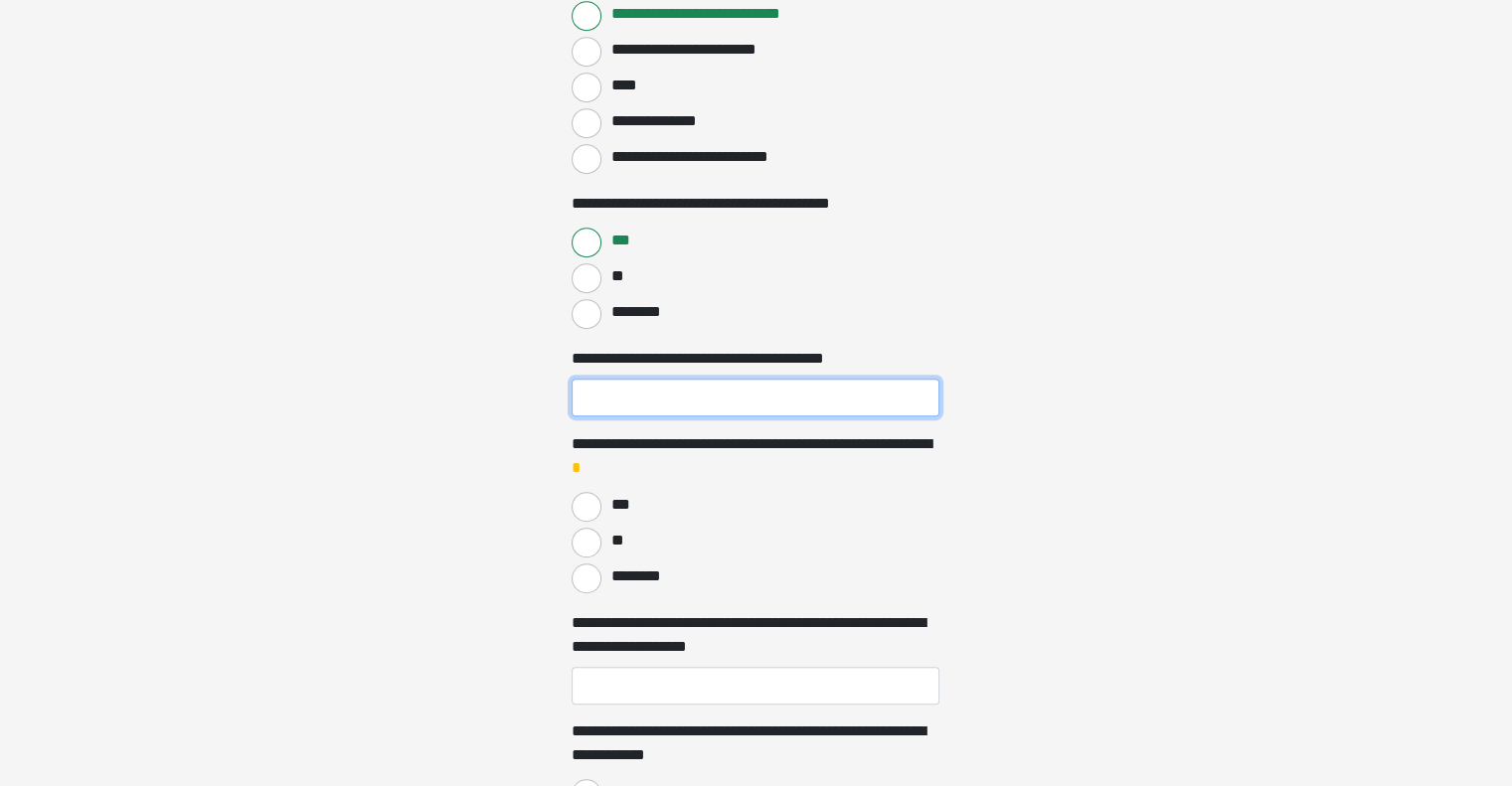 click on "**********" at bounding box center [756, 397] 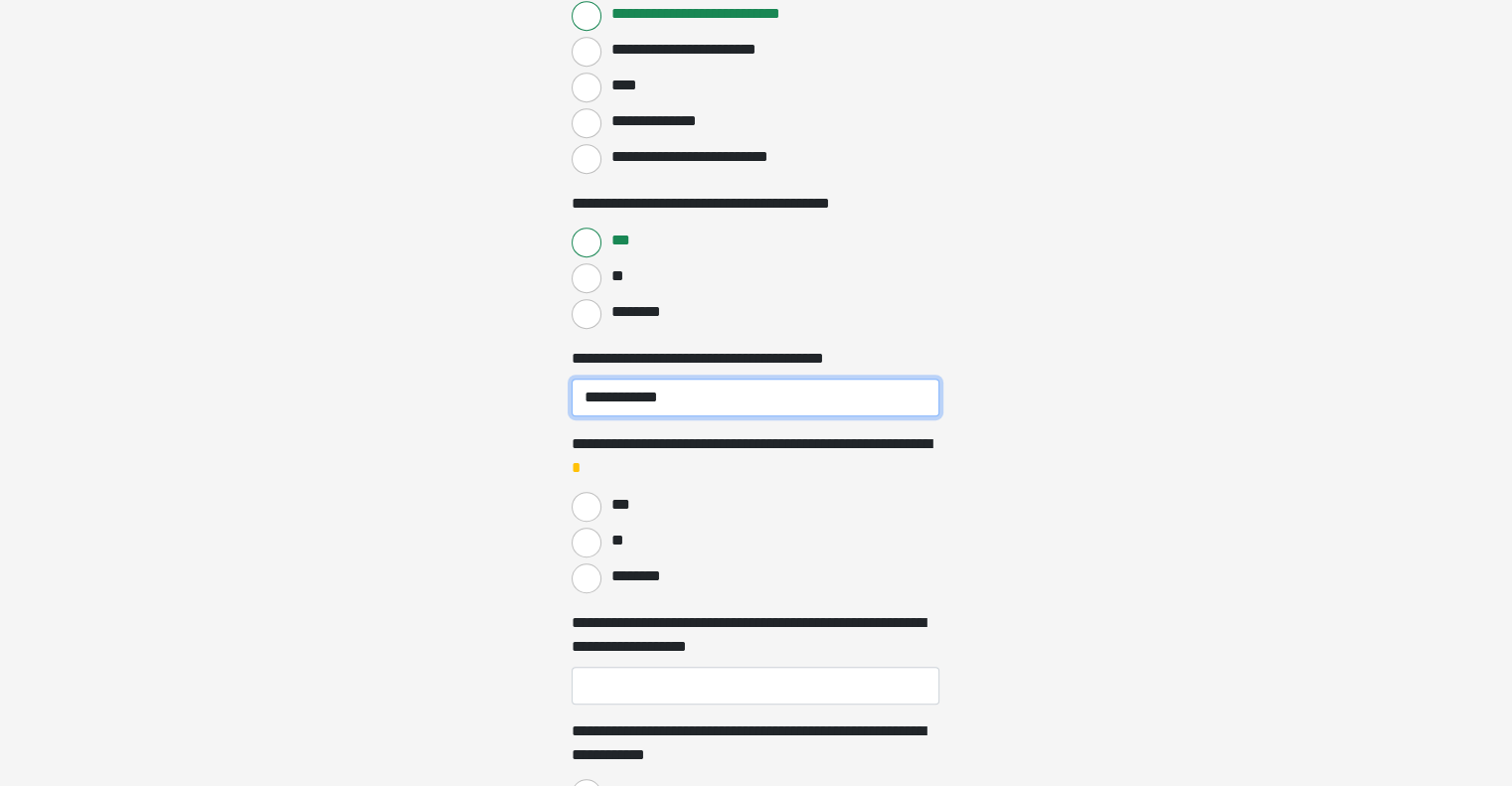 type on "**********" 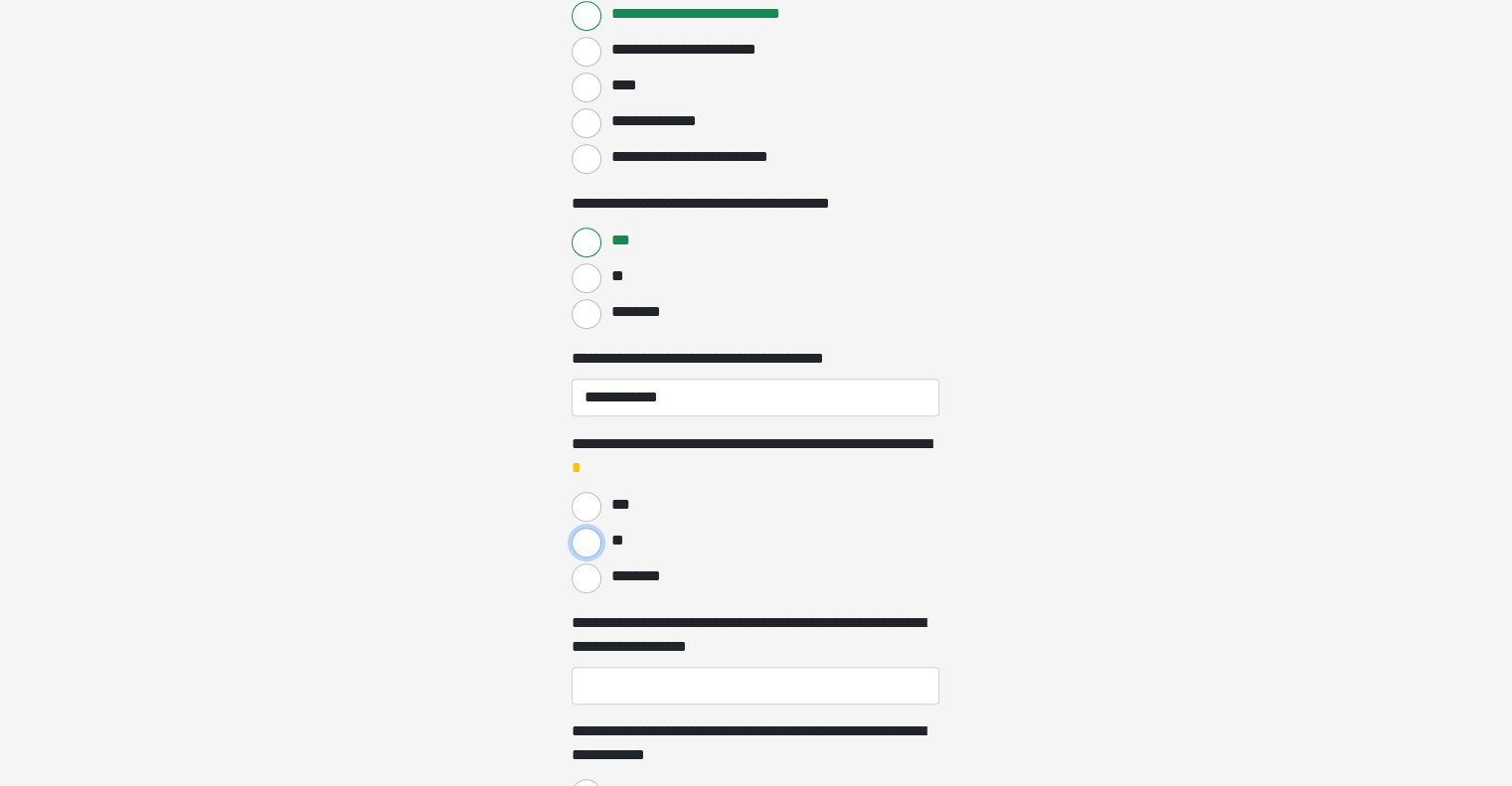 click on "**" at bounding box center [587, 543] 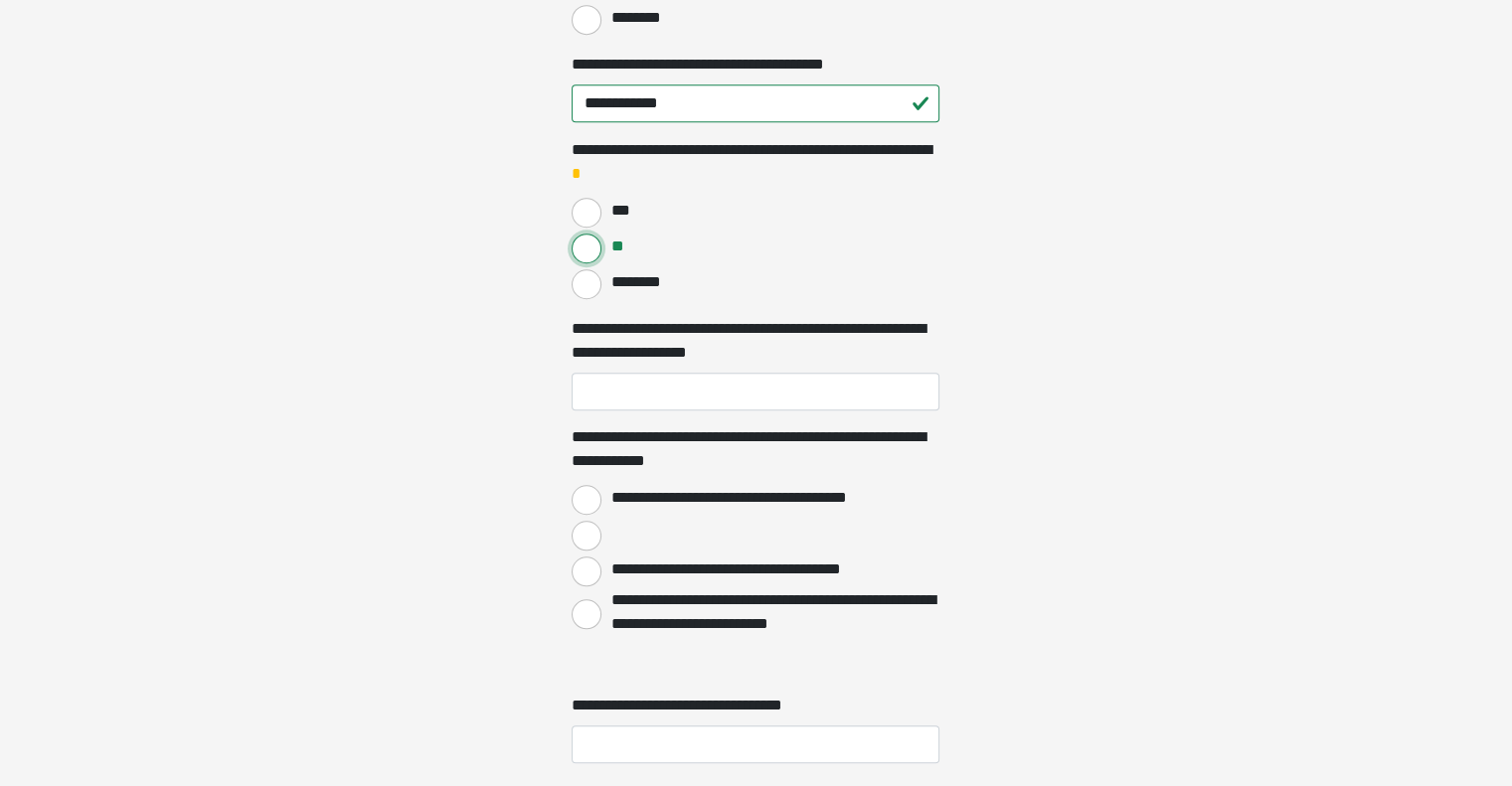 scroll, scrollTop: 1491, scrollLeft: 0, axis: vertical 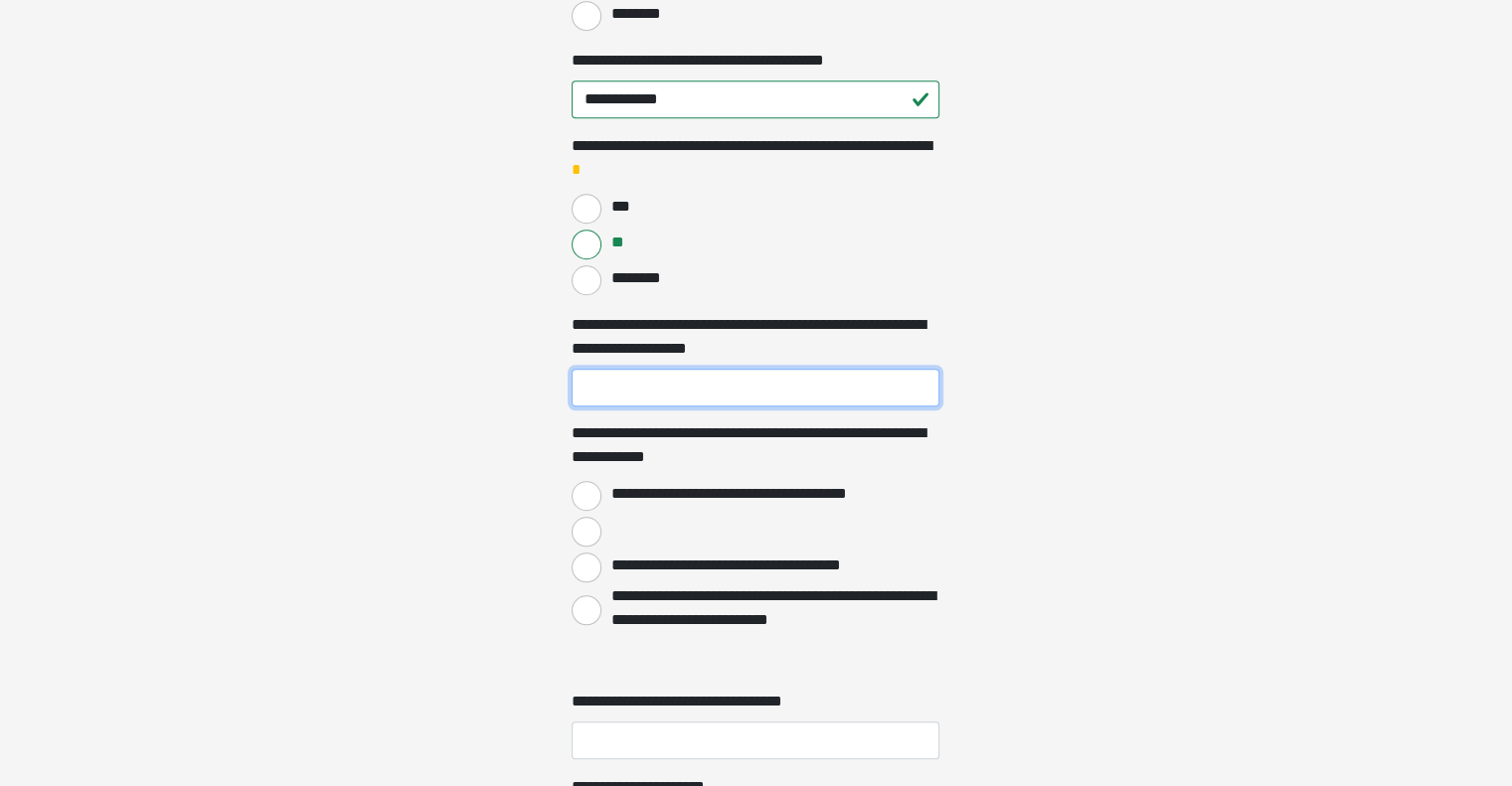 click on "**********" at bounding box center (756, 388) 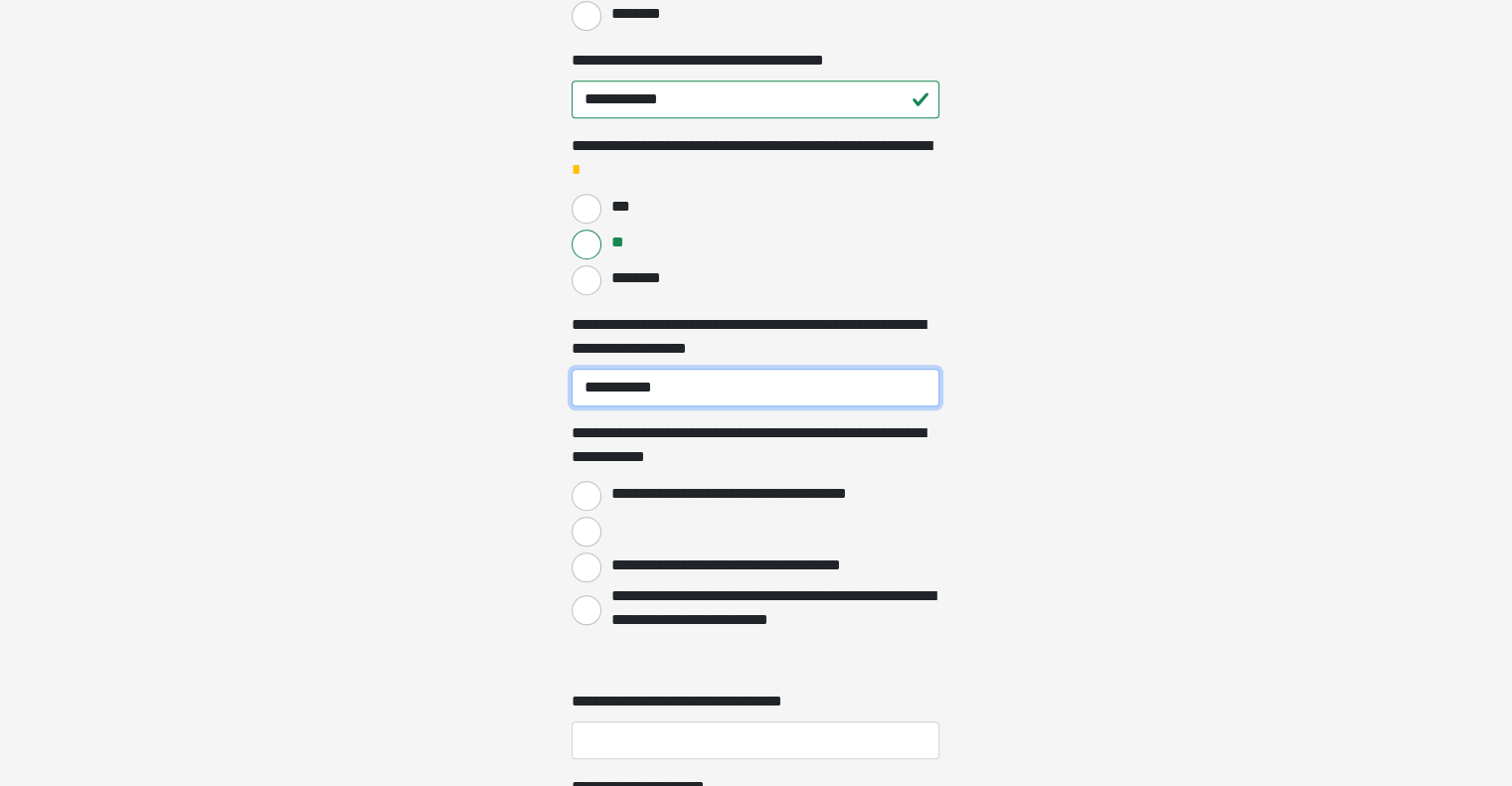 type on "**********" 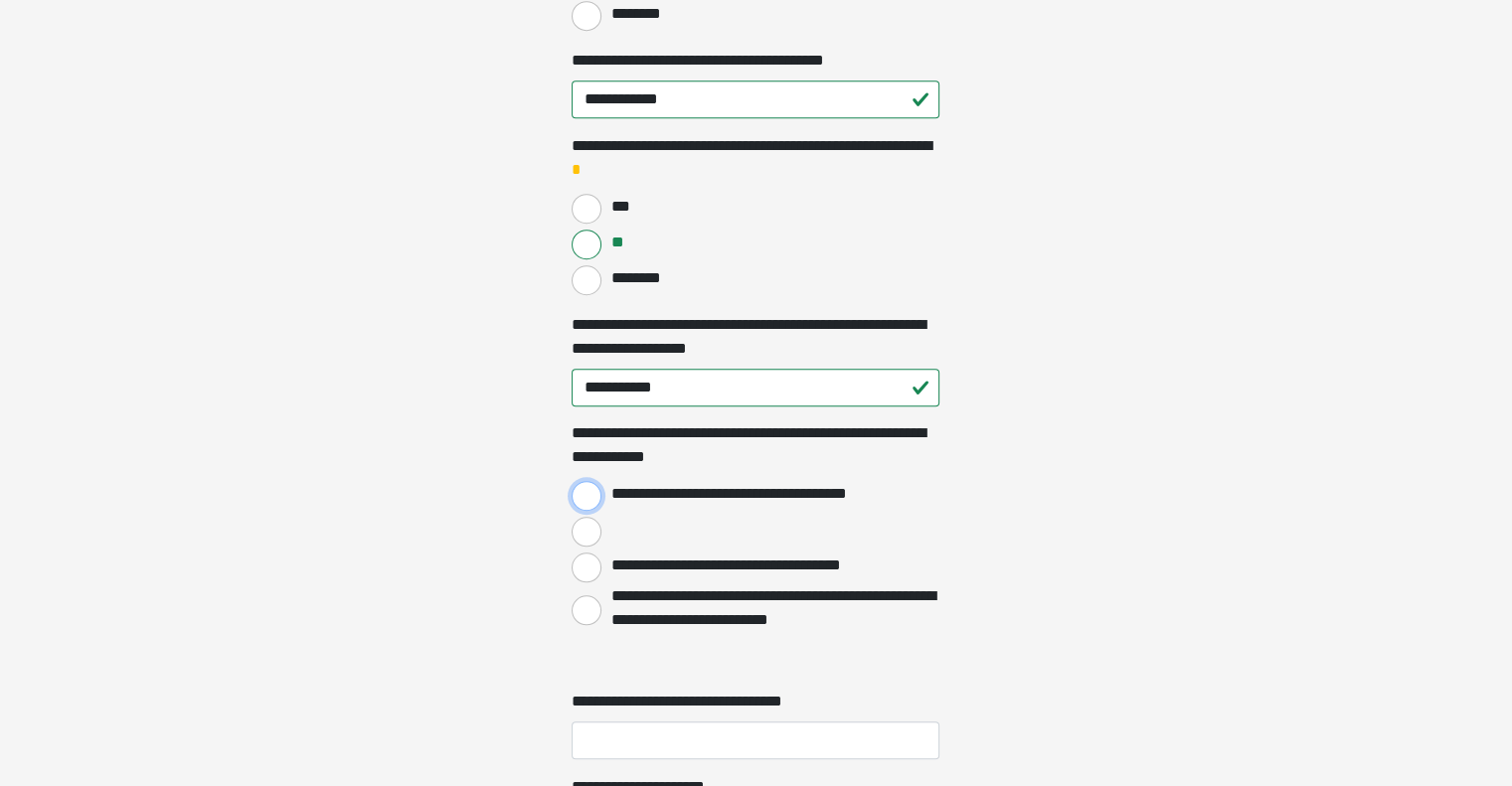 click on "**********" at bounding box center (587, 496) 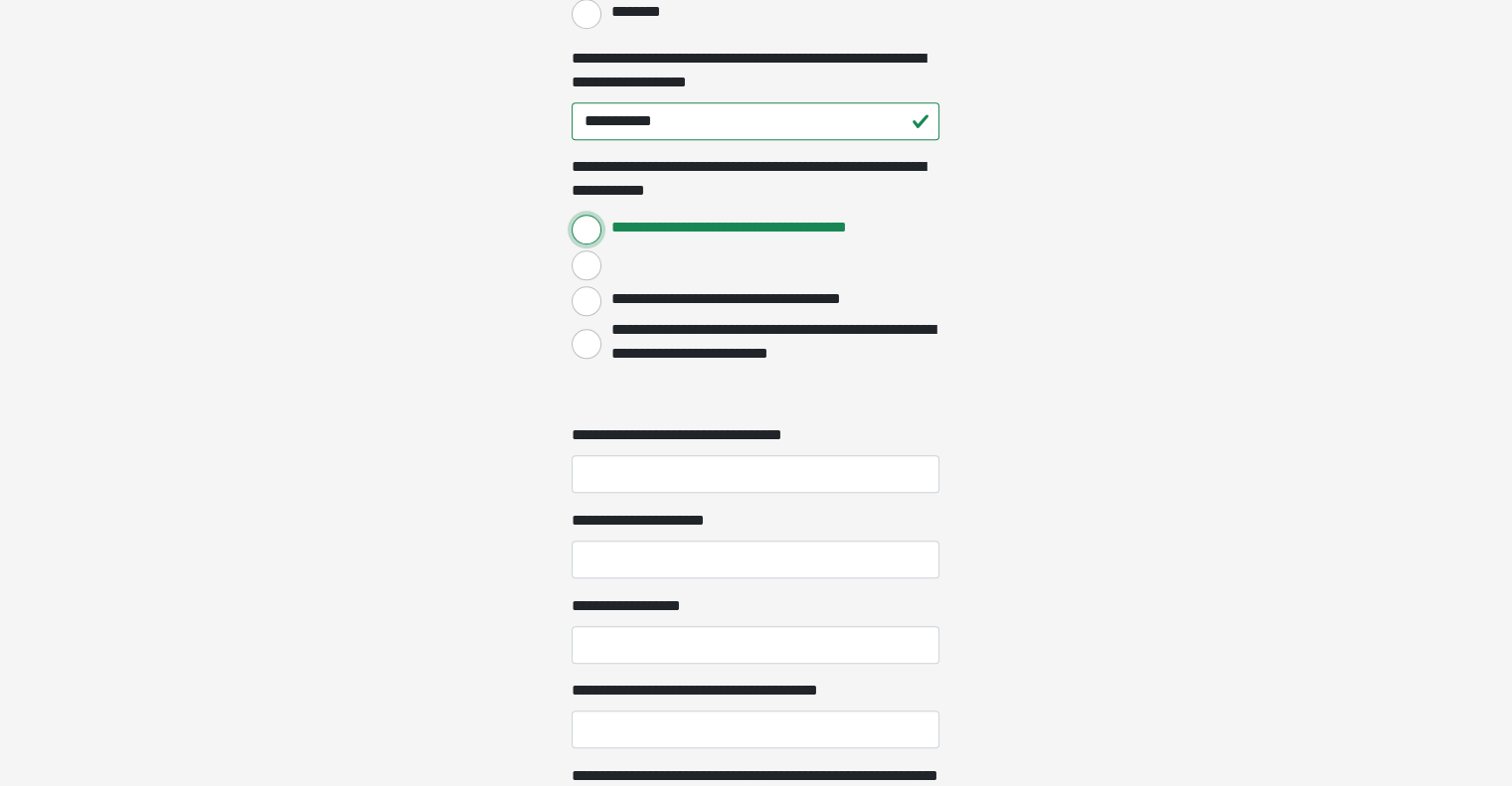 scroll, scrollTop: 1789, scrollLeft: 0, axis: vertical 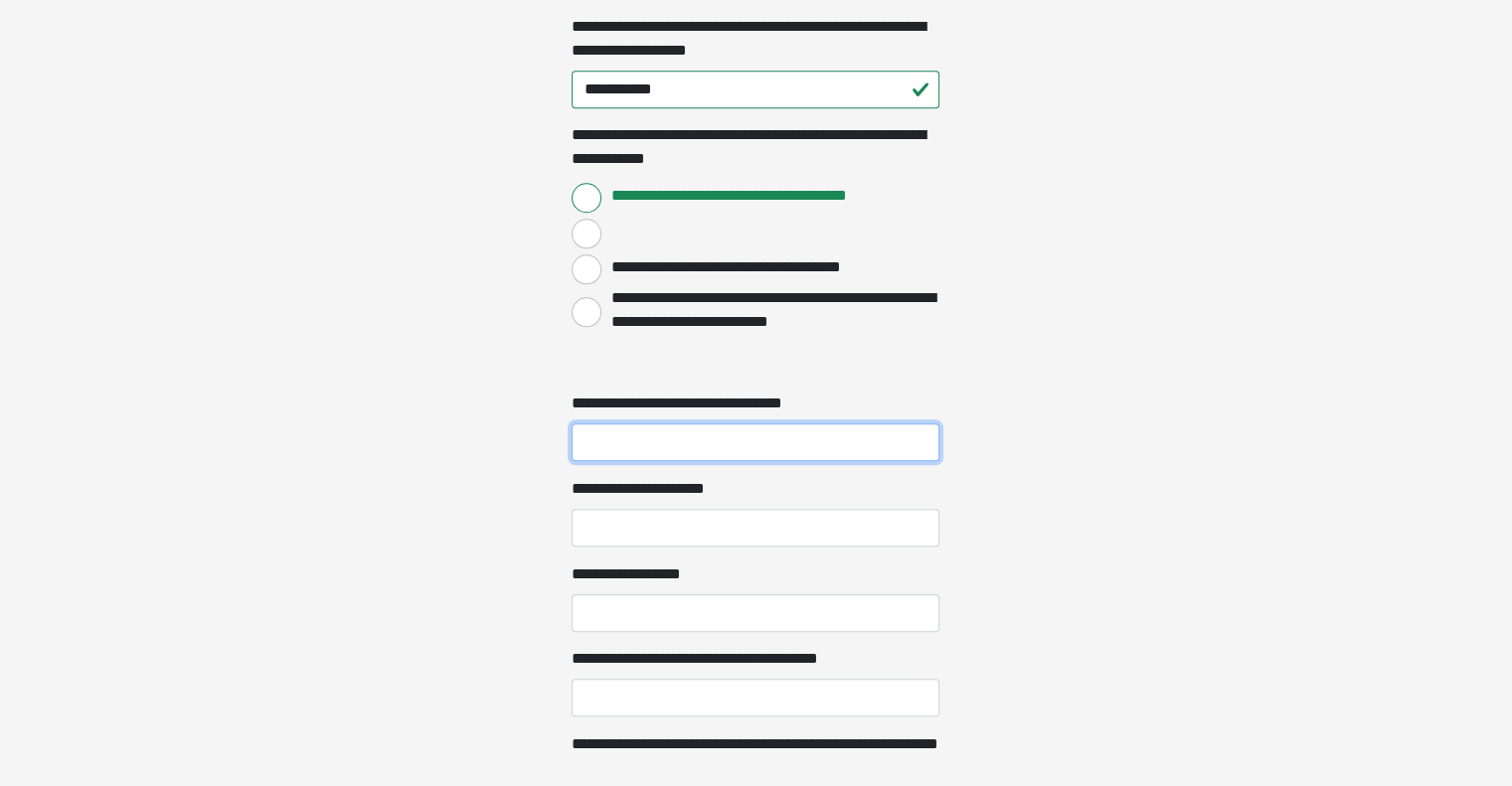 click on "**********" at bounding box center (756, 442) 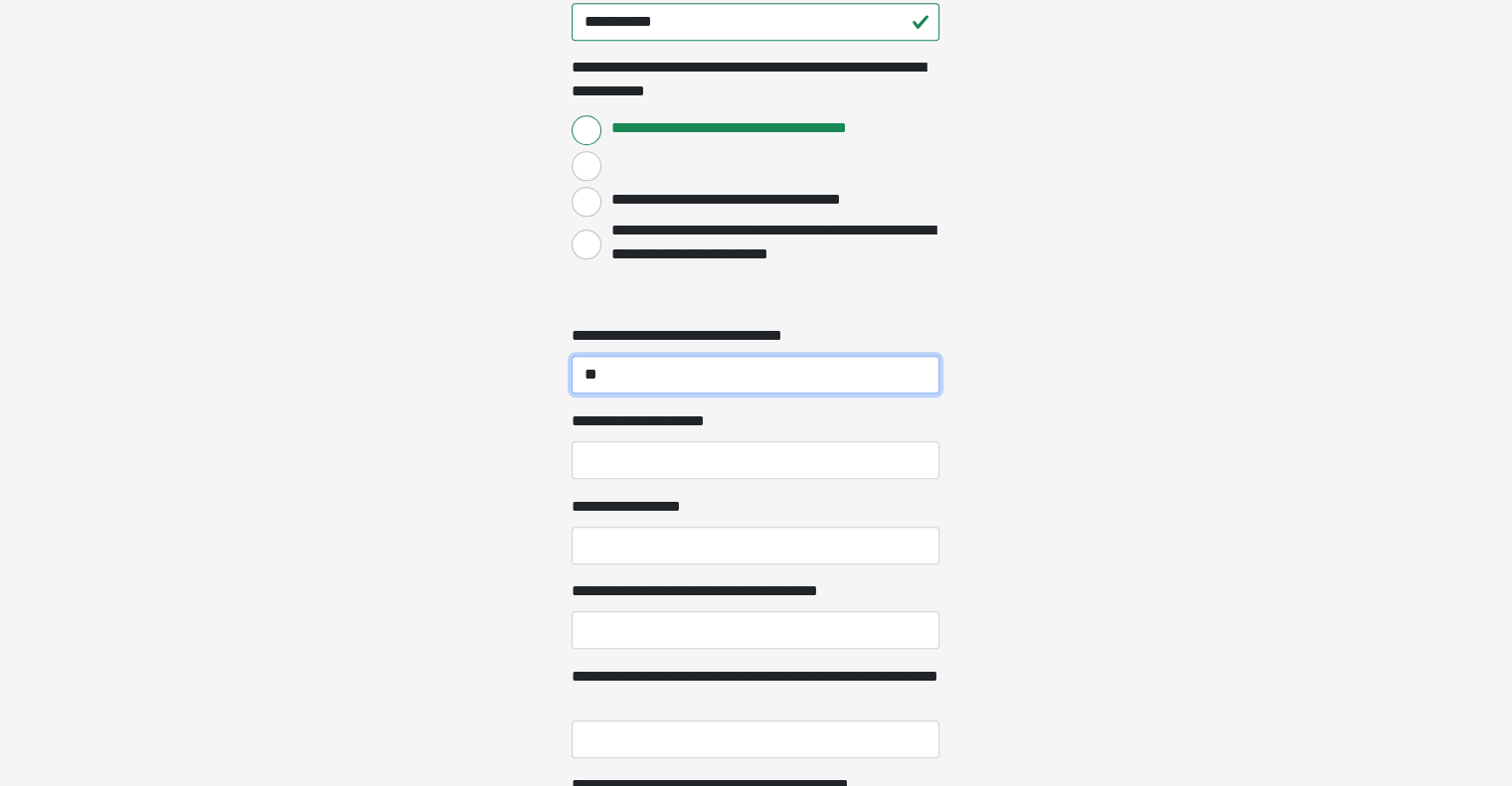 scroll, scrollTop: 1888, scrollLeft: 0, axis: vertical 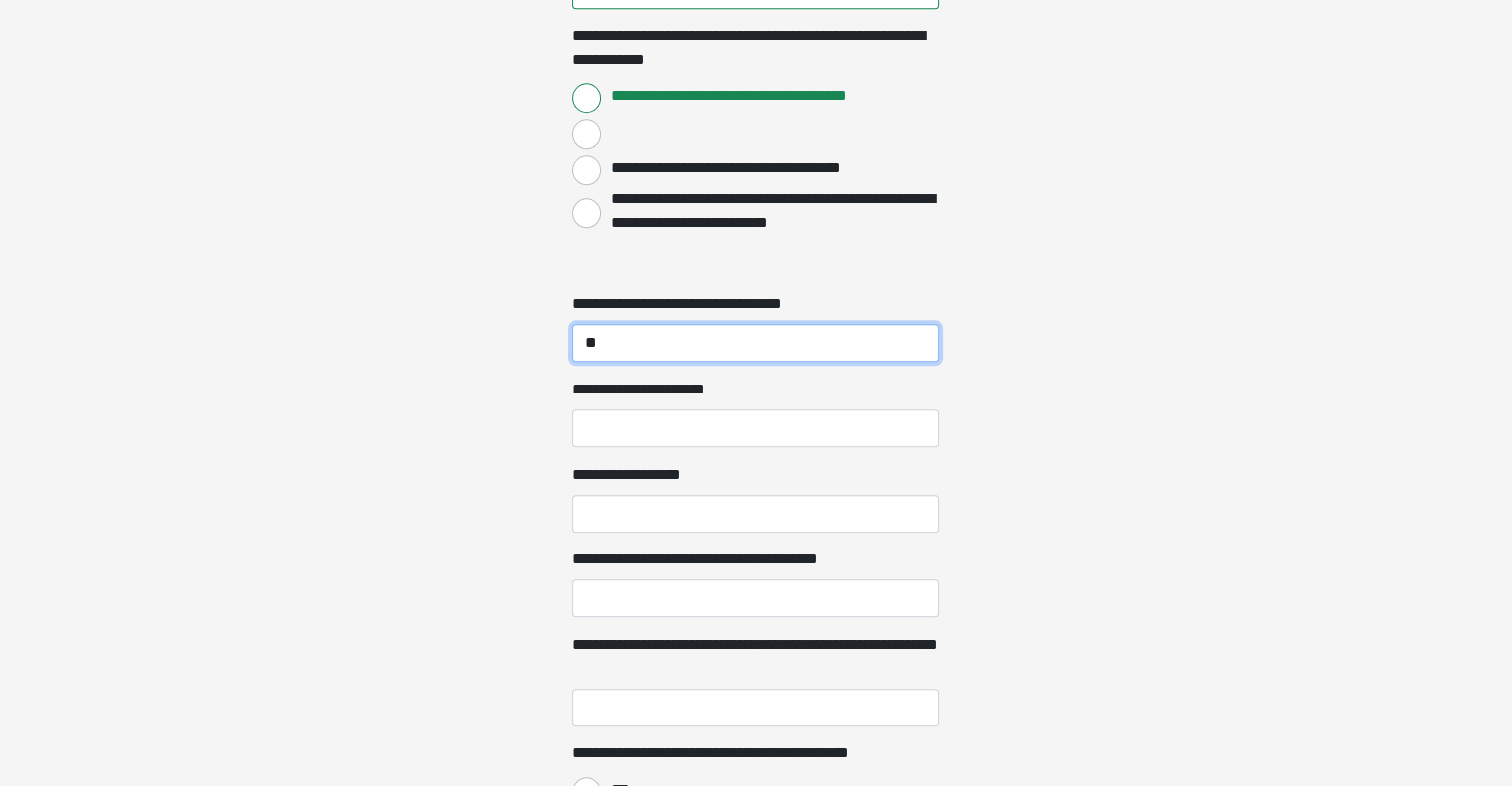 type on "**" 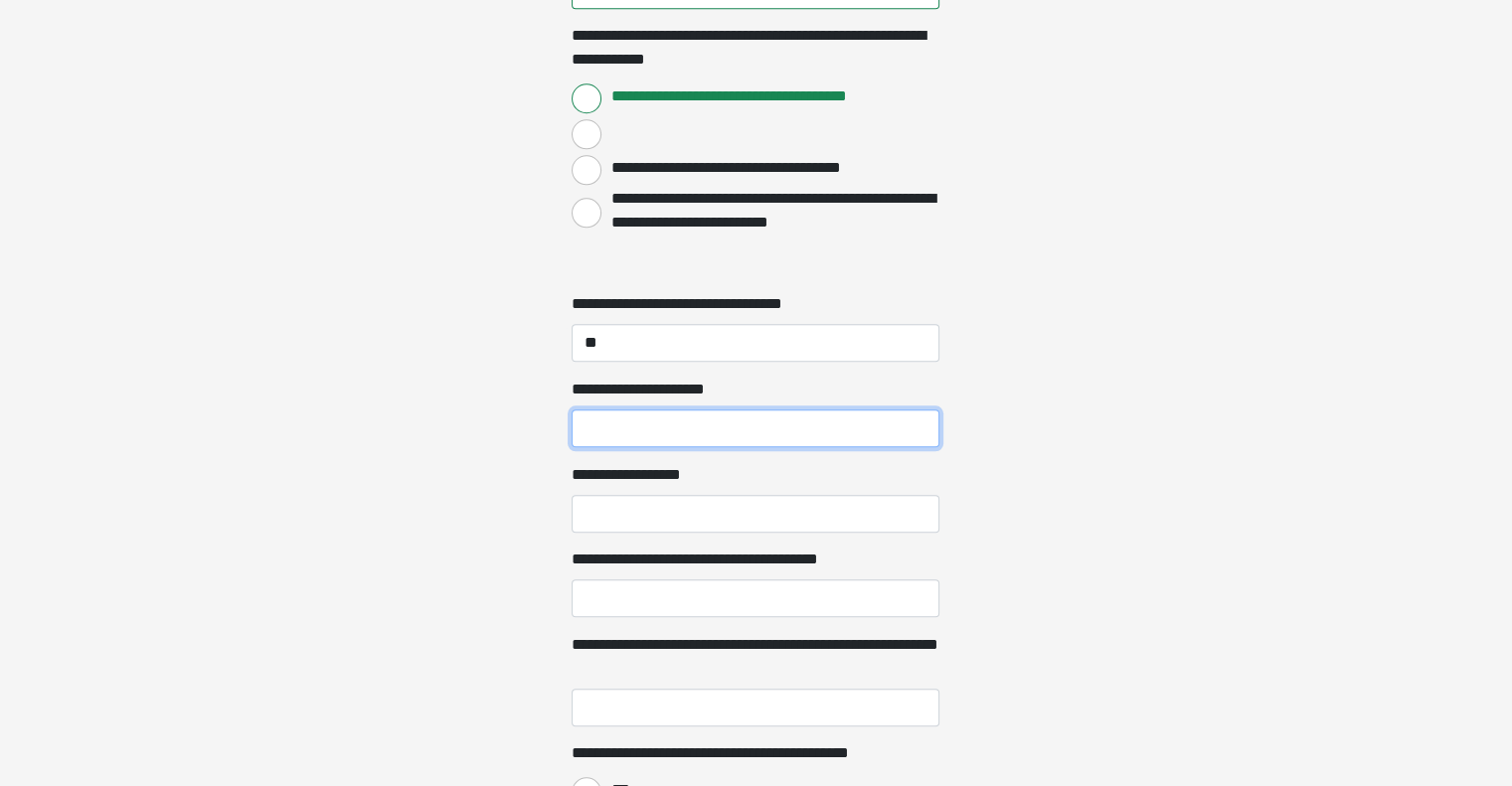 click on "**********" at bounding box center (756, 428) 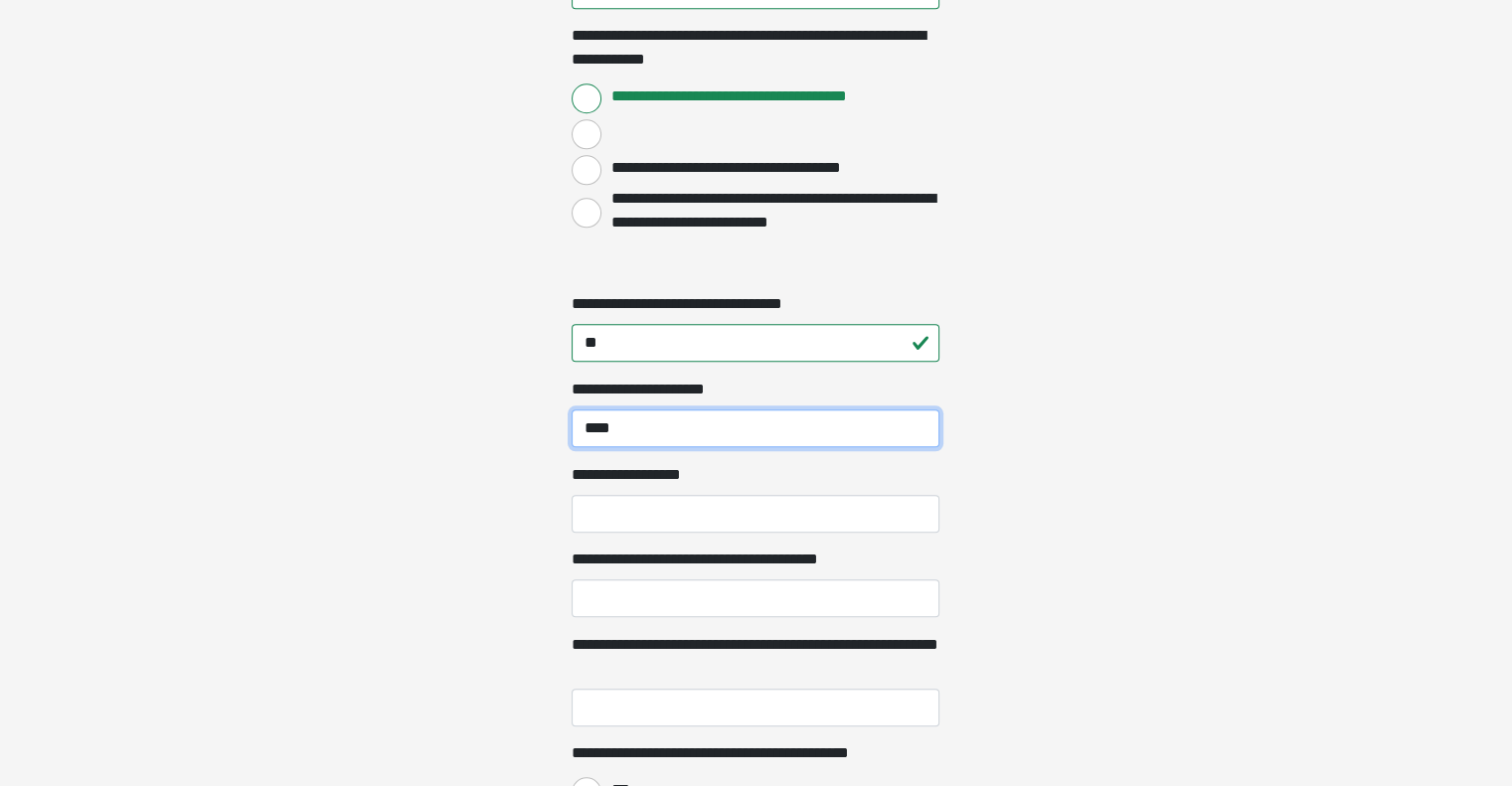 type on "****" 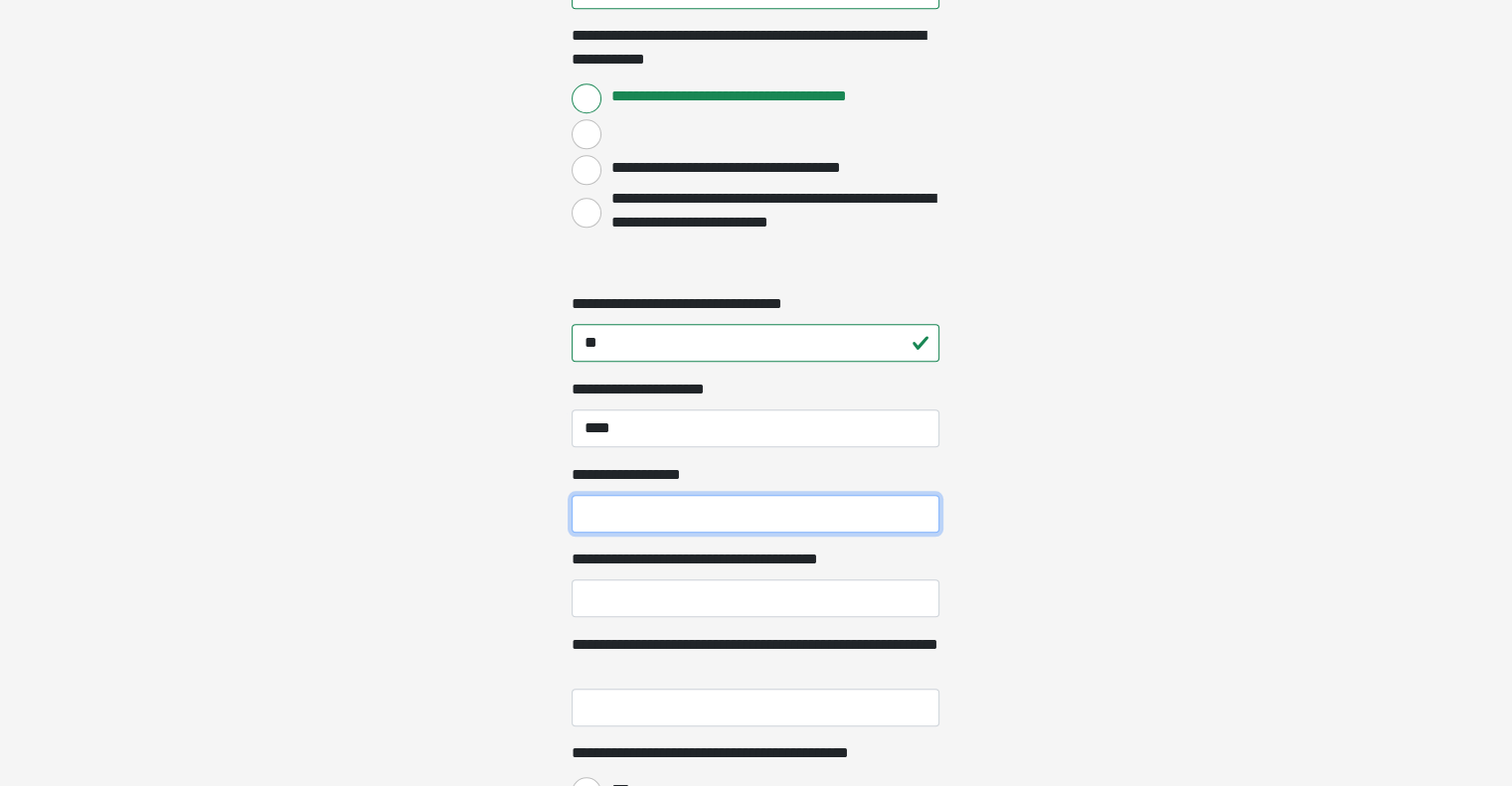 click on "**********" at bounding box center [756, 514] 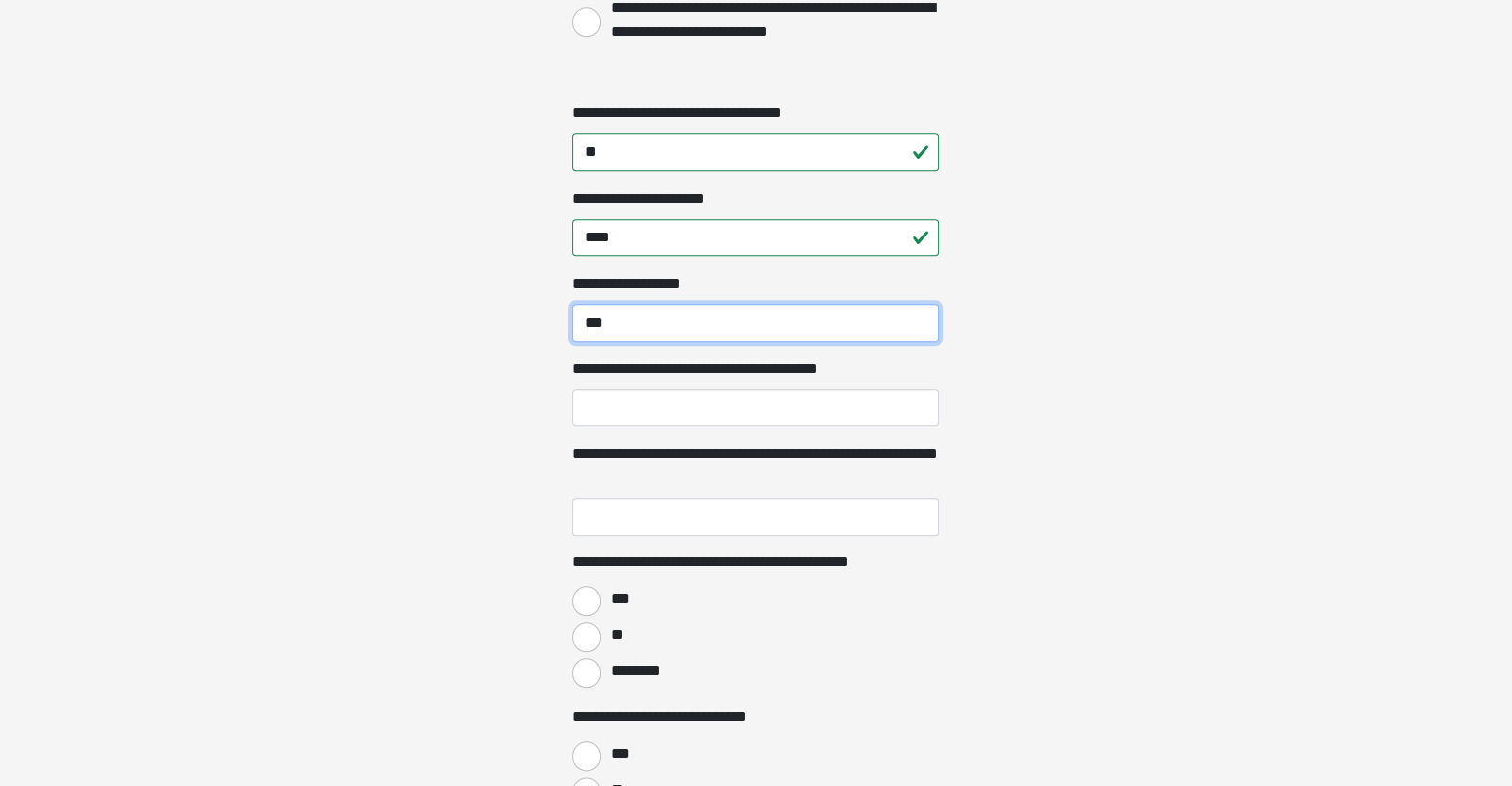 scroll, scrollTop: 2087, scrollLeft: 0, axis: vertical 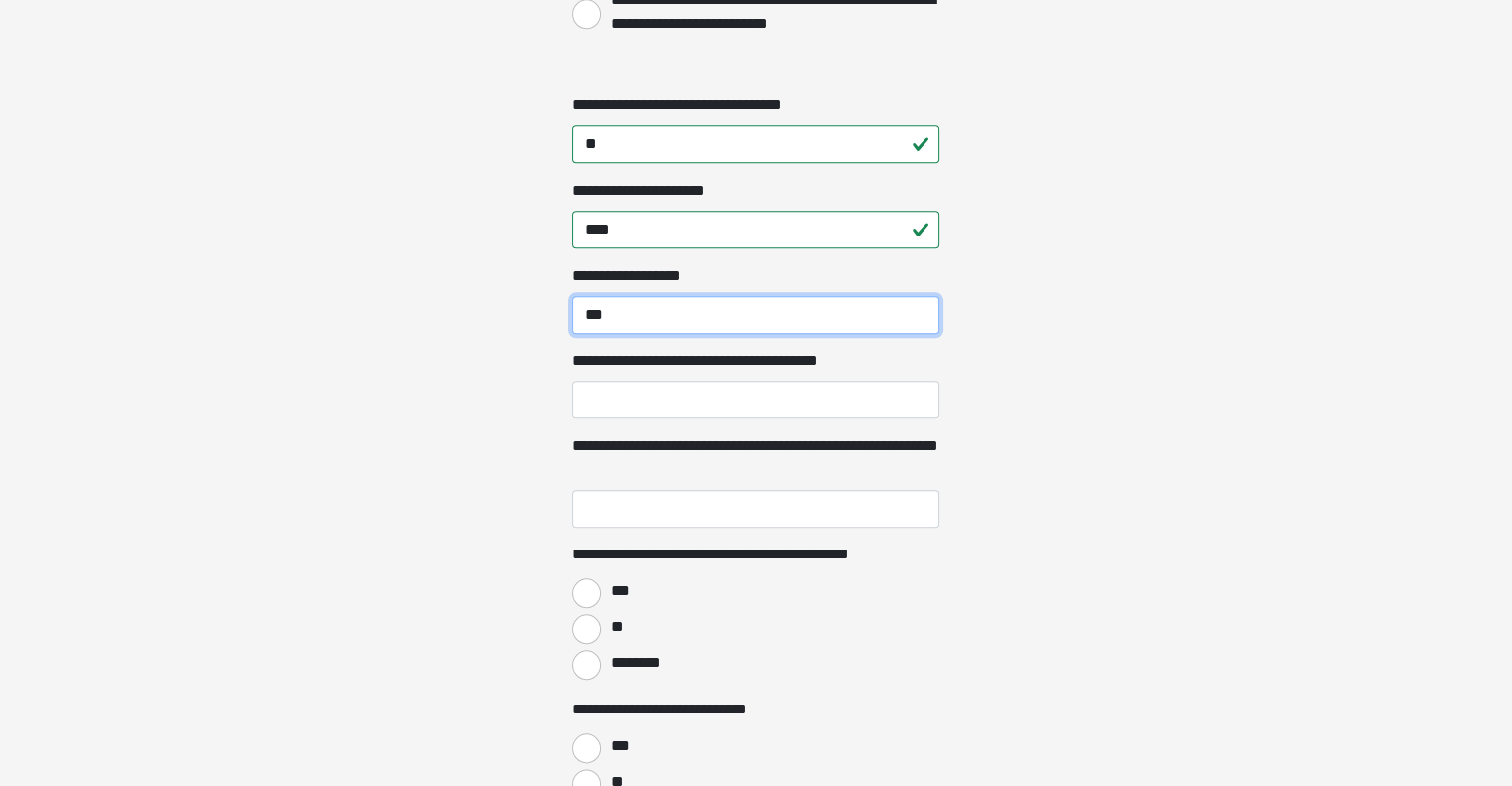 type on "***" 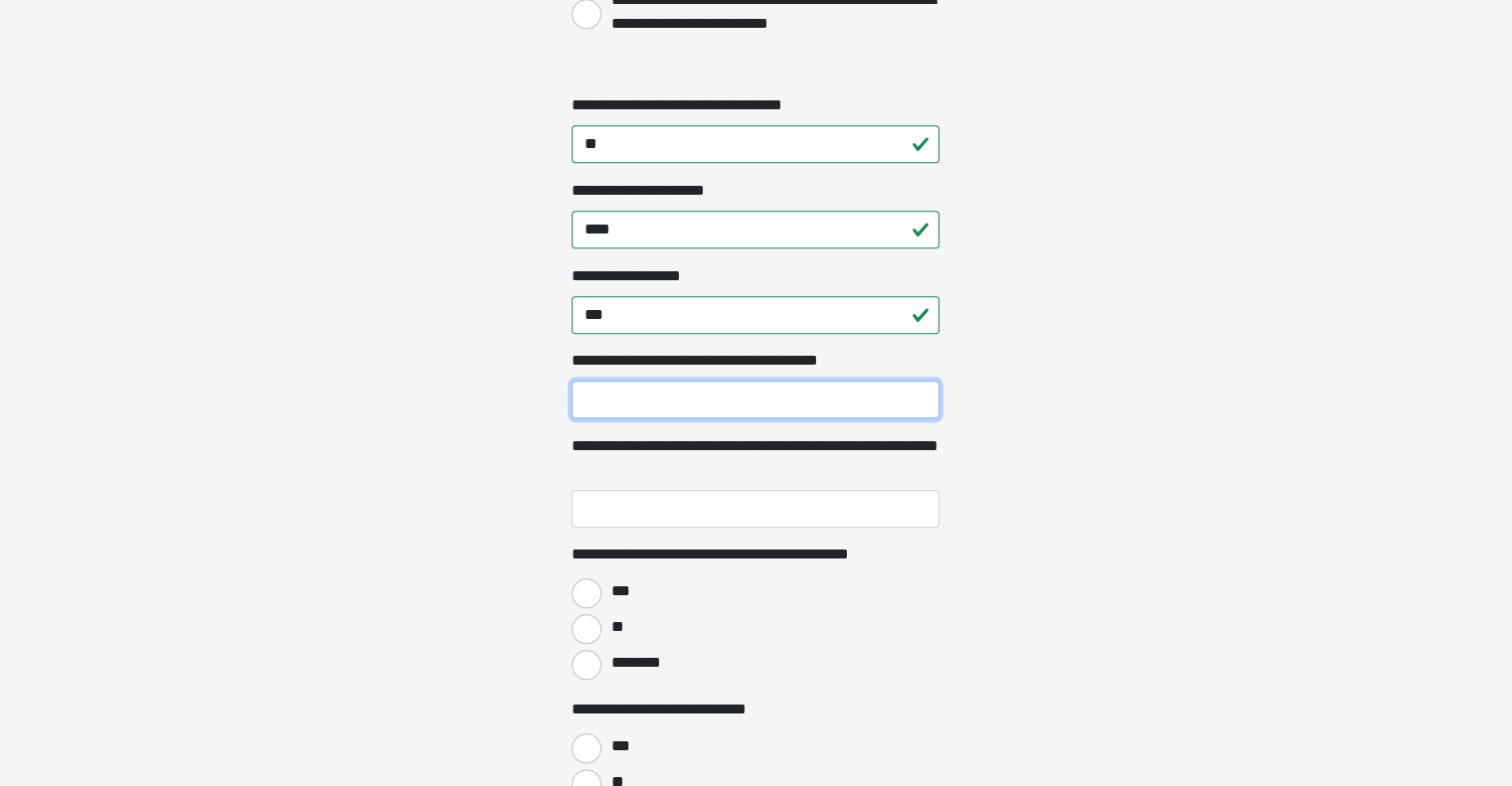 click on "**********" at bounding box center (756, 399) 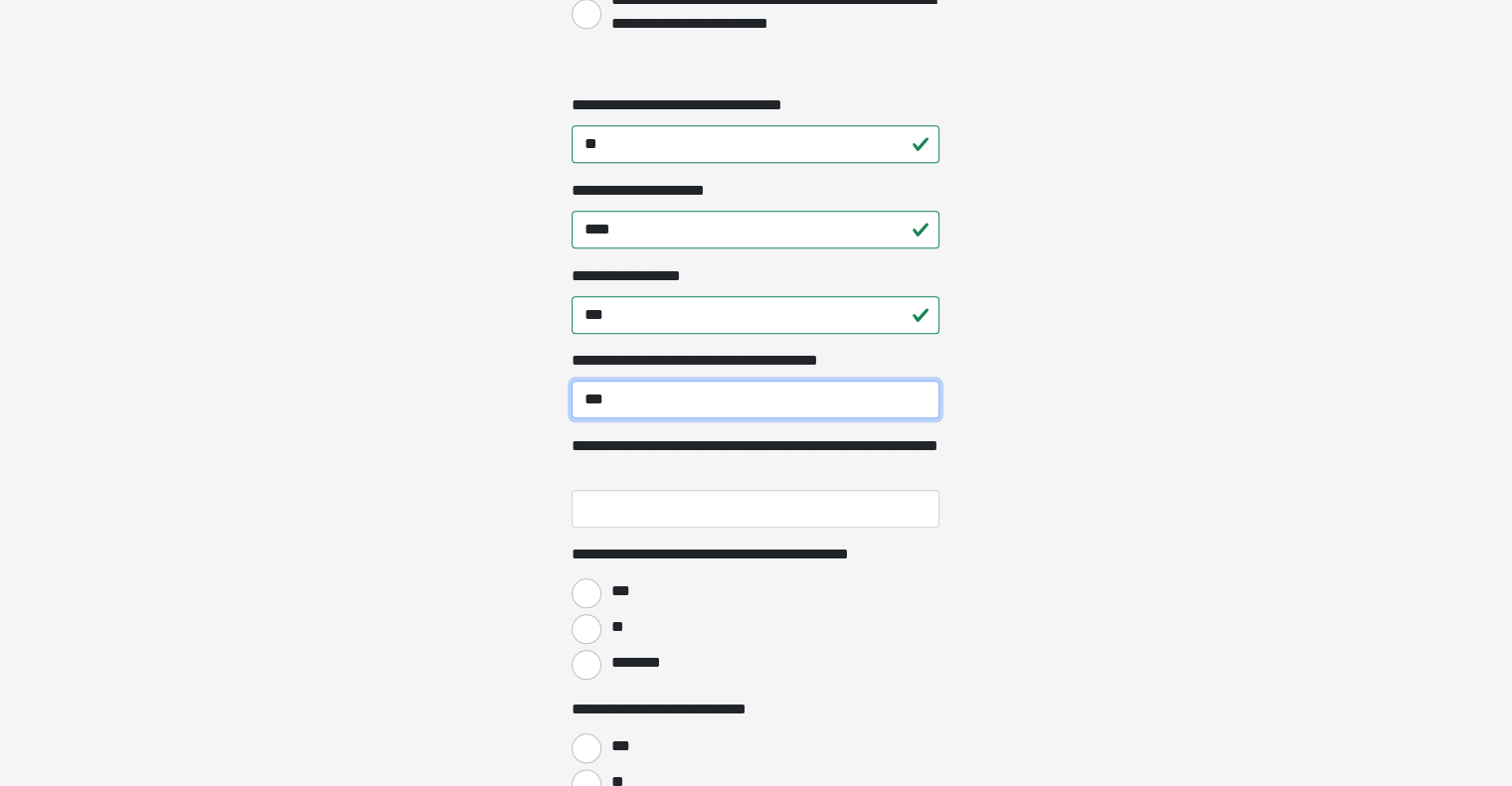 type on "***" 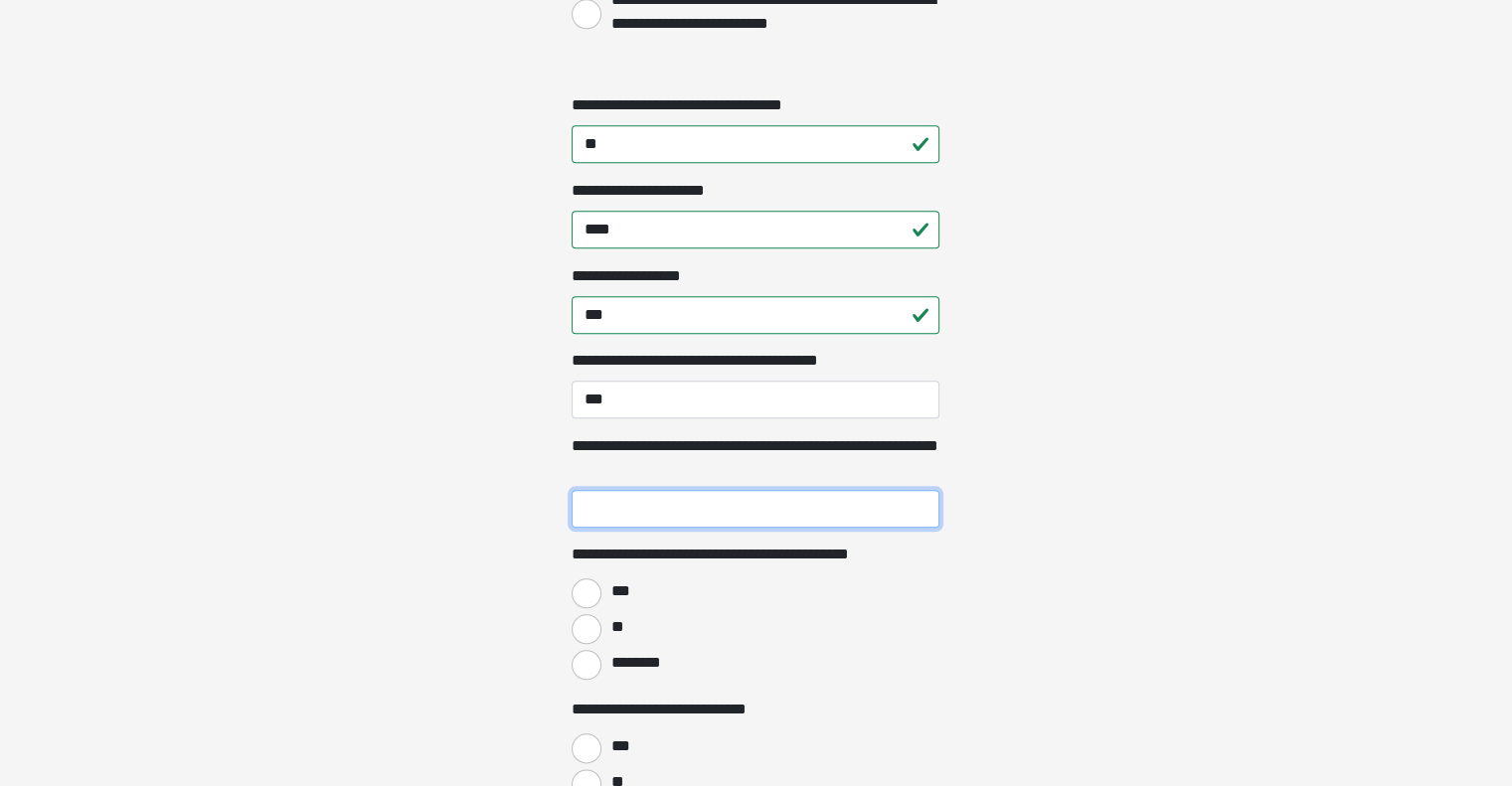 click on "**********" at bounding box center (756, 509) 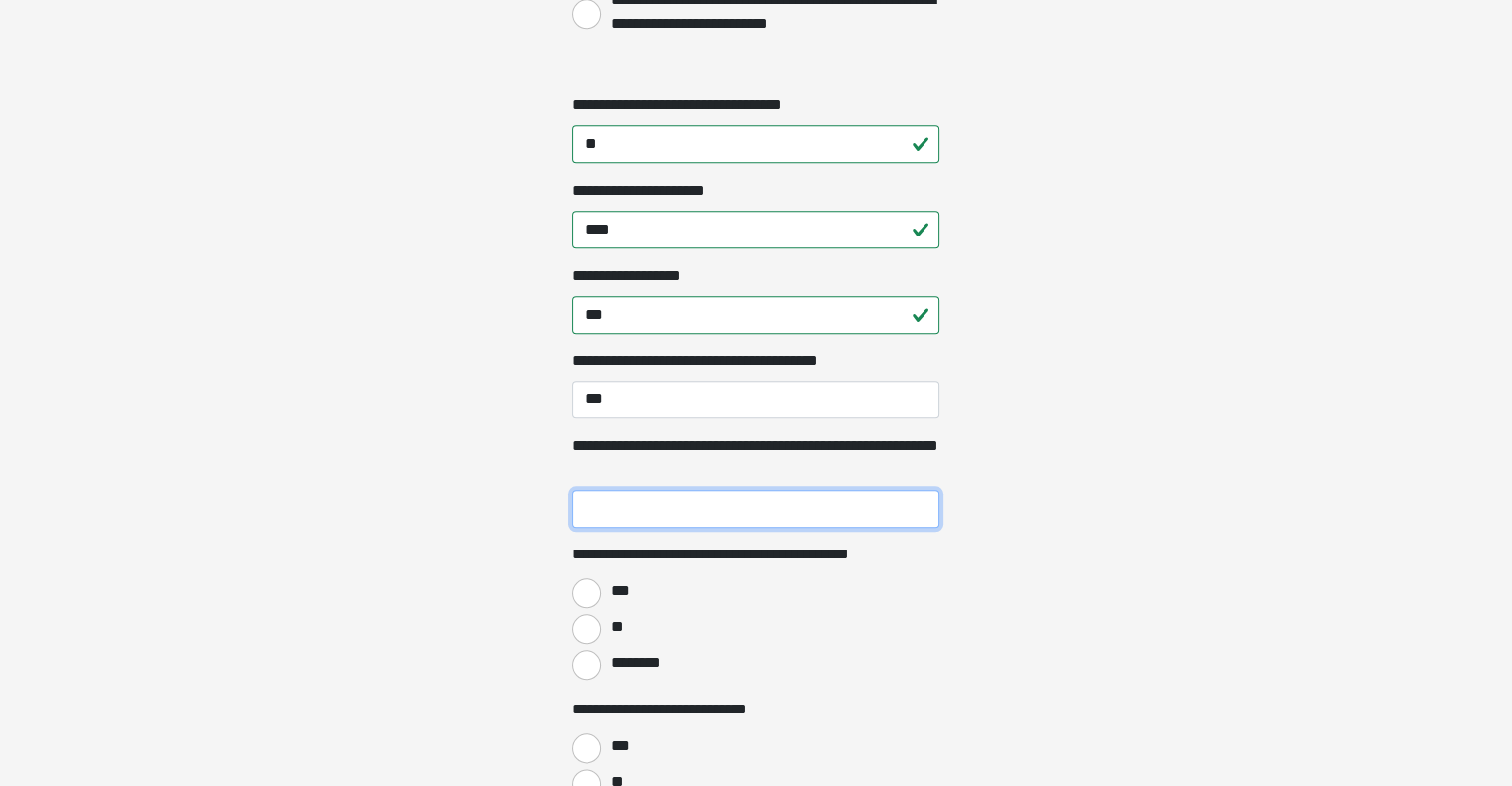 type on "*" 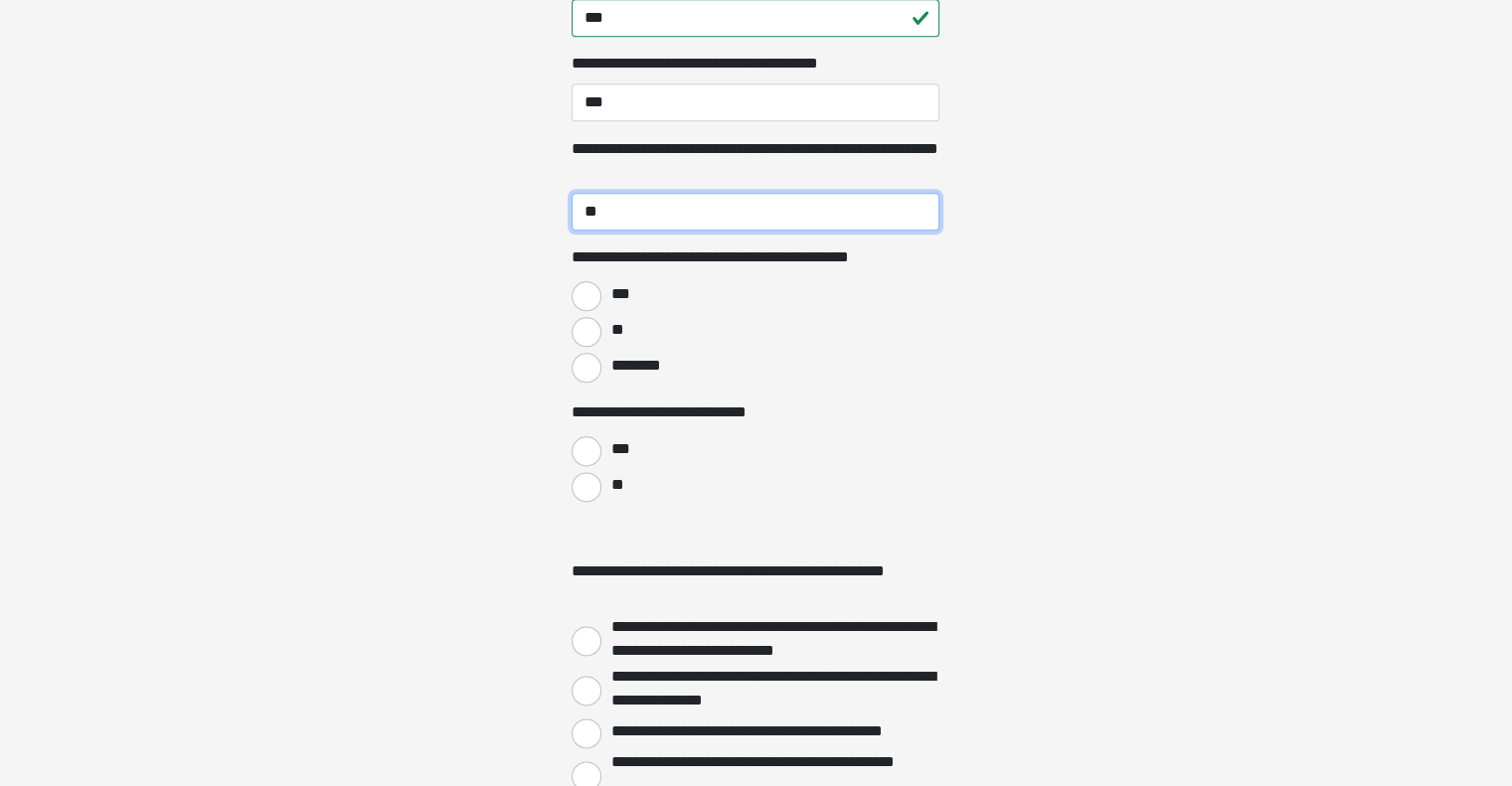 scroll, scrollTop: 2385, scrollLeft: 0, axis: vertical 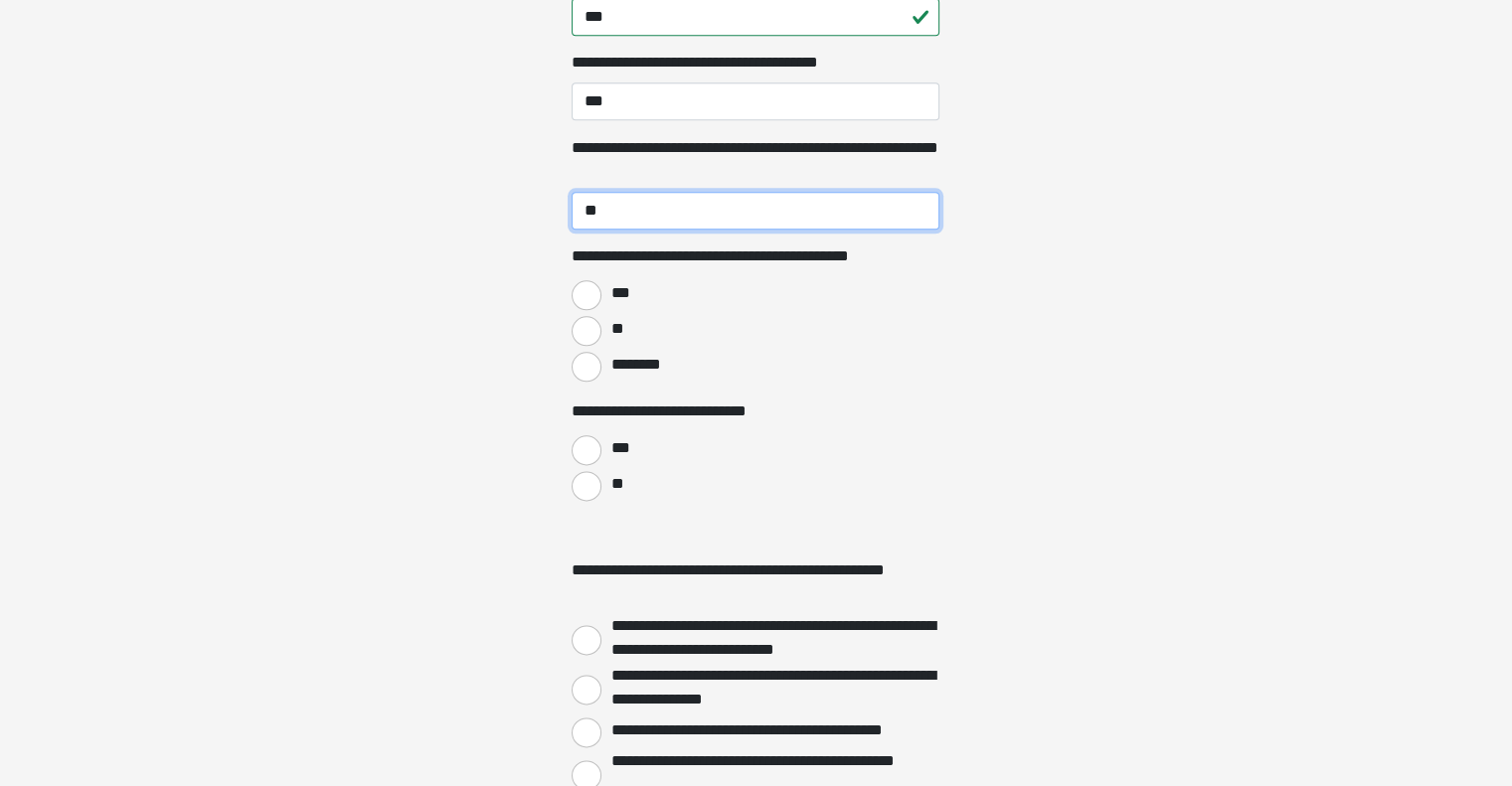 type on "**" 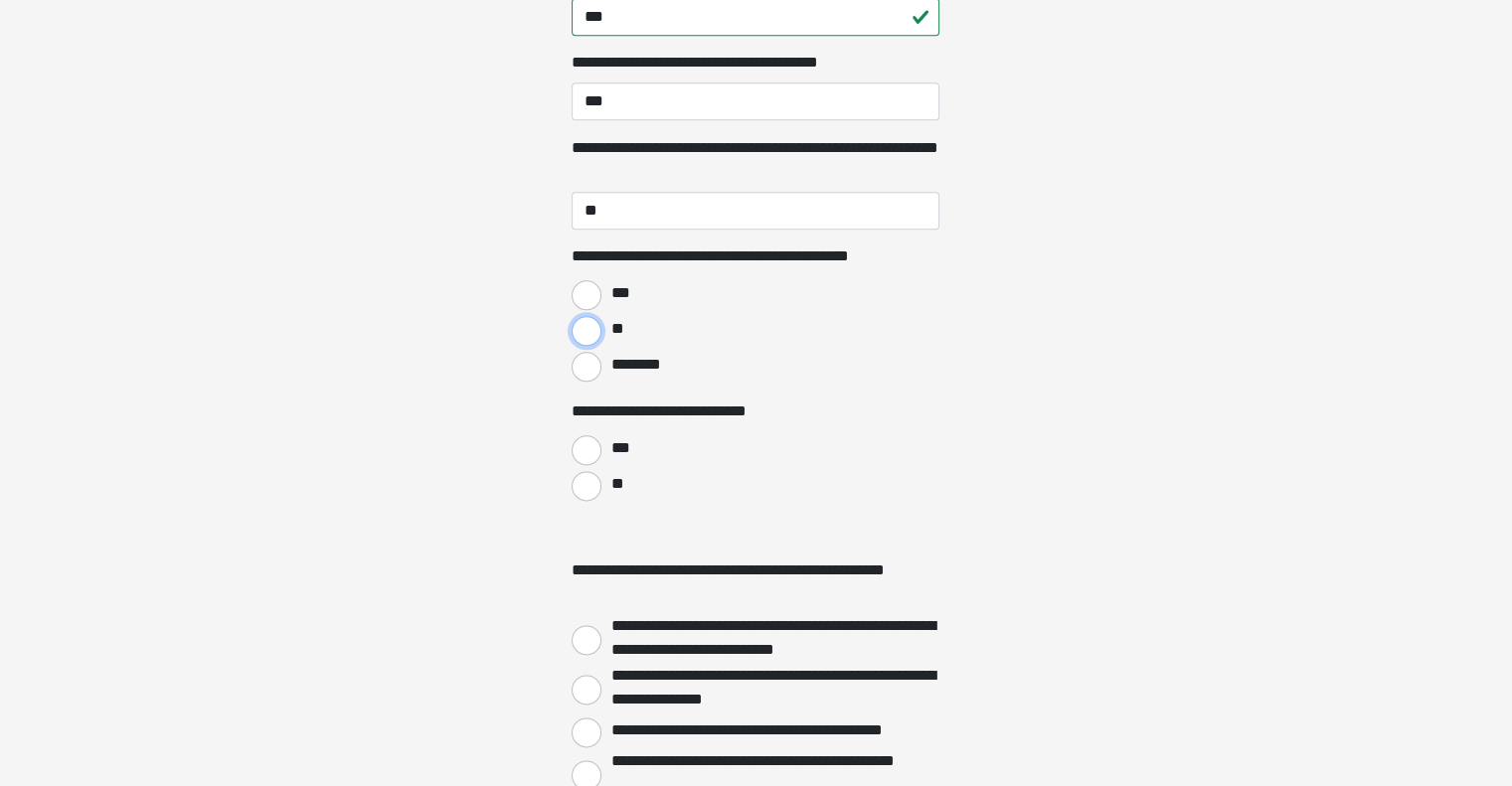 click on "**" at bounding box center (587, 331) 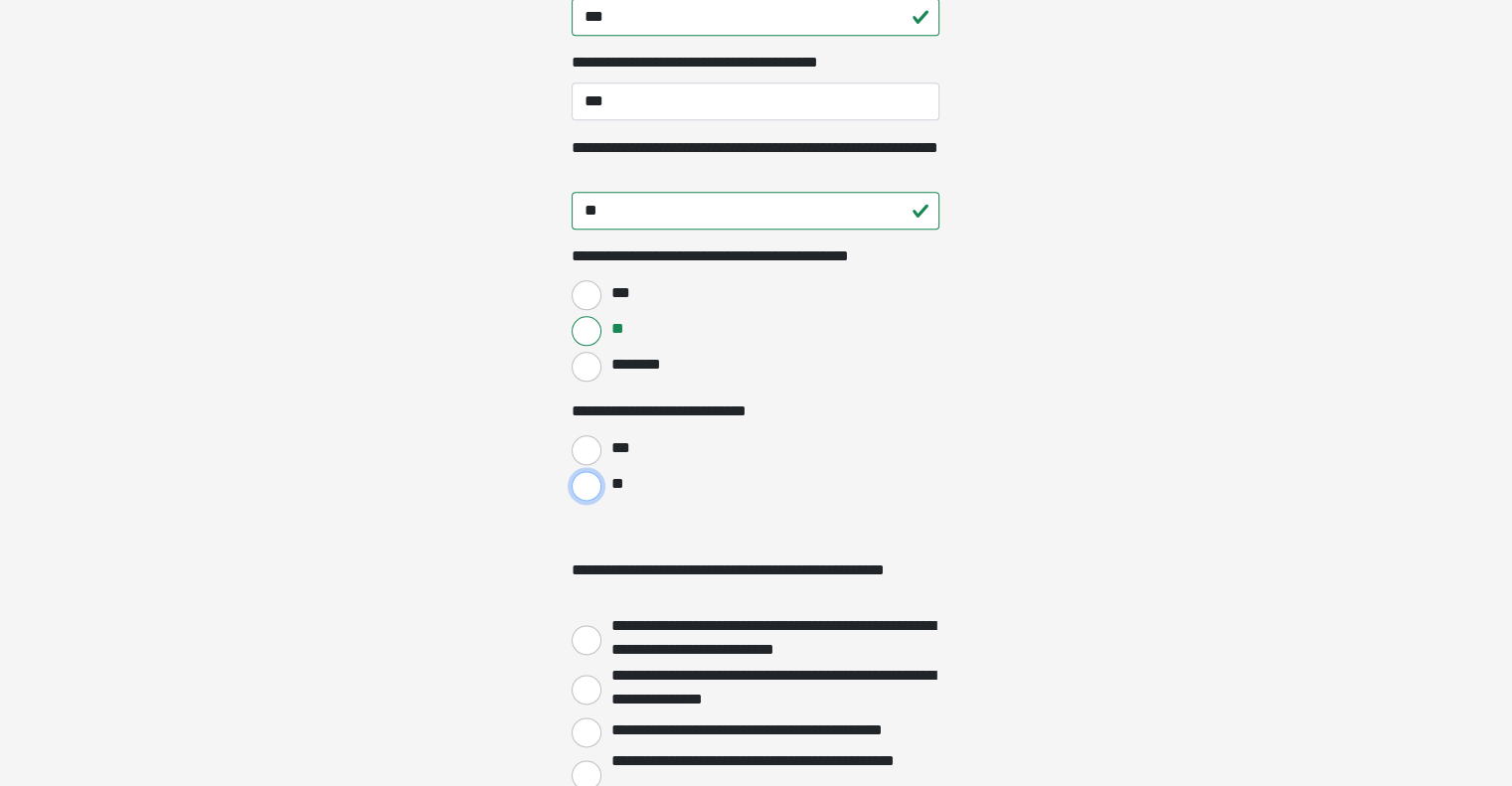click on "**" at bounding box center (587, 486) 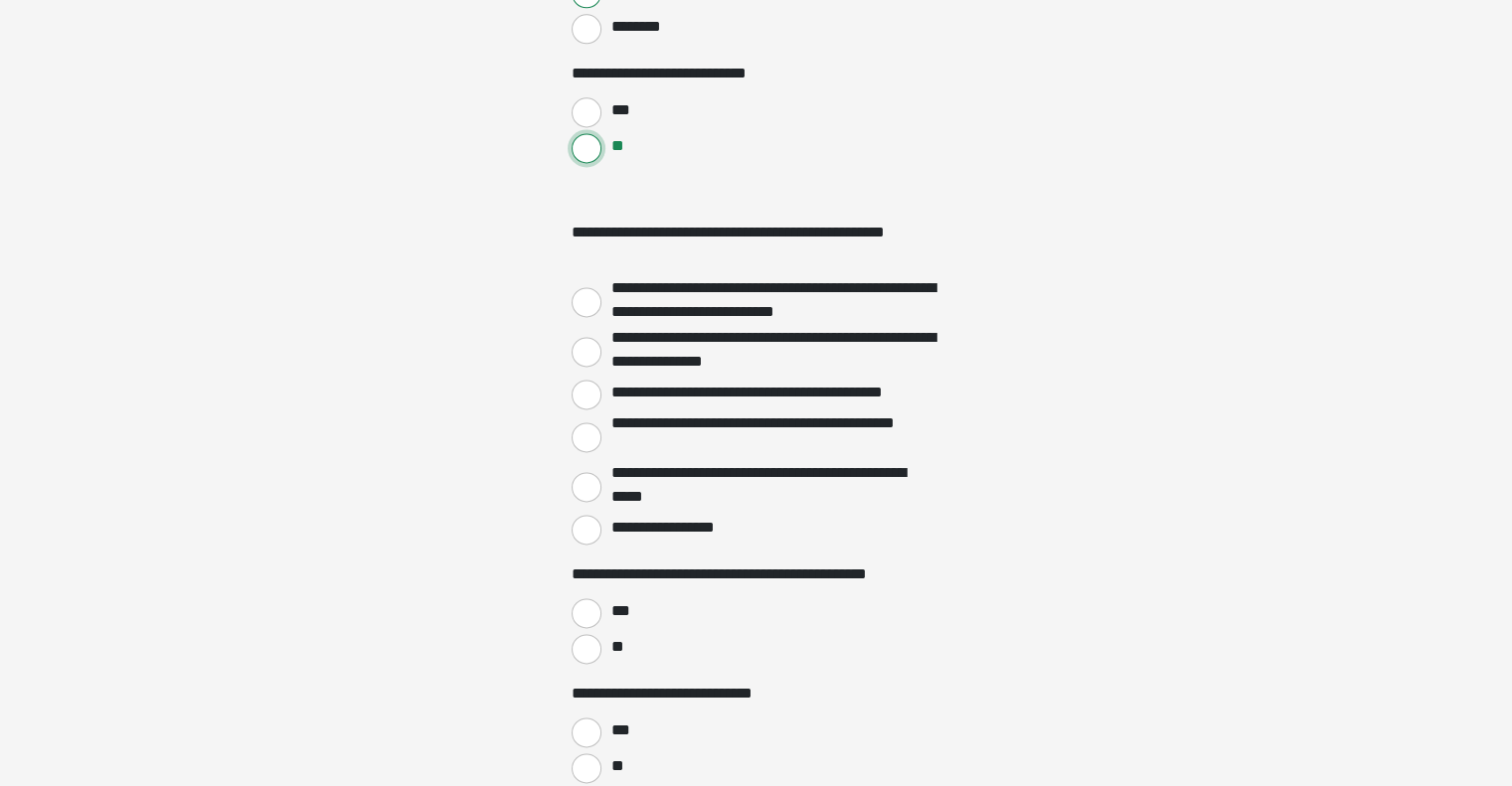 scroll, scrollTop: 2782, scrollLeft: 0, axis: vertical 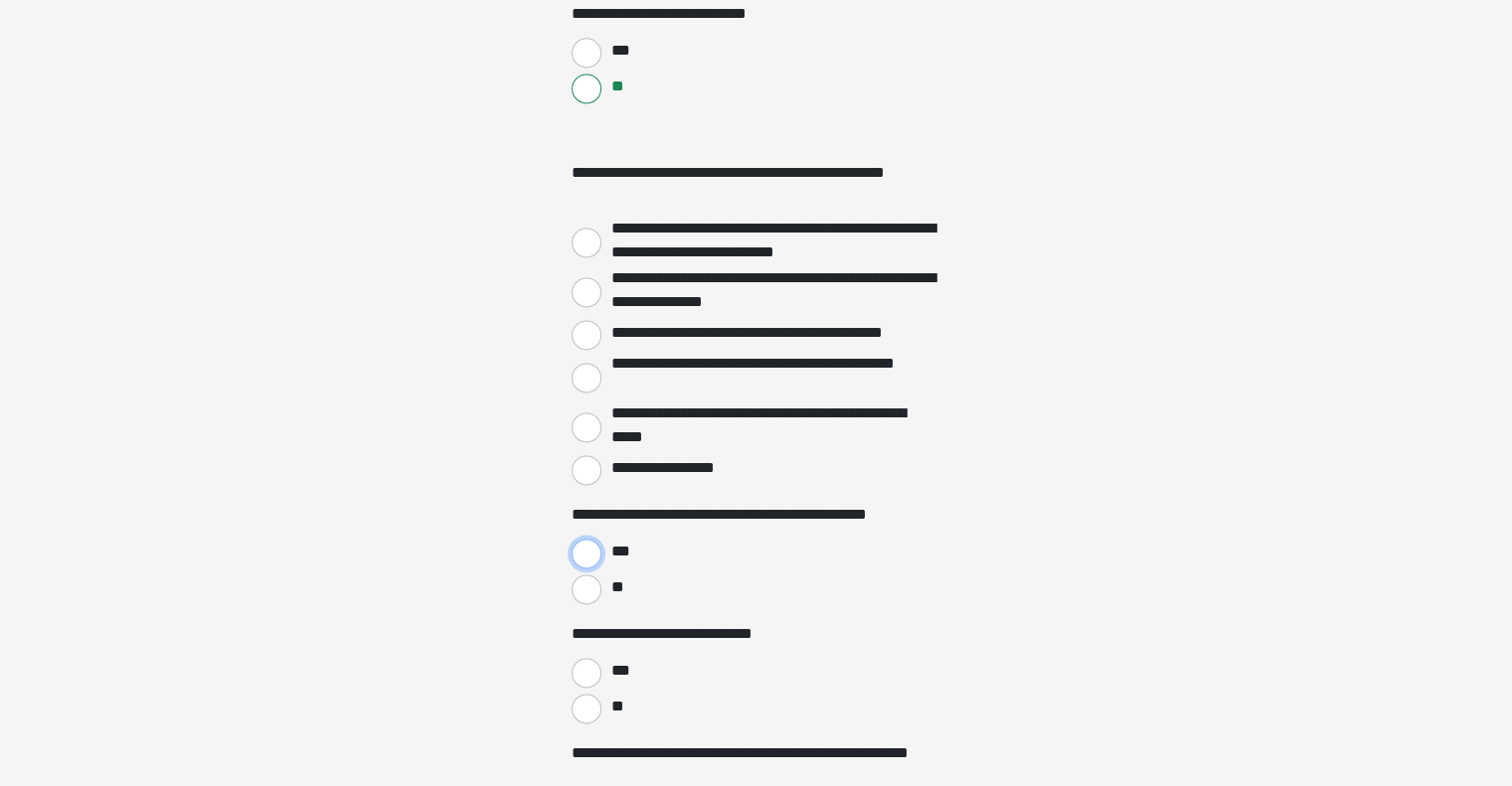 click on "***" at bounding box center (587, 553) 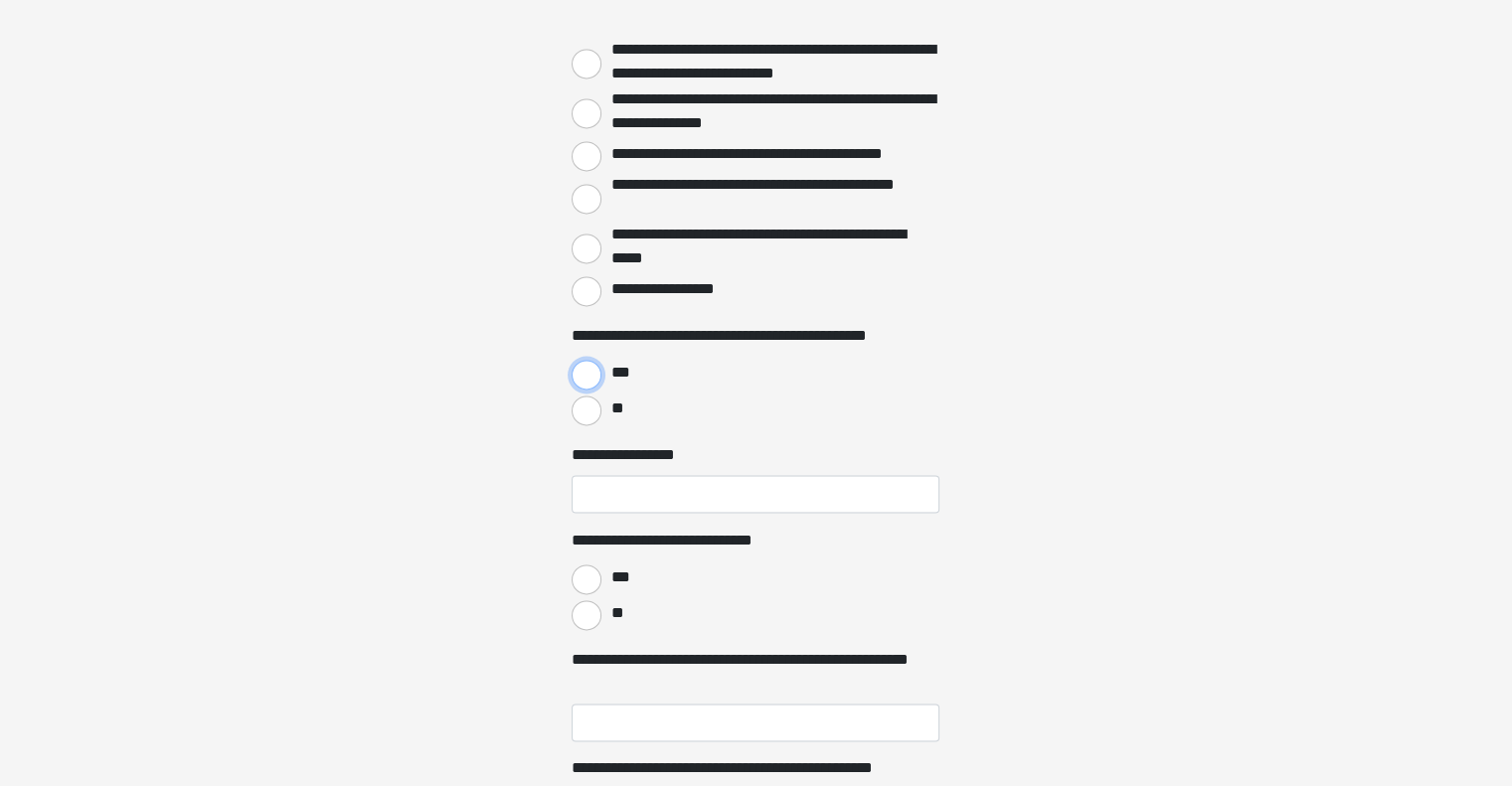 scroll, scrollTop: 3080, scrollLeft: 0, axis: vertical 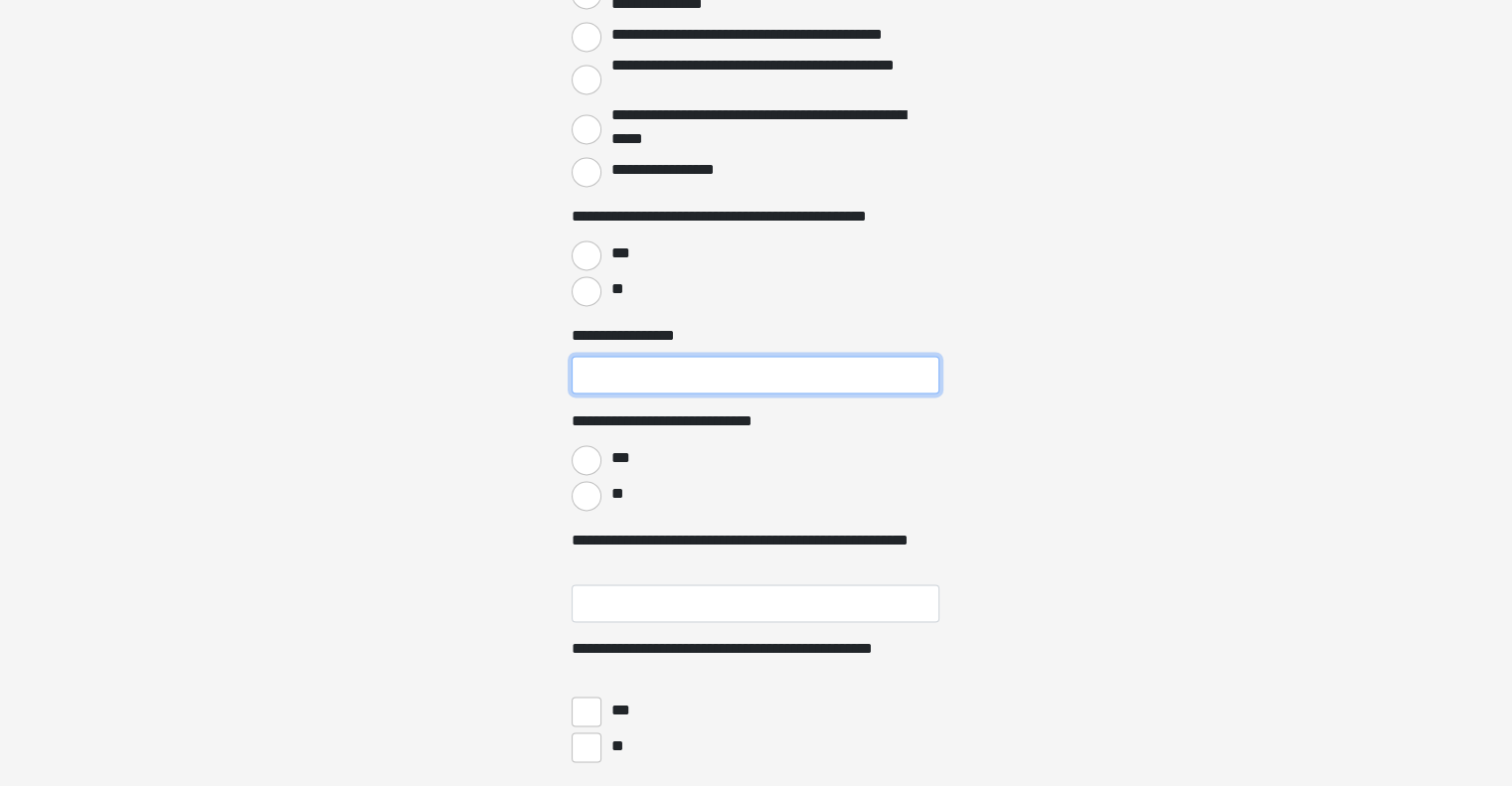 click on "**********" at bounding box center (756, 375) 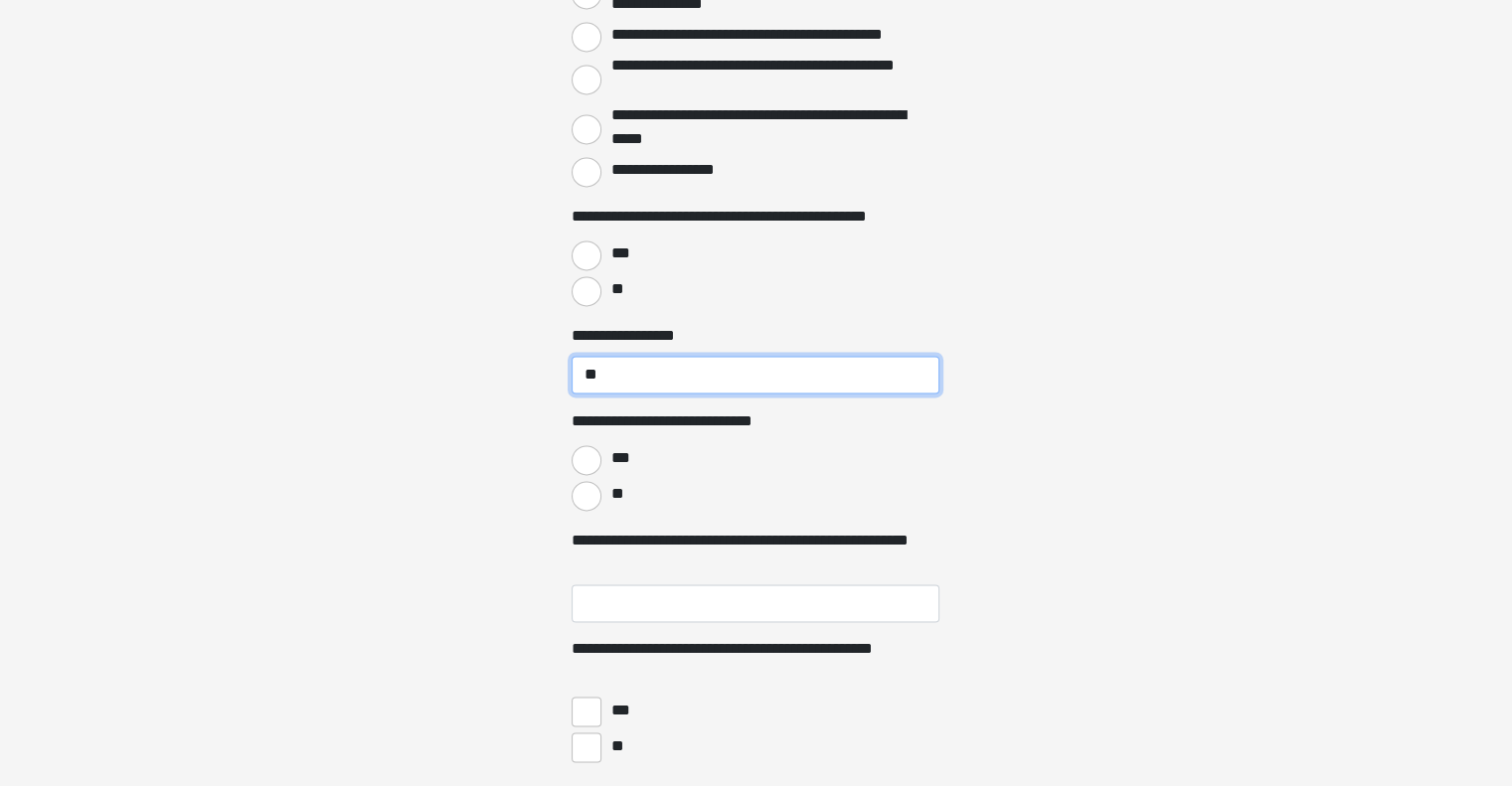 type on "**" 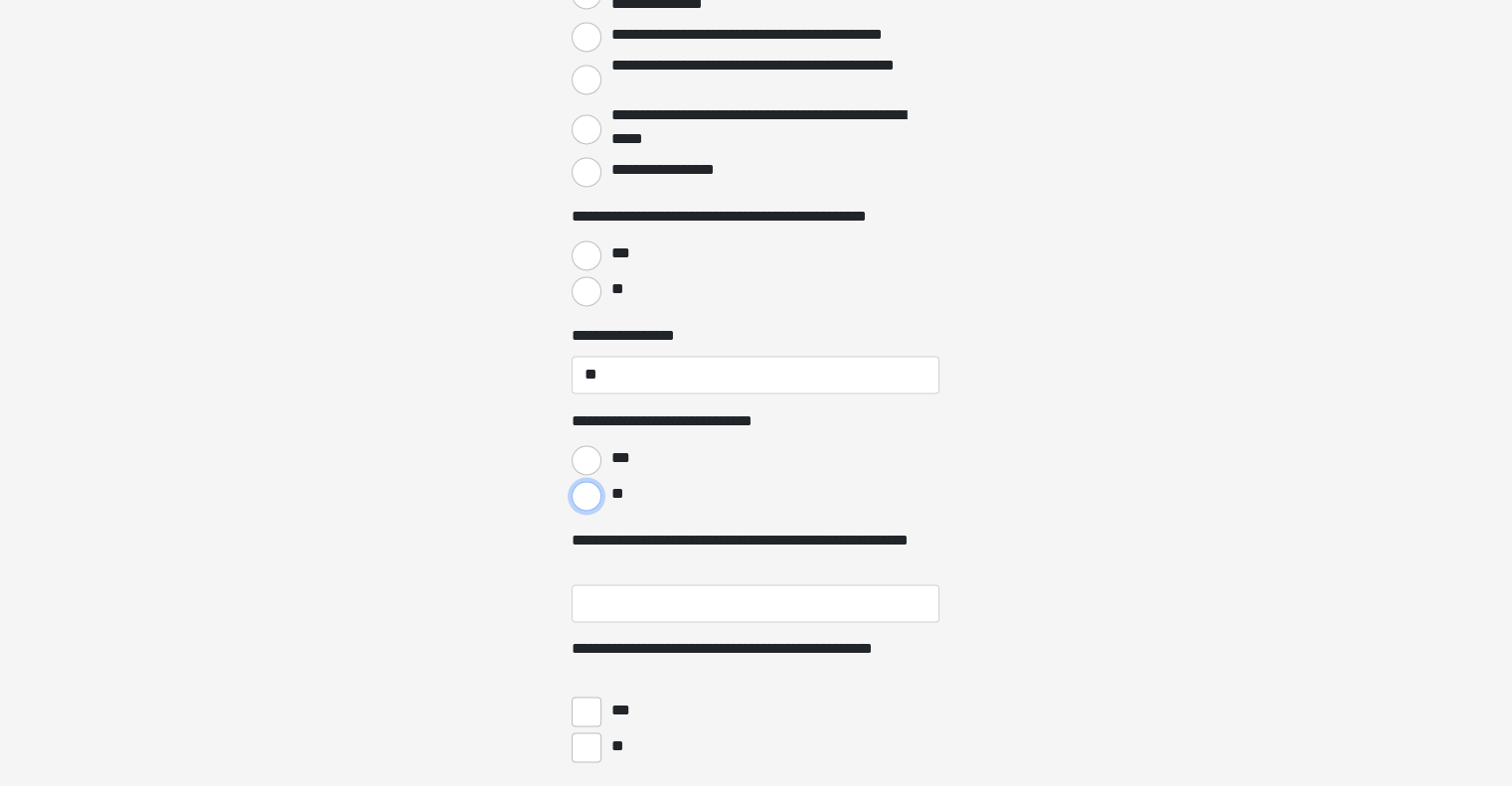 click on "**" at bounding box center [587, 496] 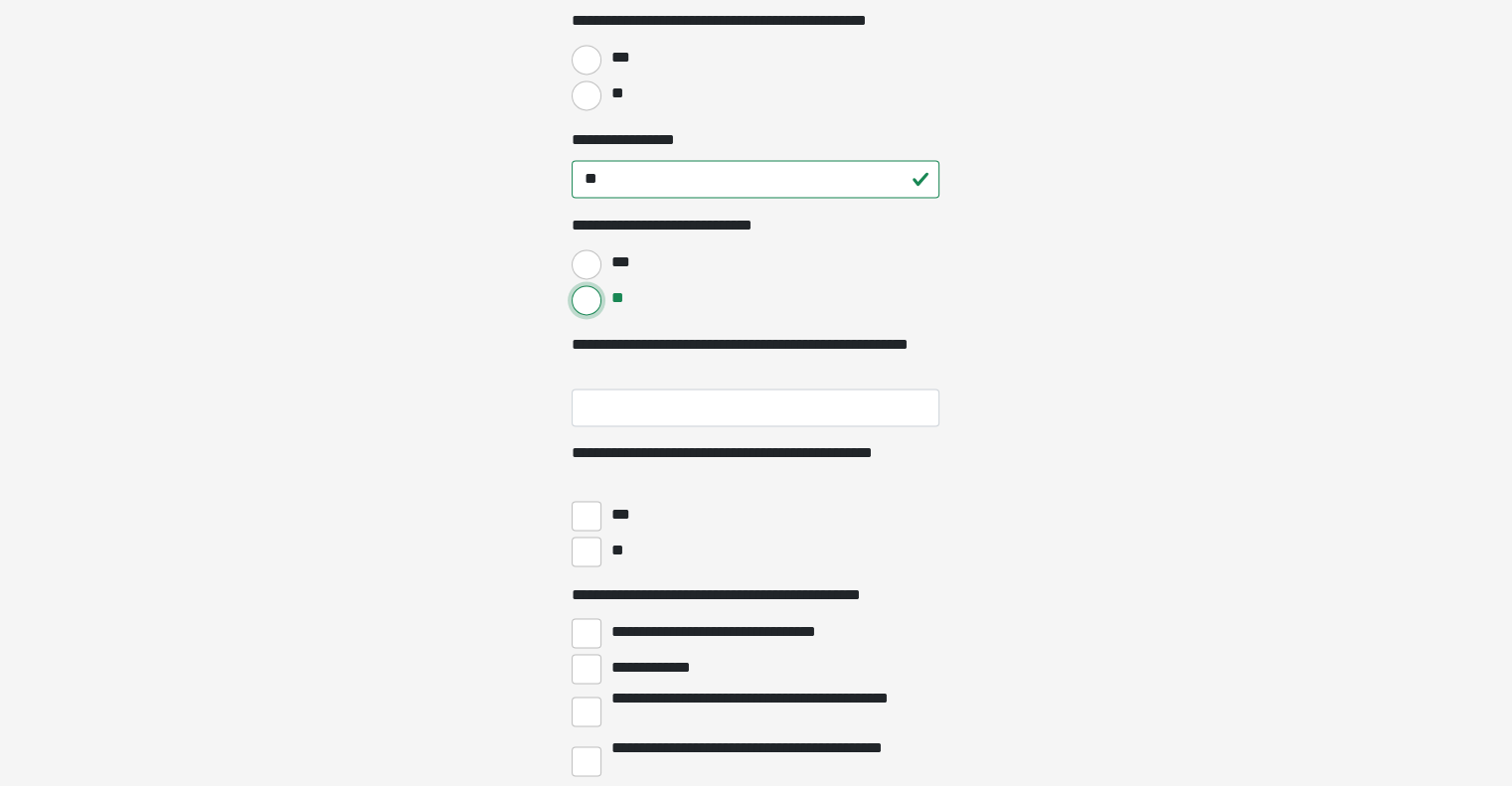 scroll, scrollTop: 3279, scrollLeft: 0, axis: vertical 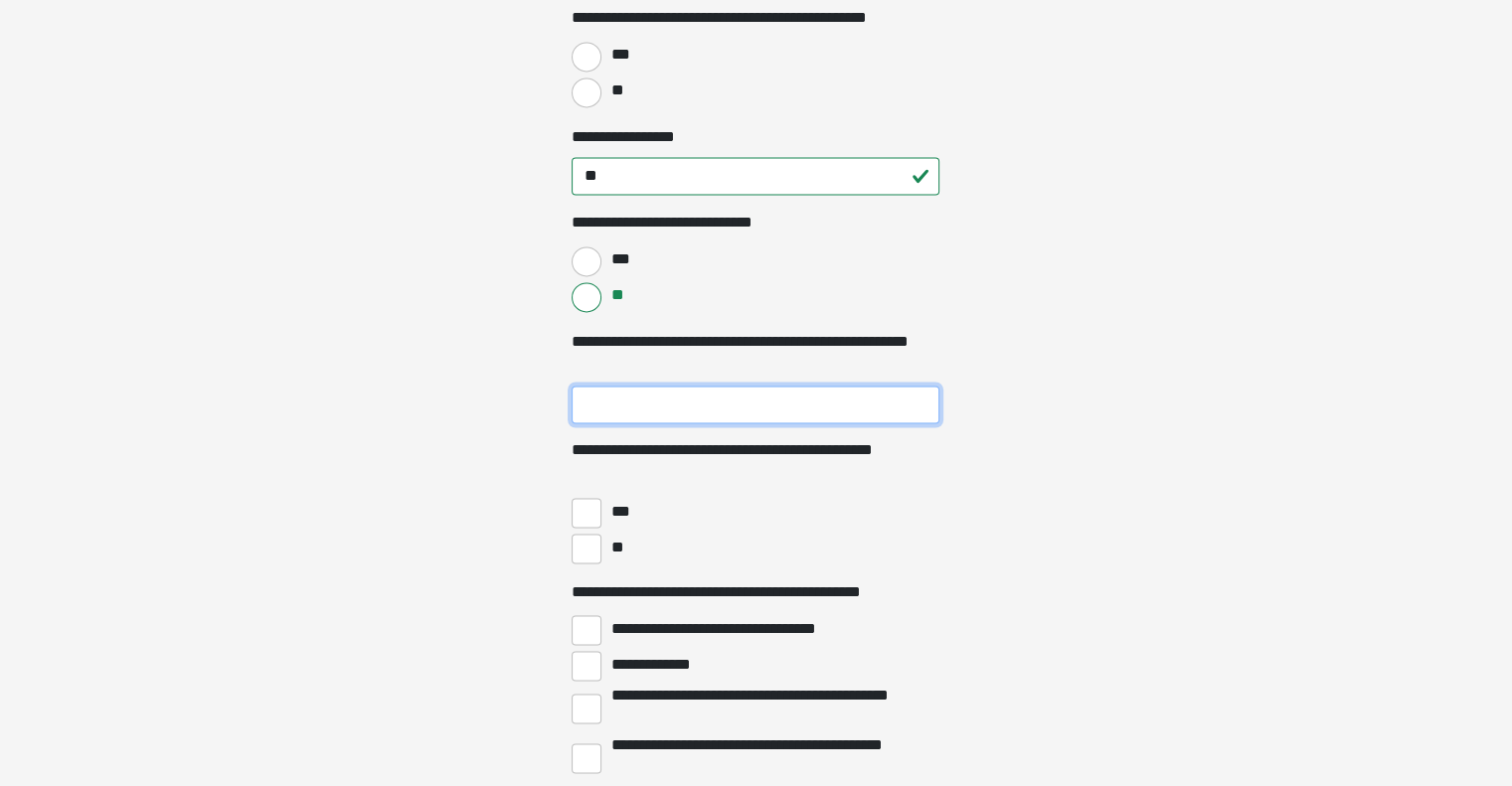 click on "**********" at bounding box center (756, 404) 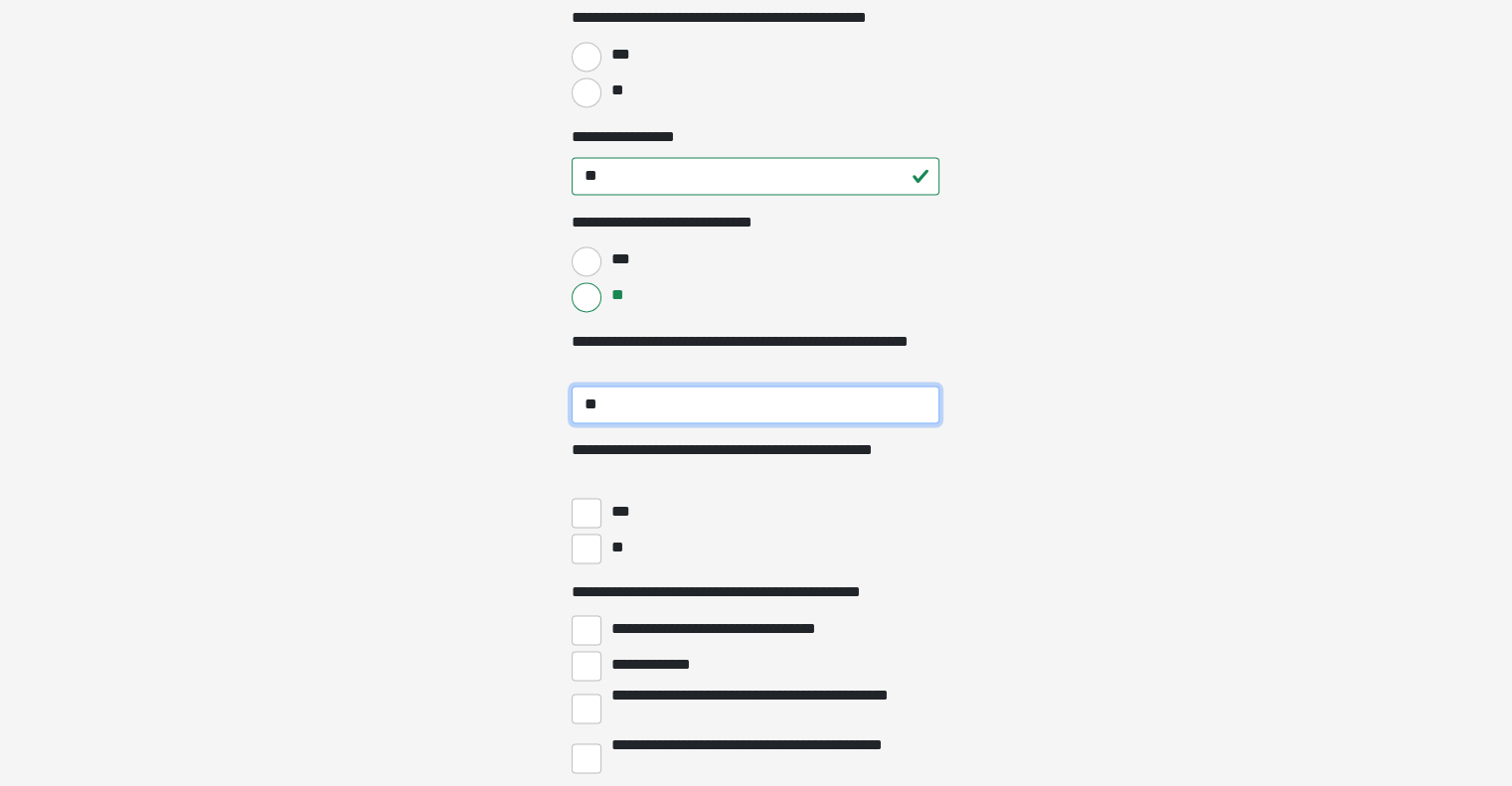 scroll, scrollTop: 3379, scrollLeft: 0, axis: vertical 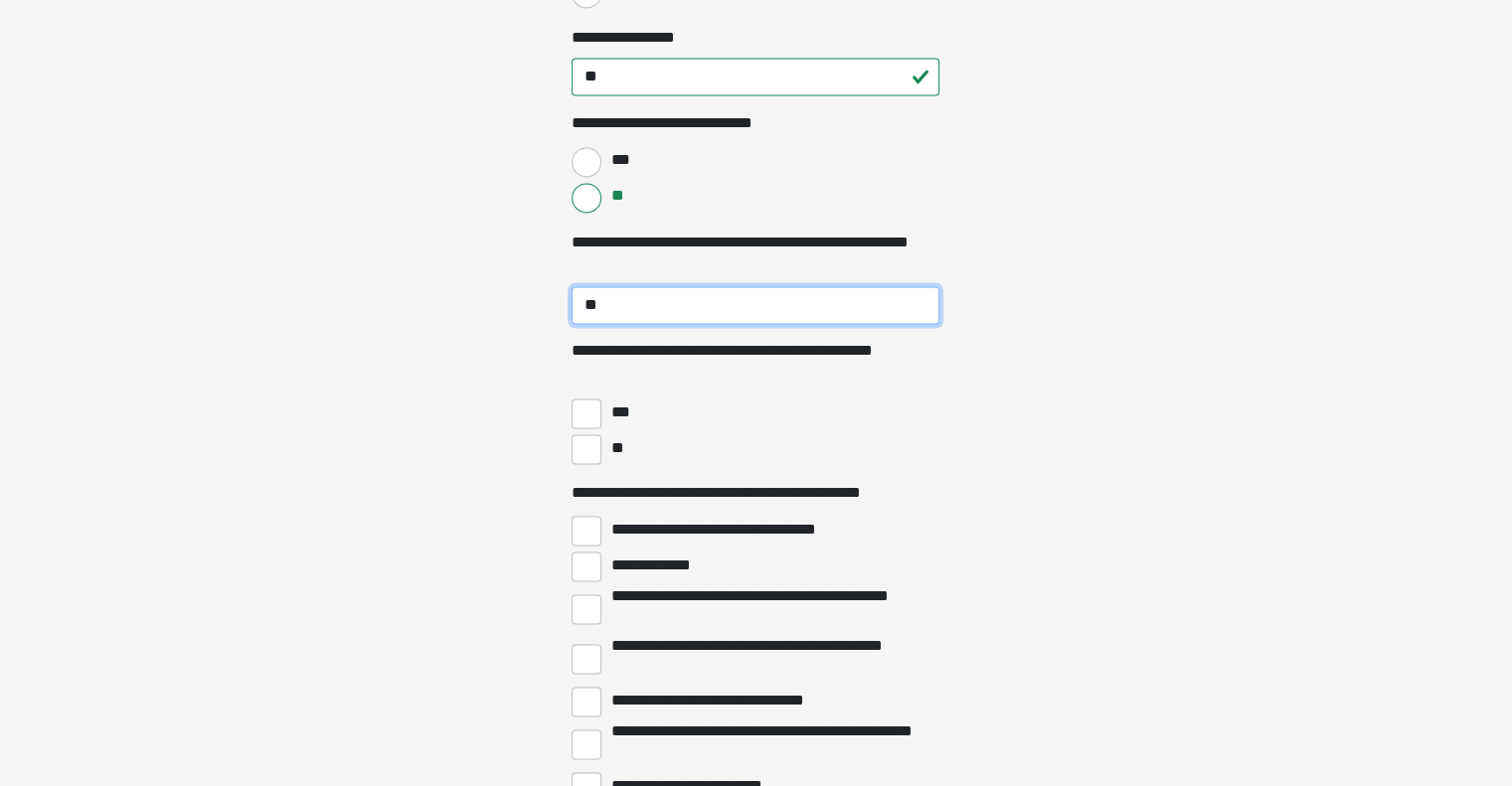 type on "**" 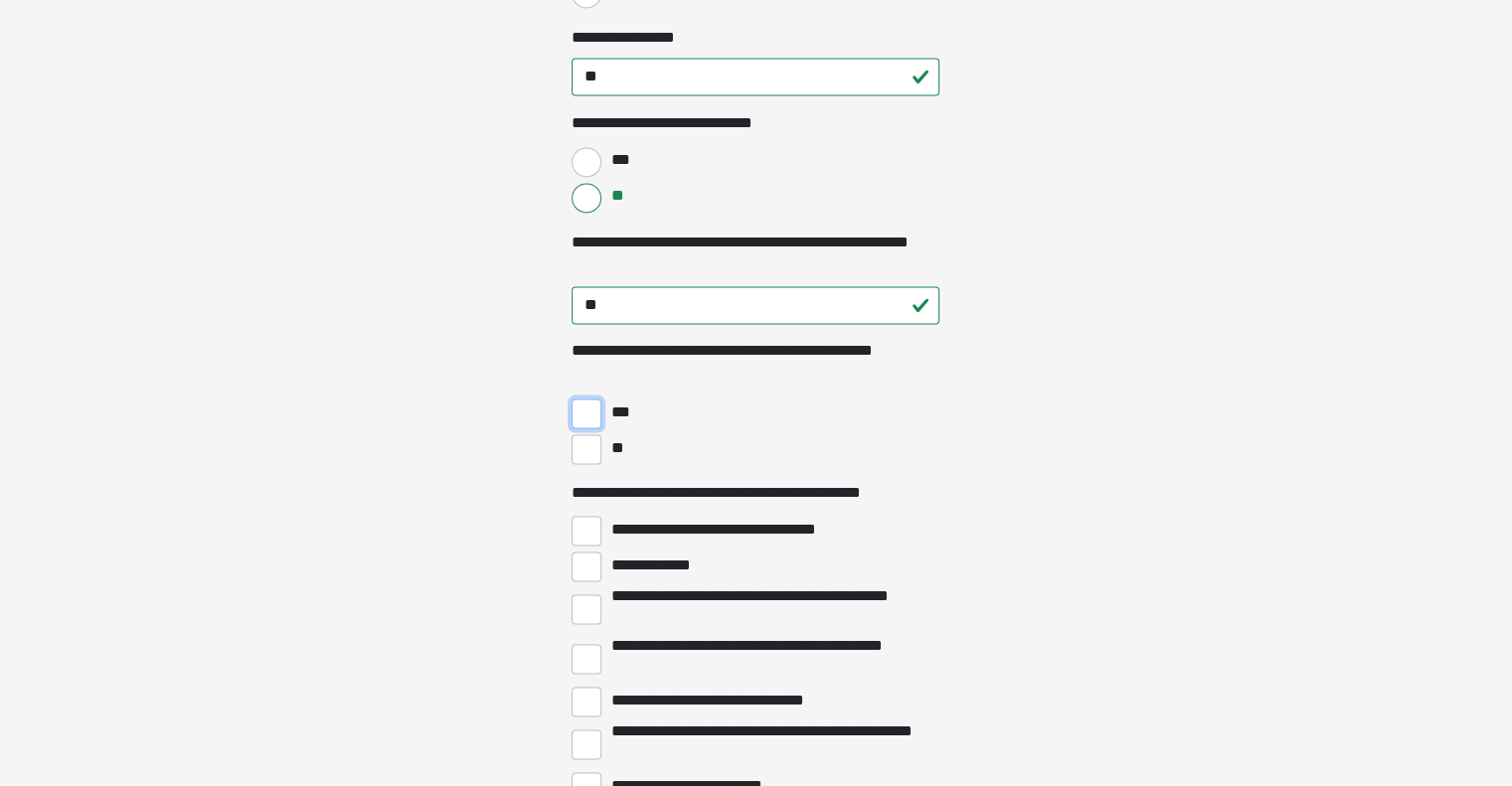 click on "***" at bounding box center (587, 413) 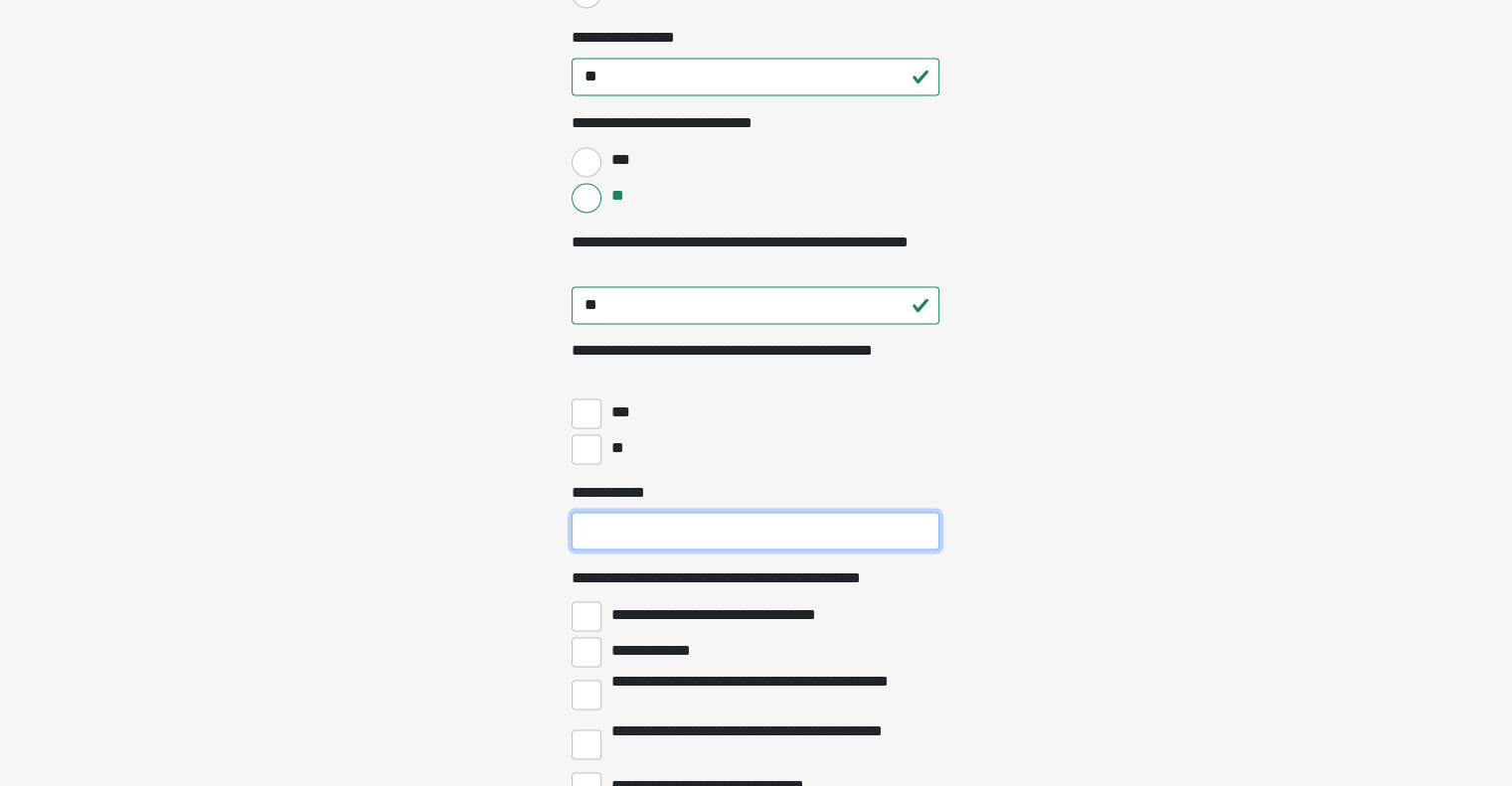 click on "**********" at bounding box center [756, 531] 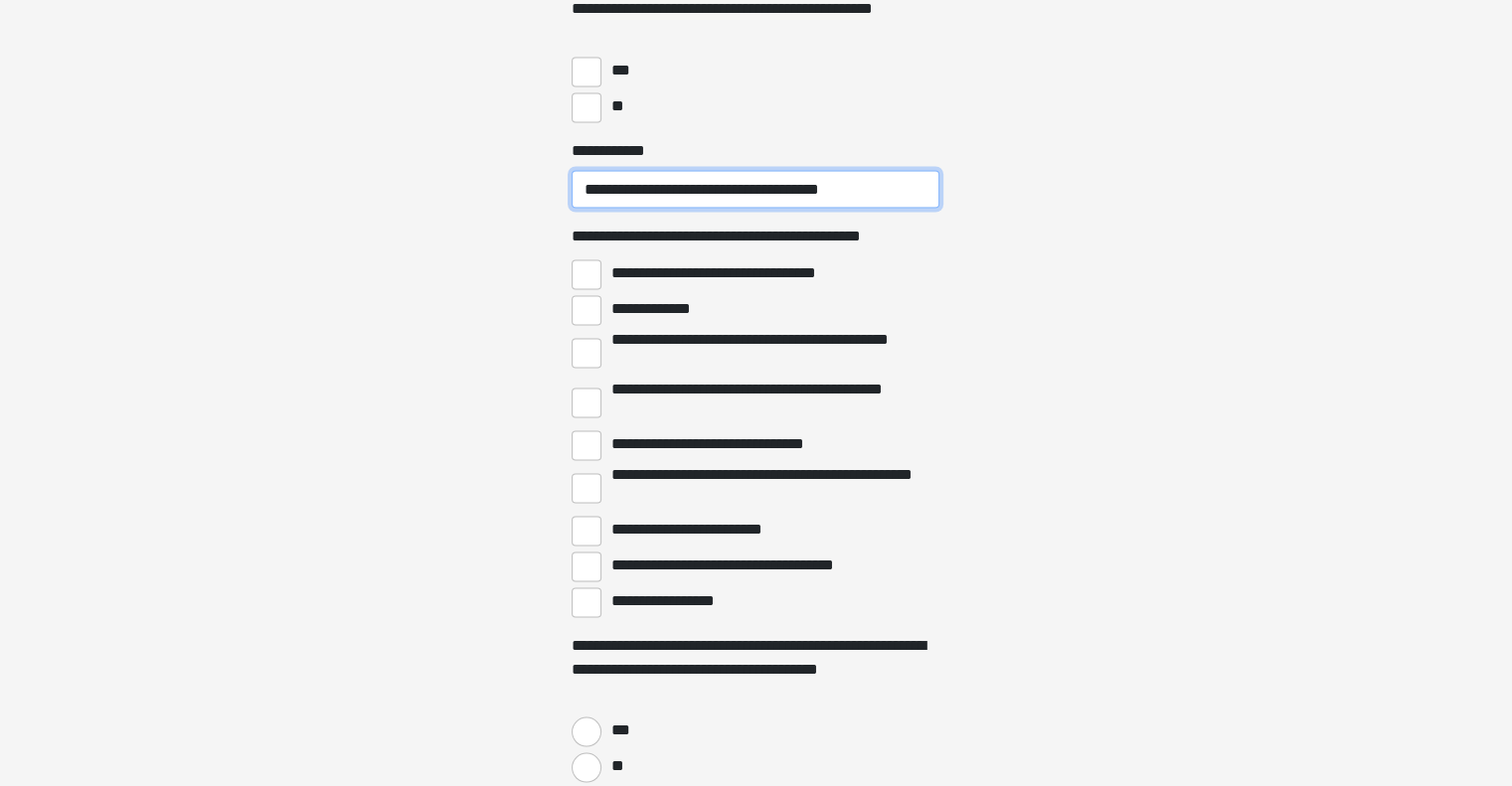 scroll, scrollTop: 3776, scrollLeft: 0, axis: vertical 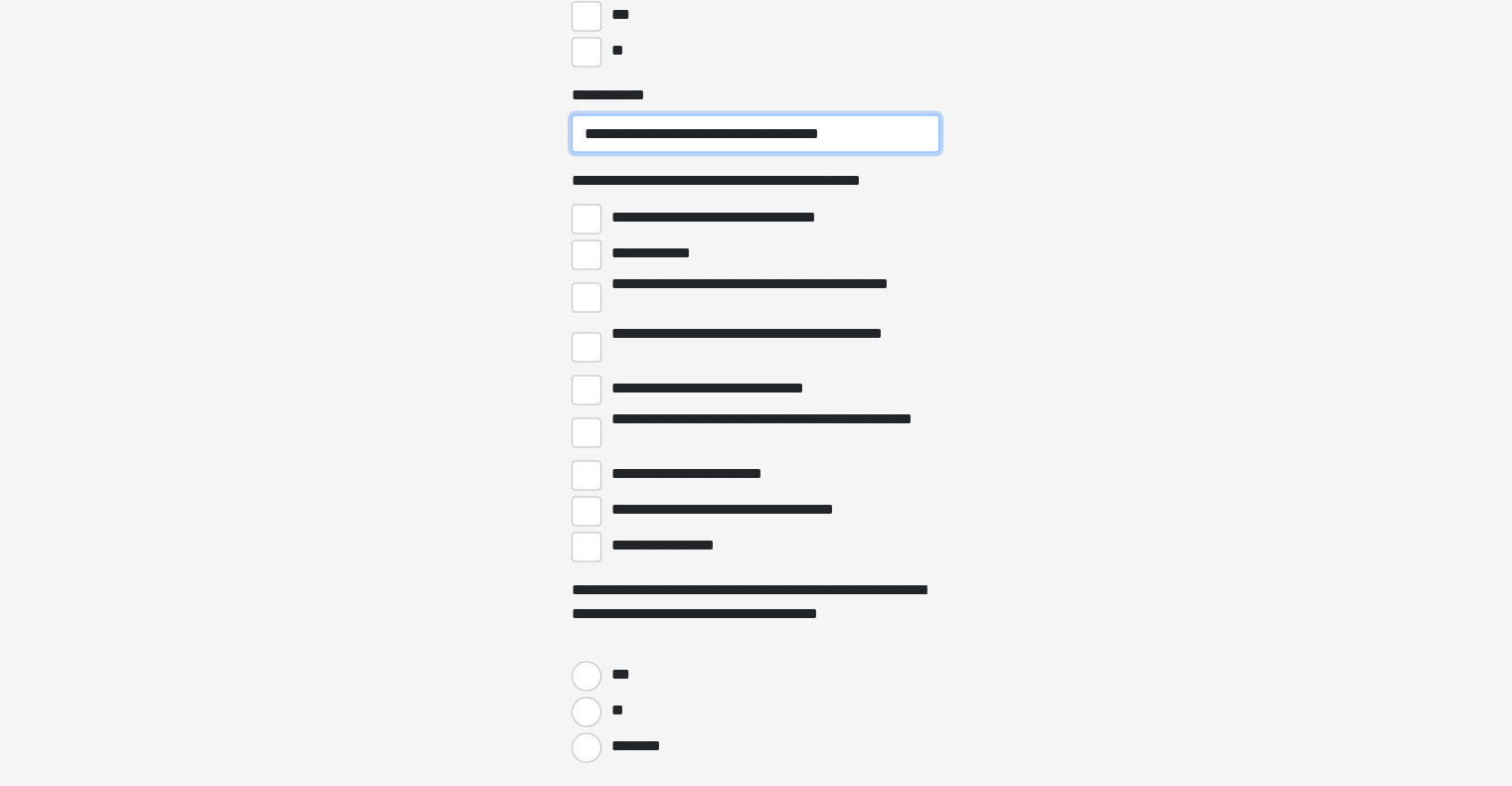 type on "**********" 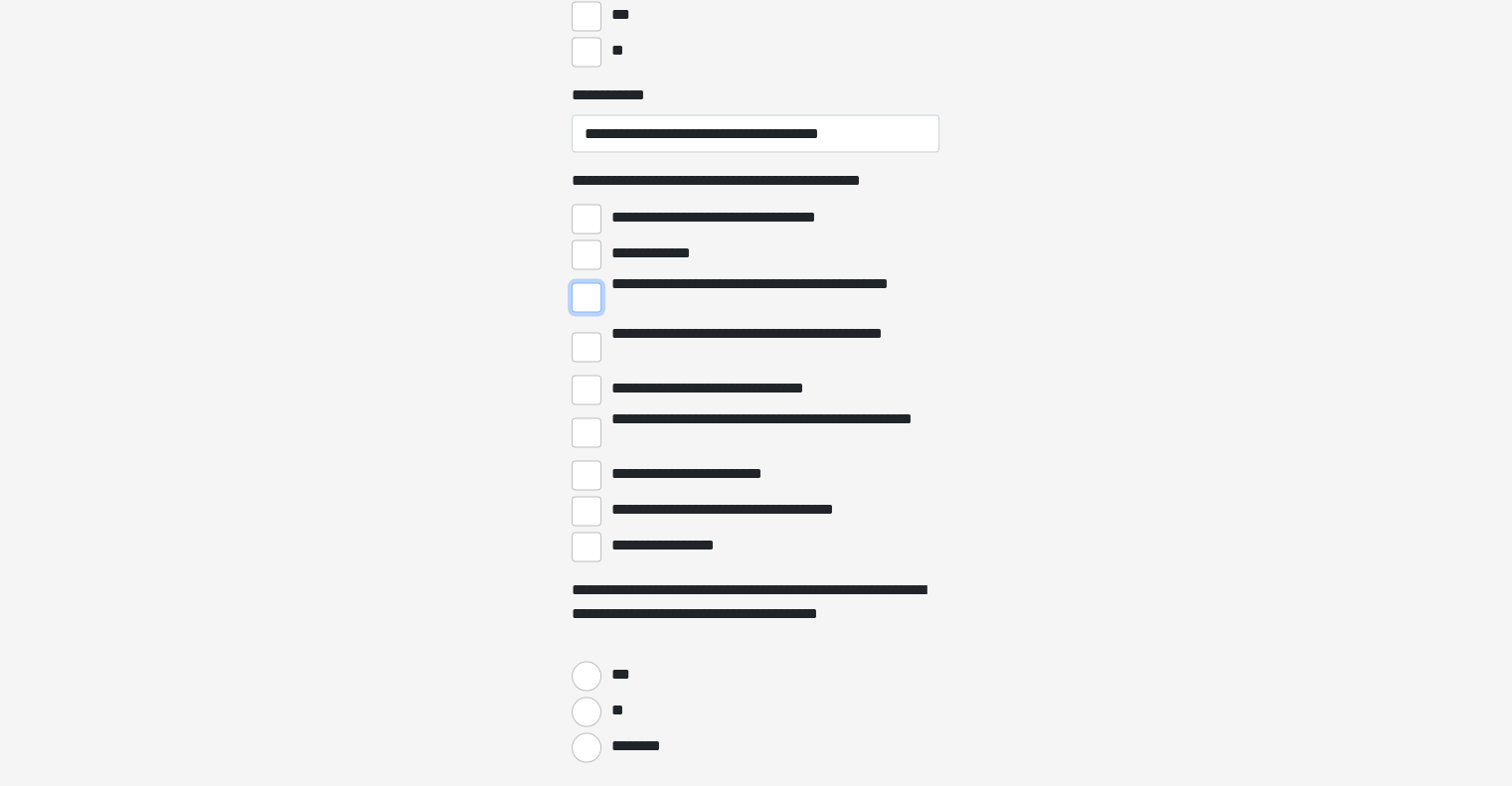 click on "**********" at bounding box center (587, 297) 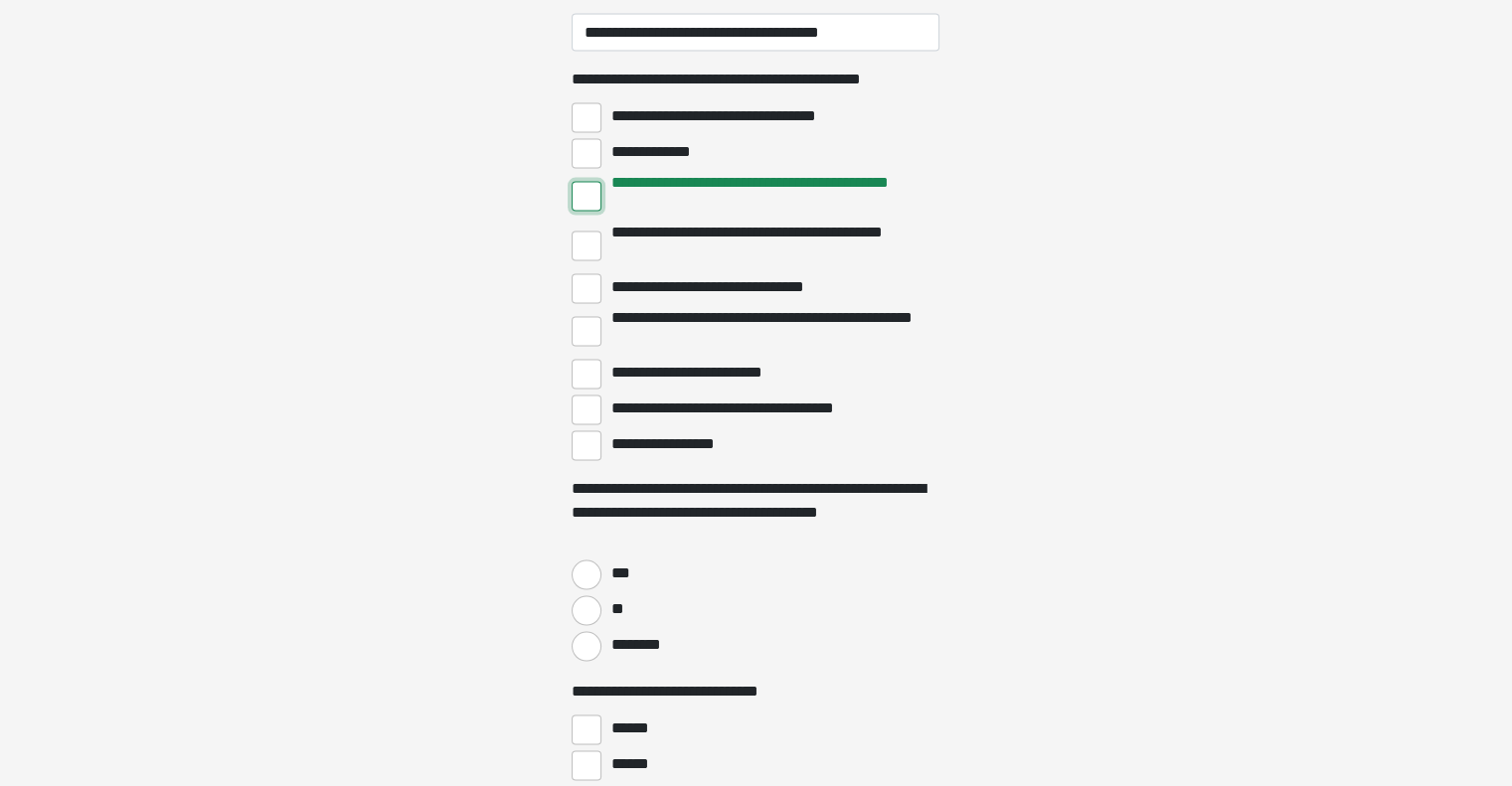 scroll, scrollTop: 3975, scrollLeft: 0, axis: vertical 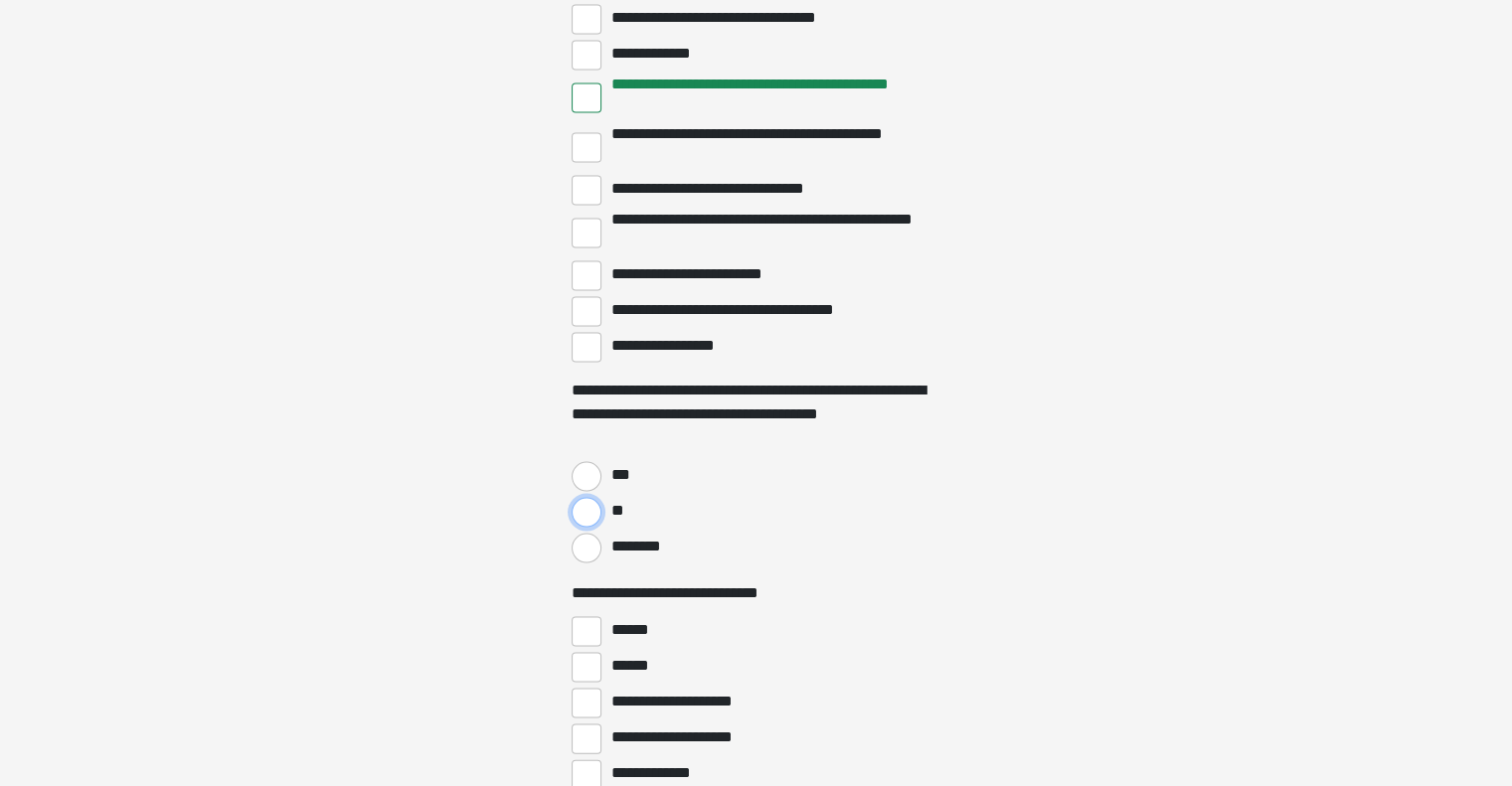 click on "**" at bounding box center (587, 513) 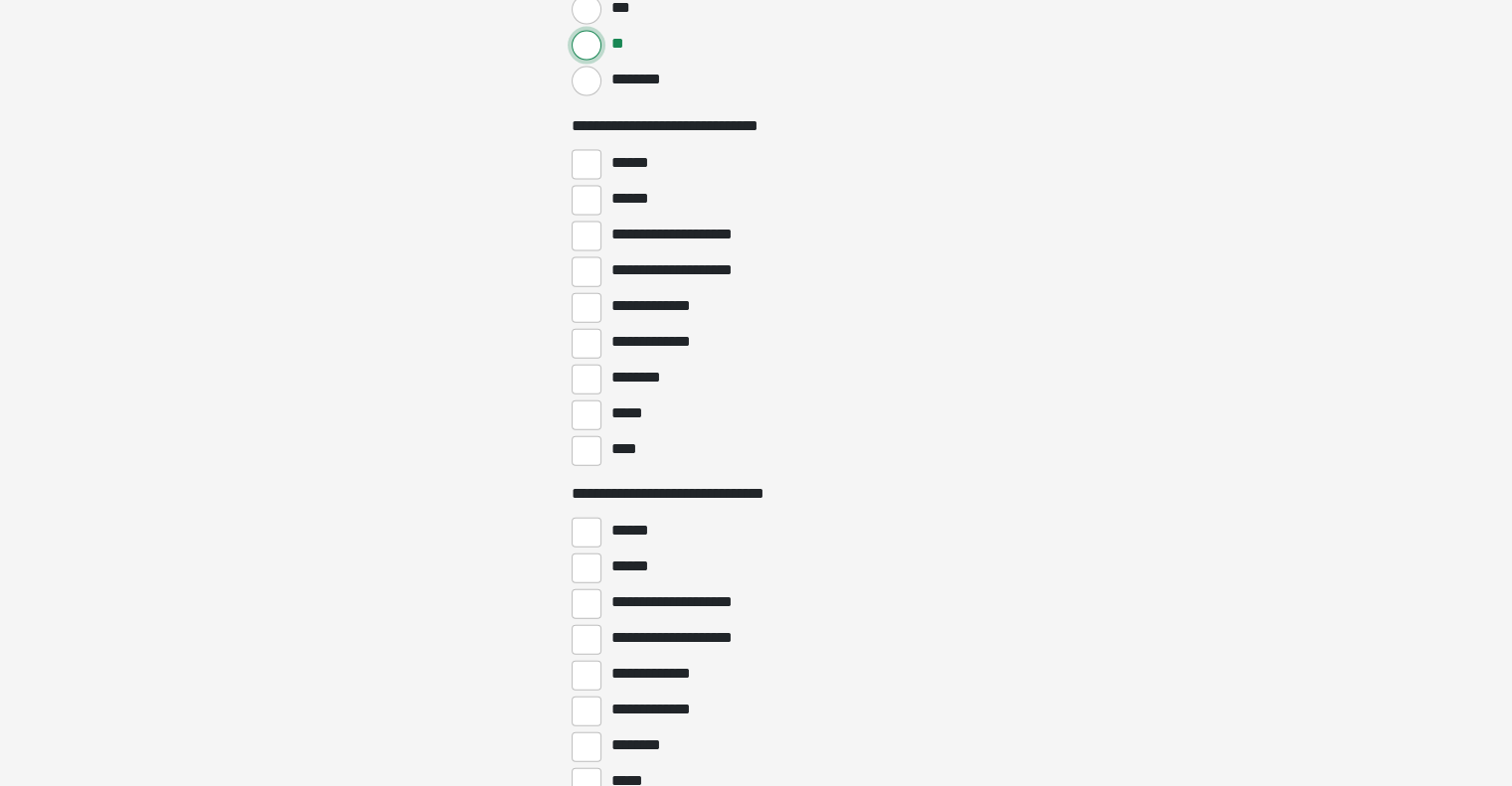 scroll, scrollTop: 4472, scrollLeft: 0, axis: vertical 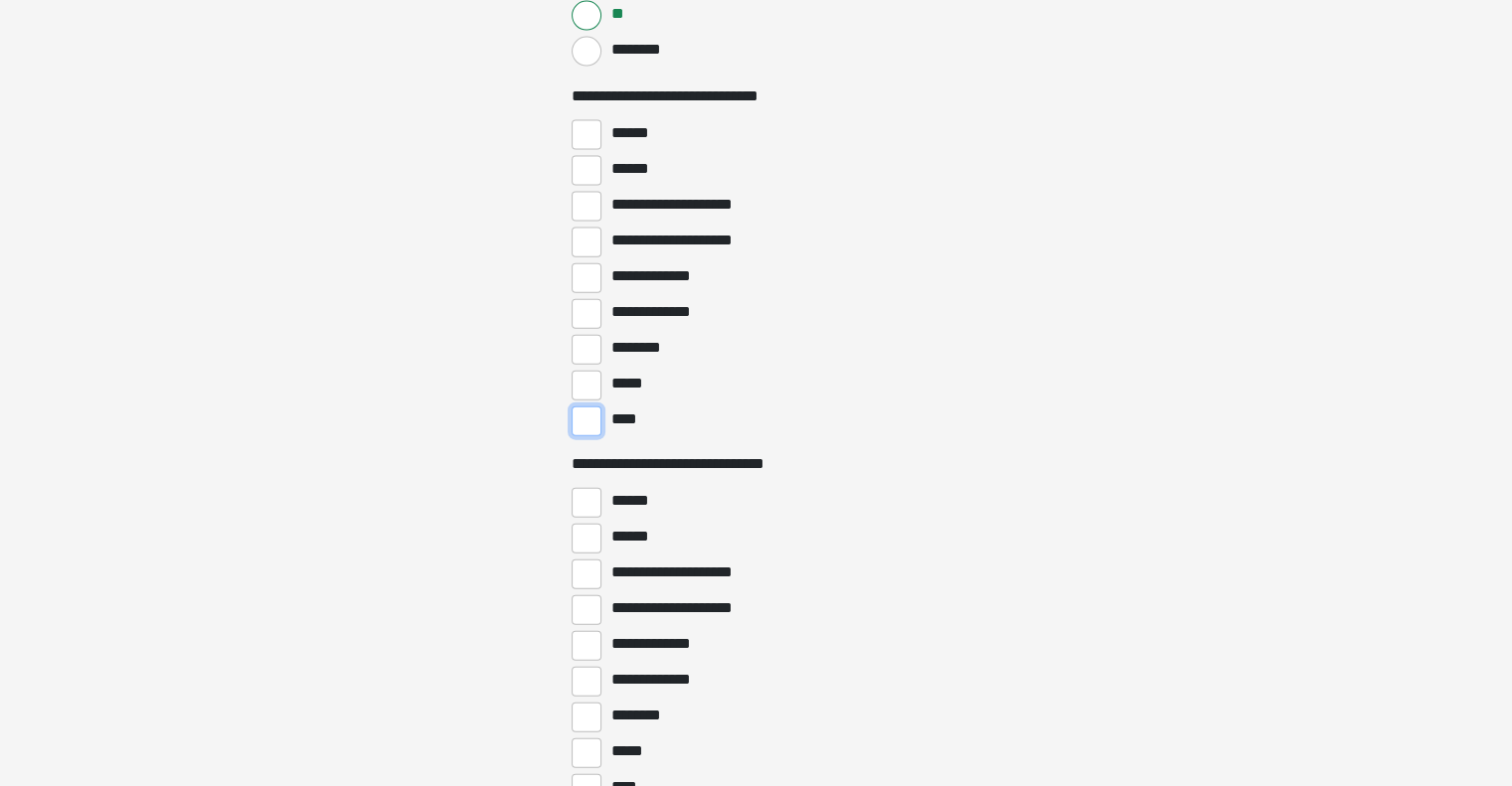 click on "****" at bounding box center [587, 421] 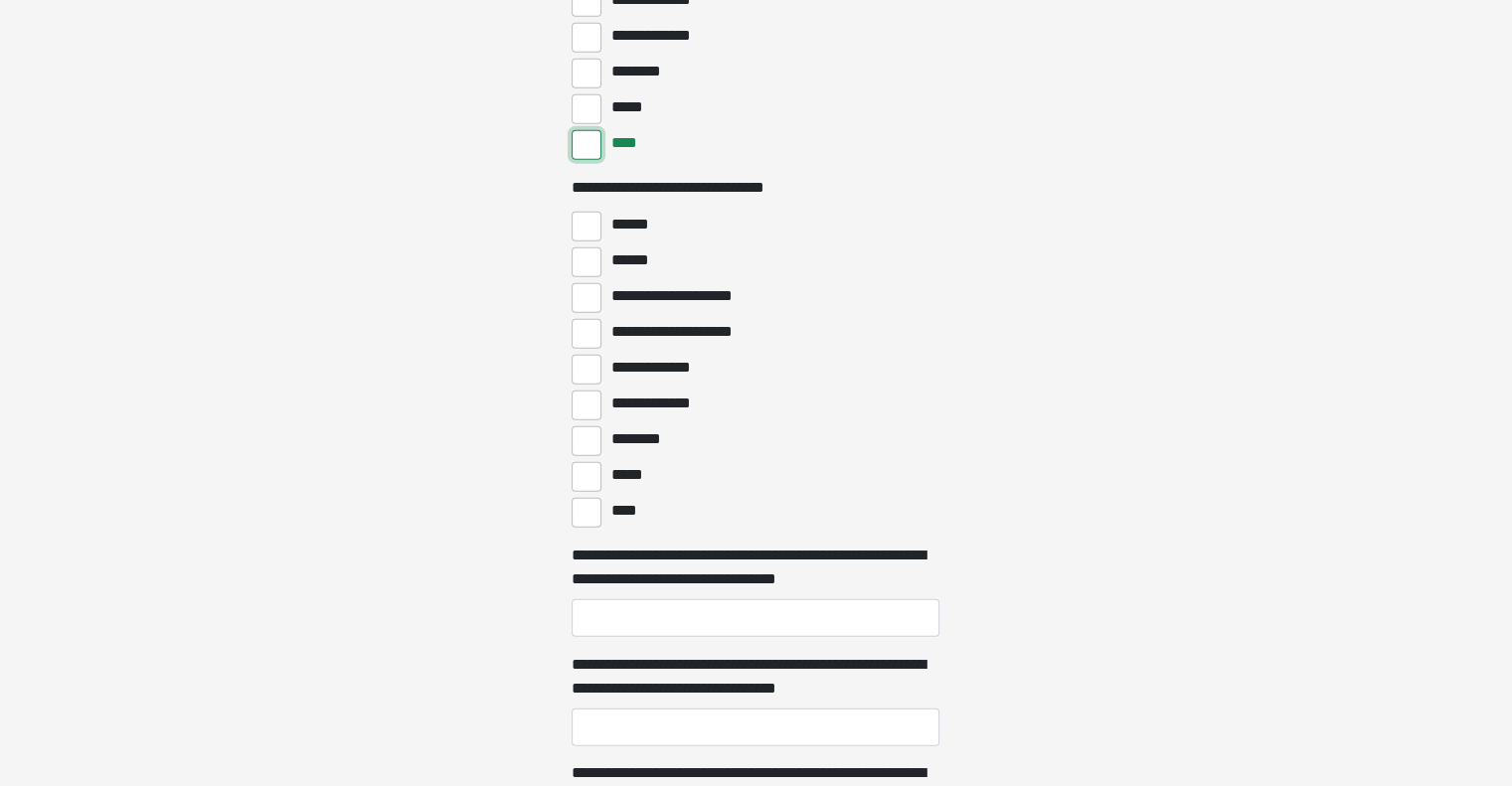 scroll, scrollTop: 4770, scrollLeft: 0, axis: vertical 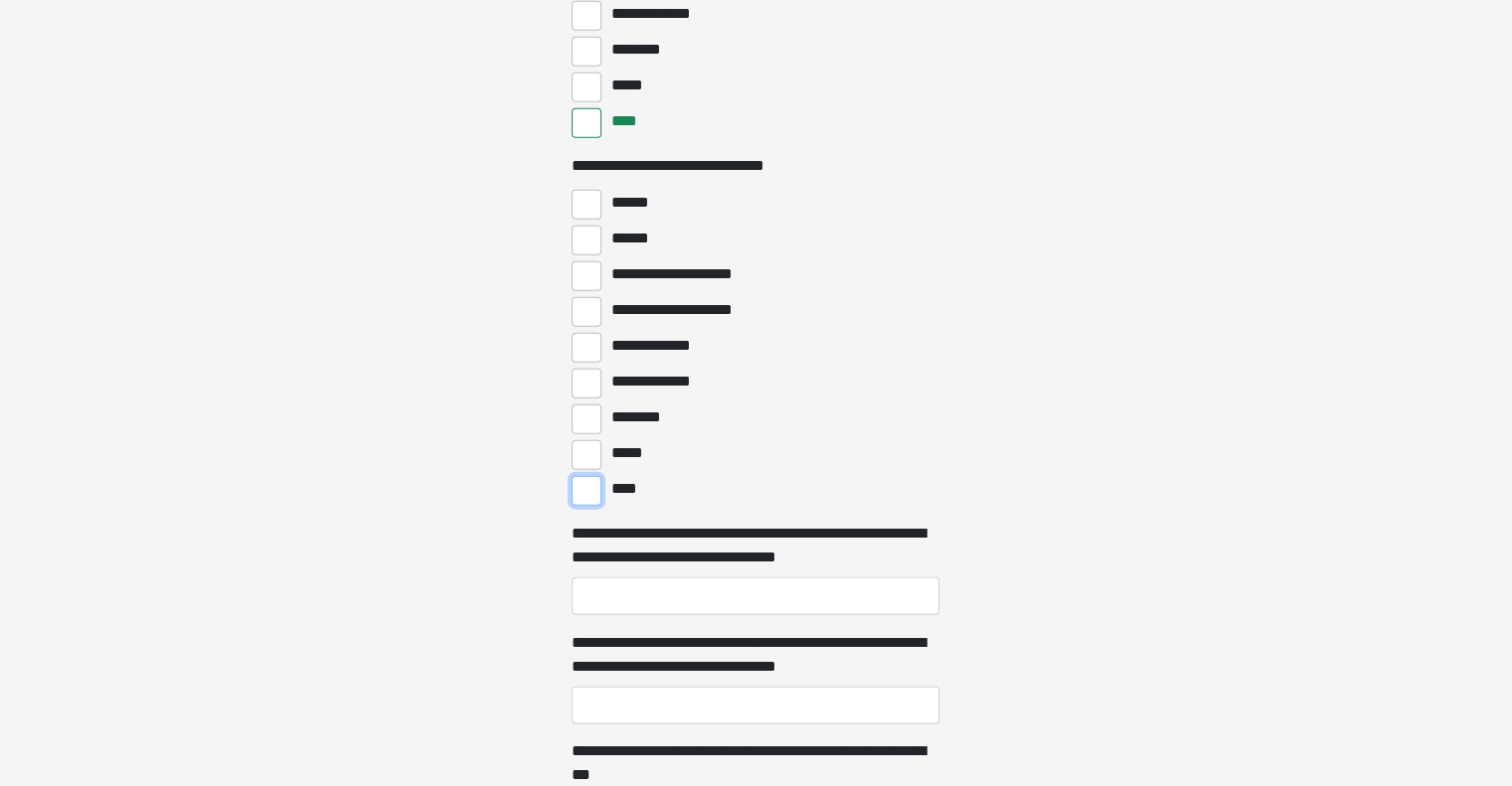 click on "****" at bounding box center [587, 491] 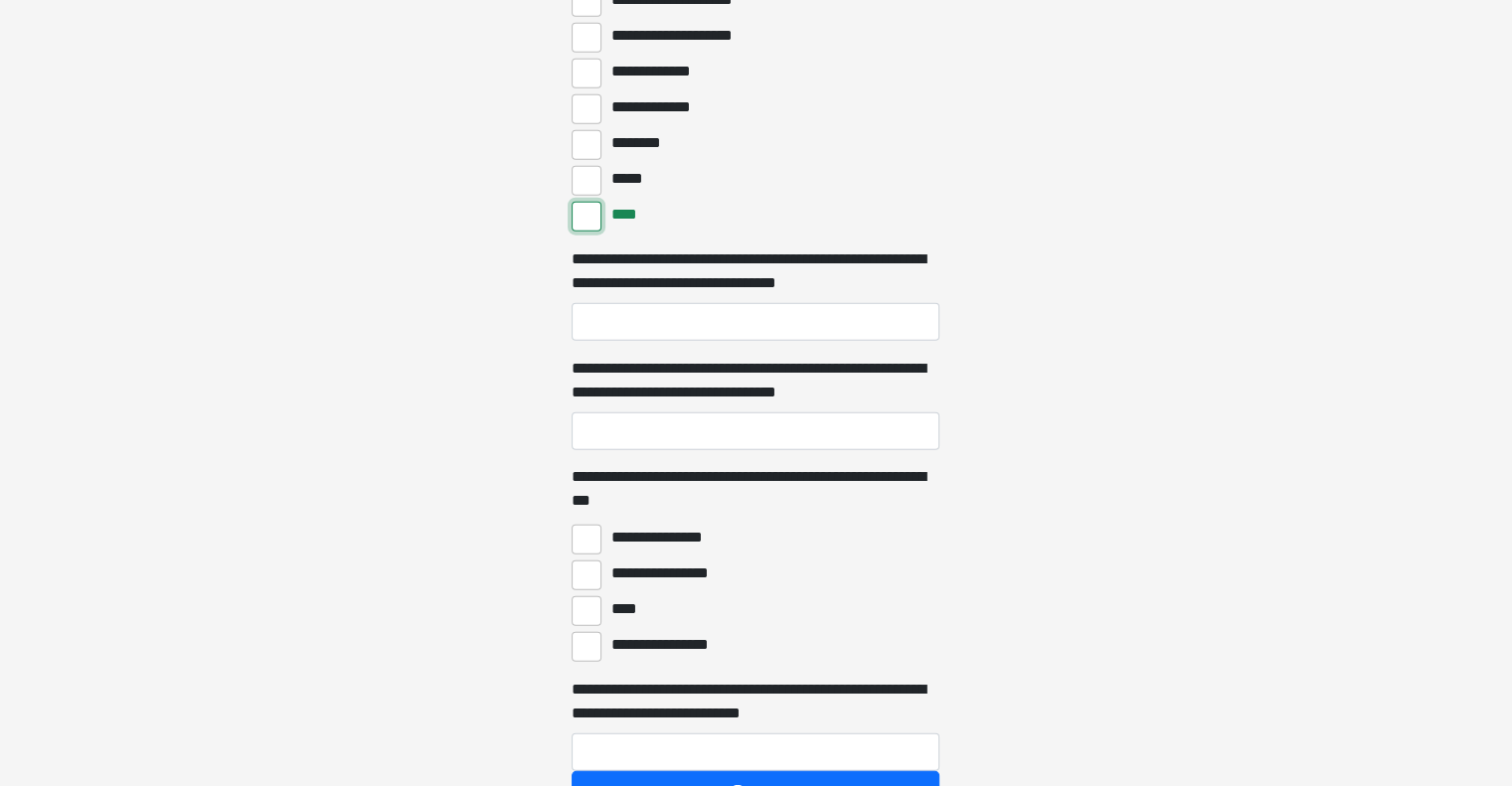 scroll, scrollTop: 5068, scrollLeft: 0, axis: vertical 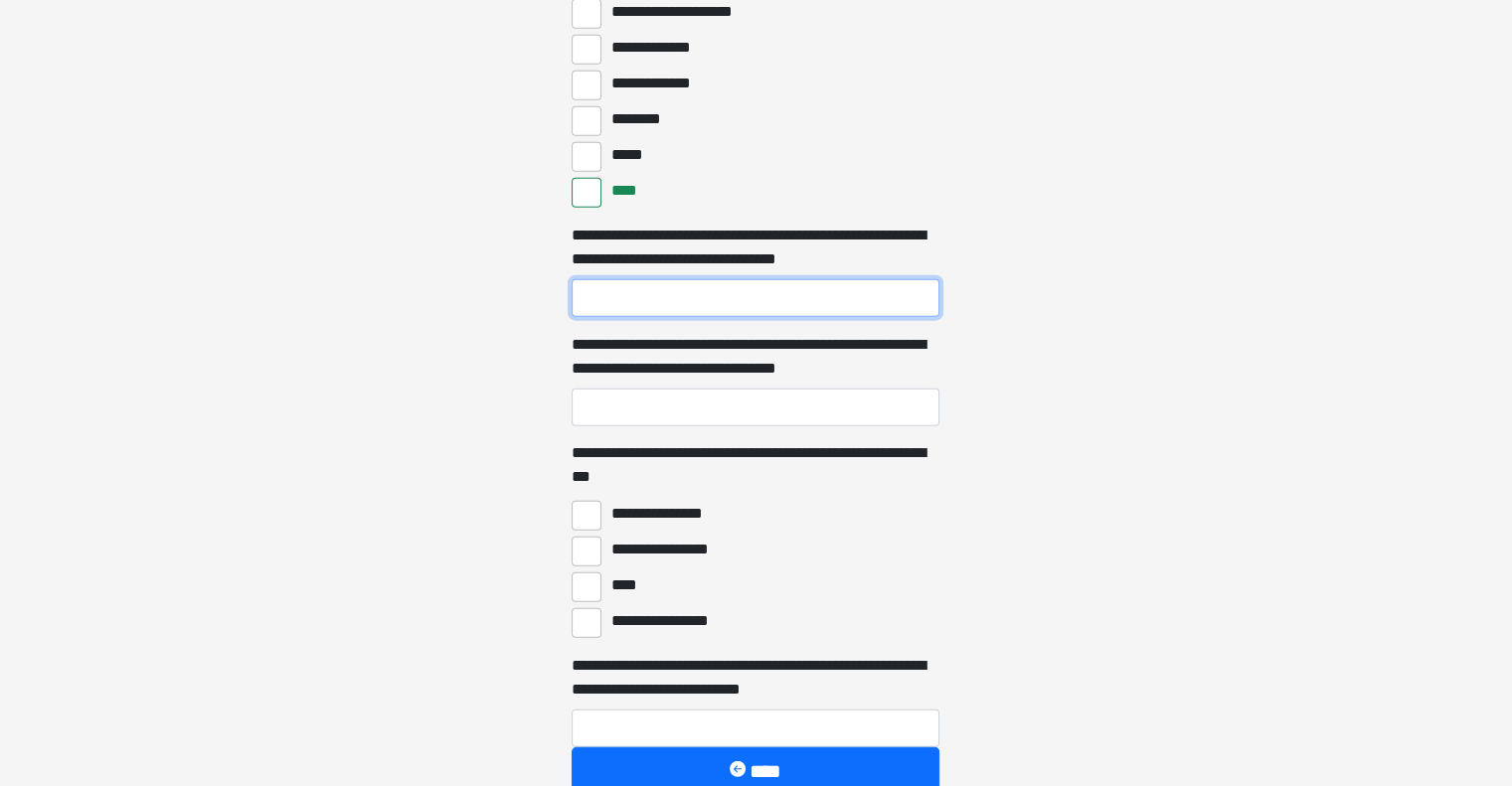 click on "**********" at bounding box center (756, 298) 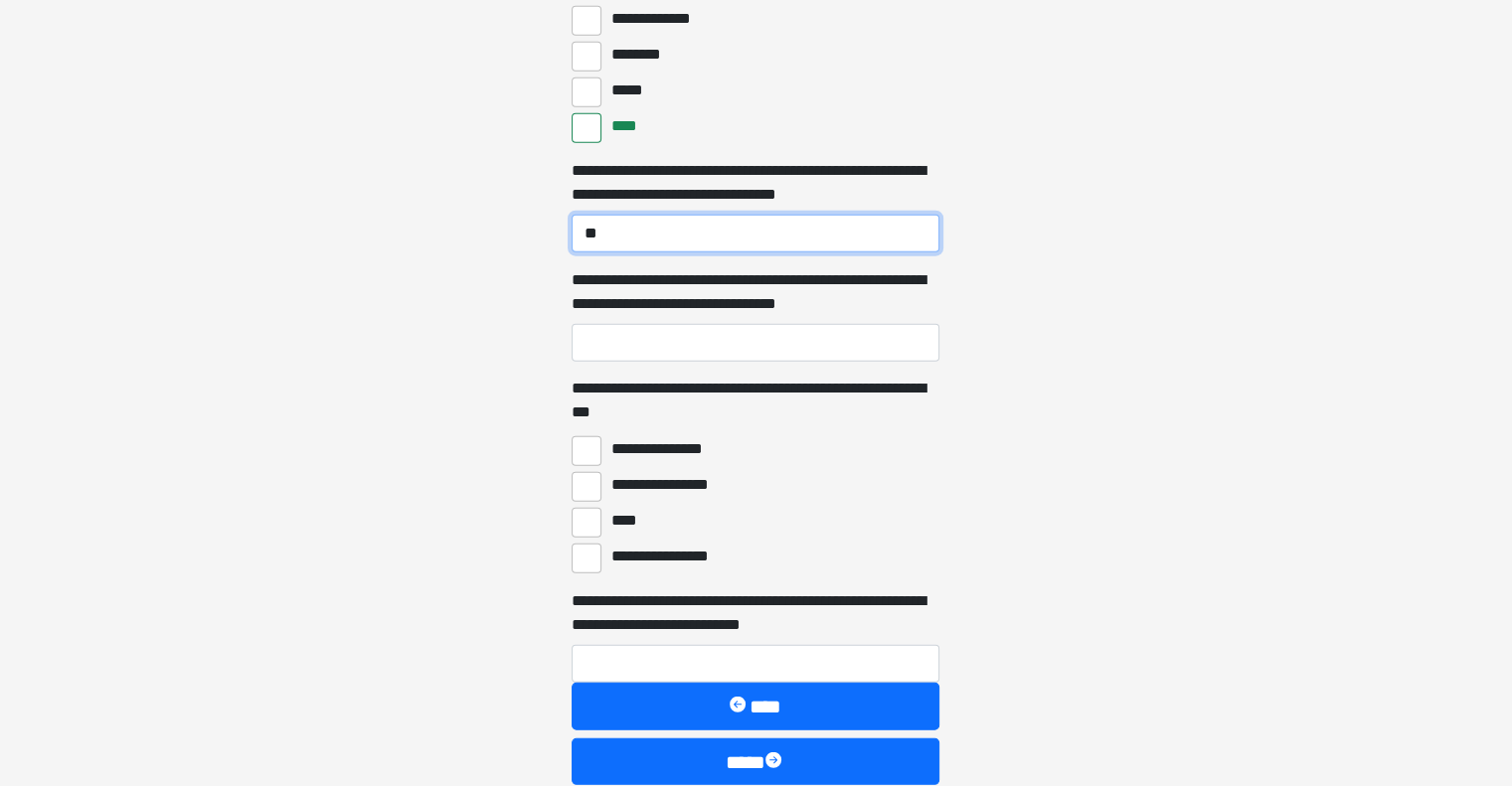 scroll, scrollTop: 5167, scrollLeft: 0, axis: vertical 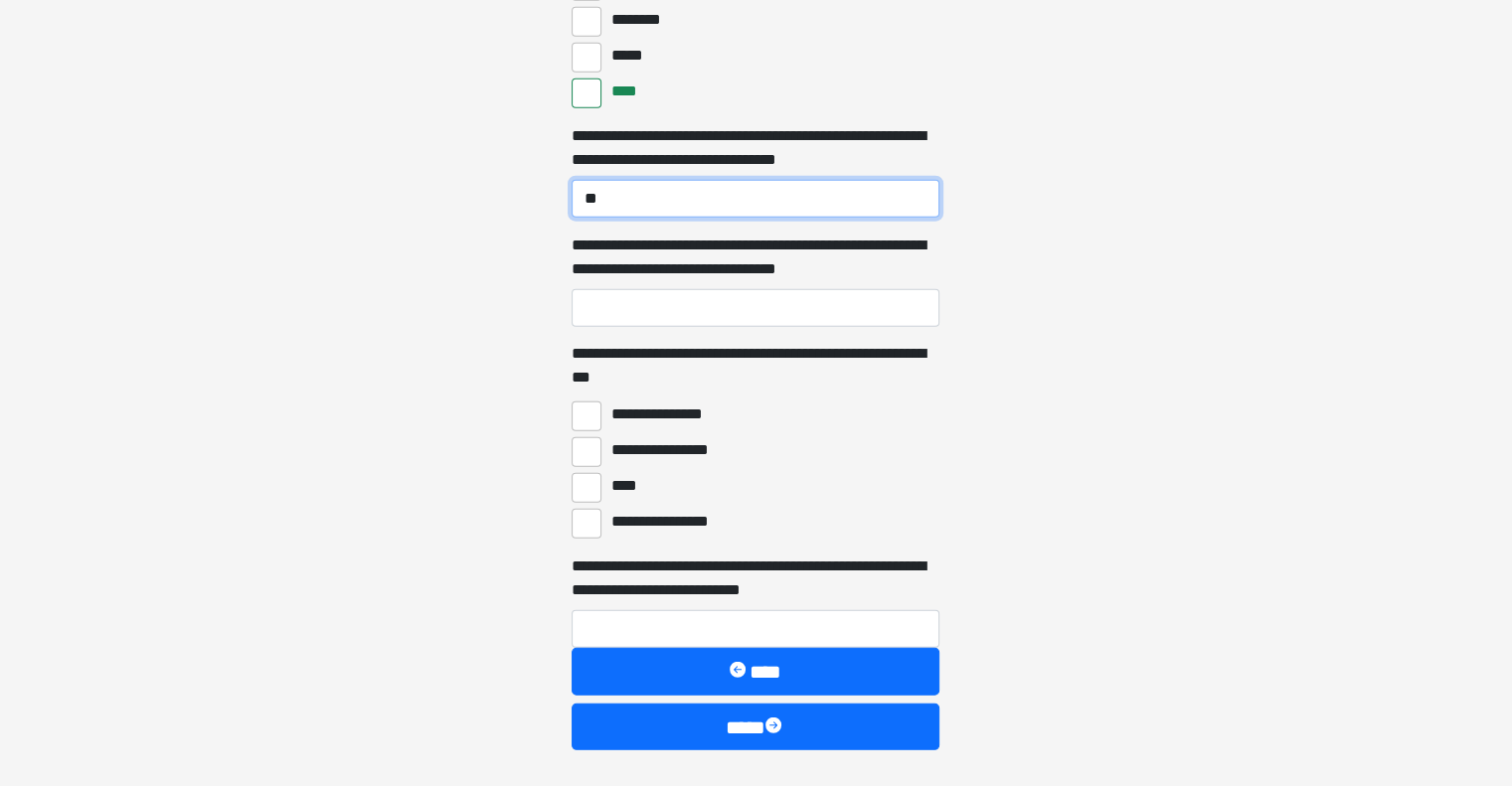 type on "**" 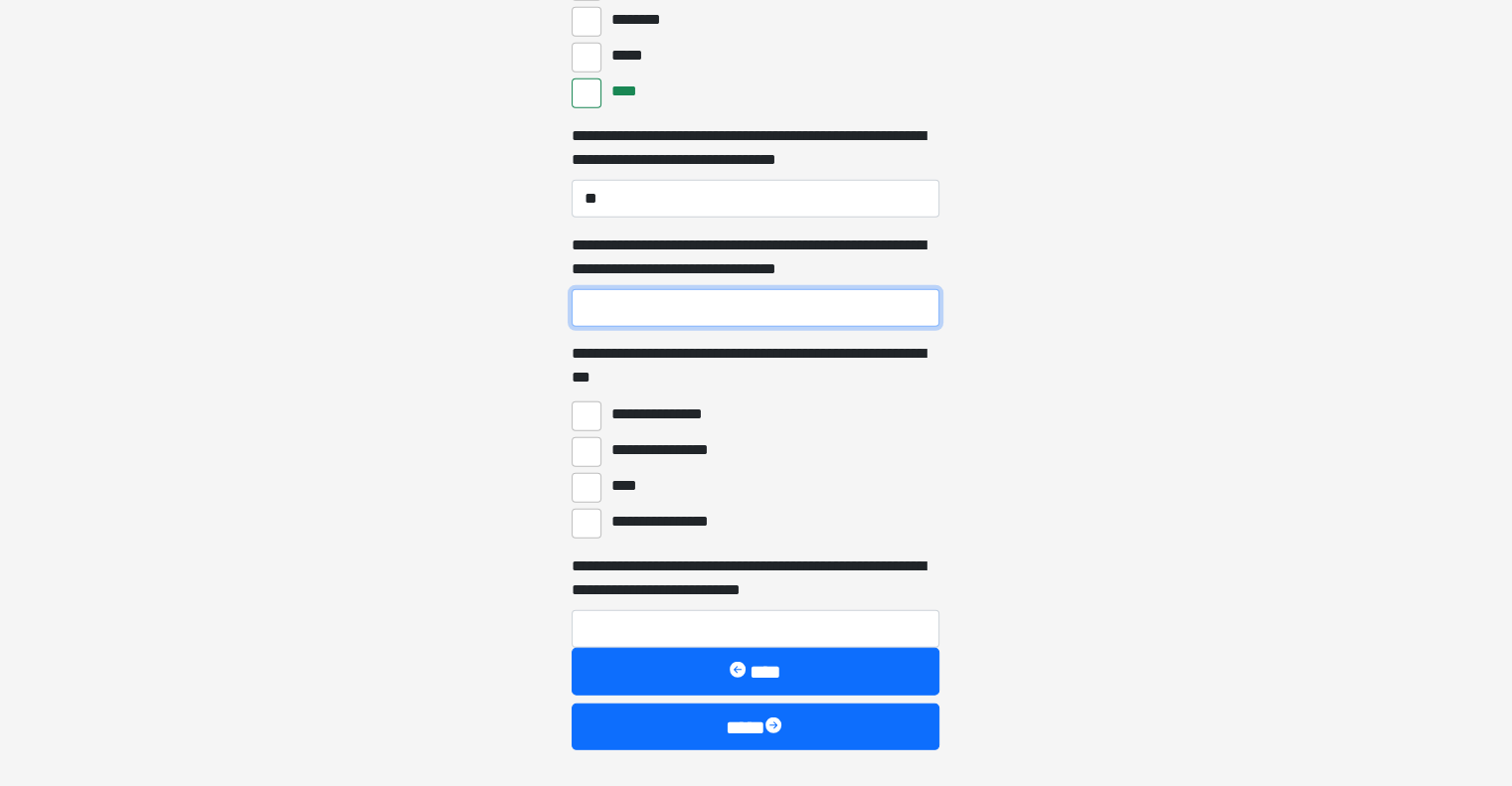click on "**********" at bounding box center [756, 308] 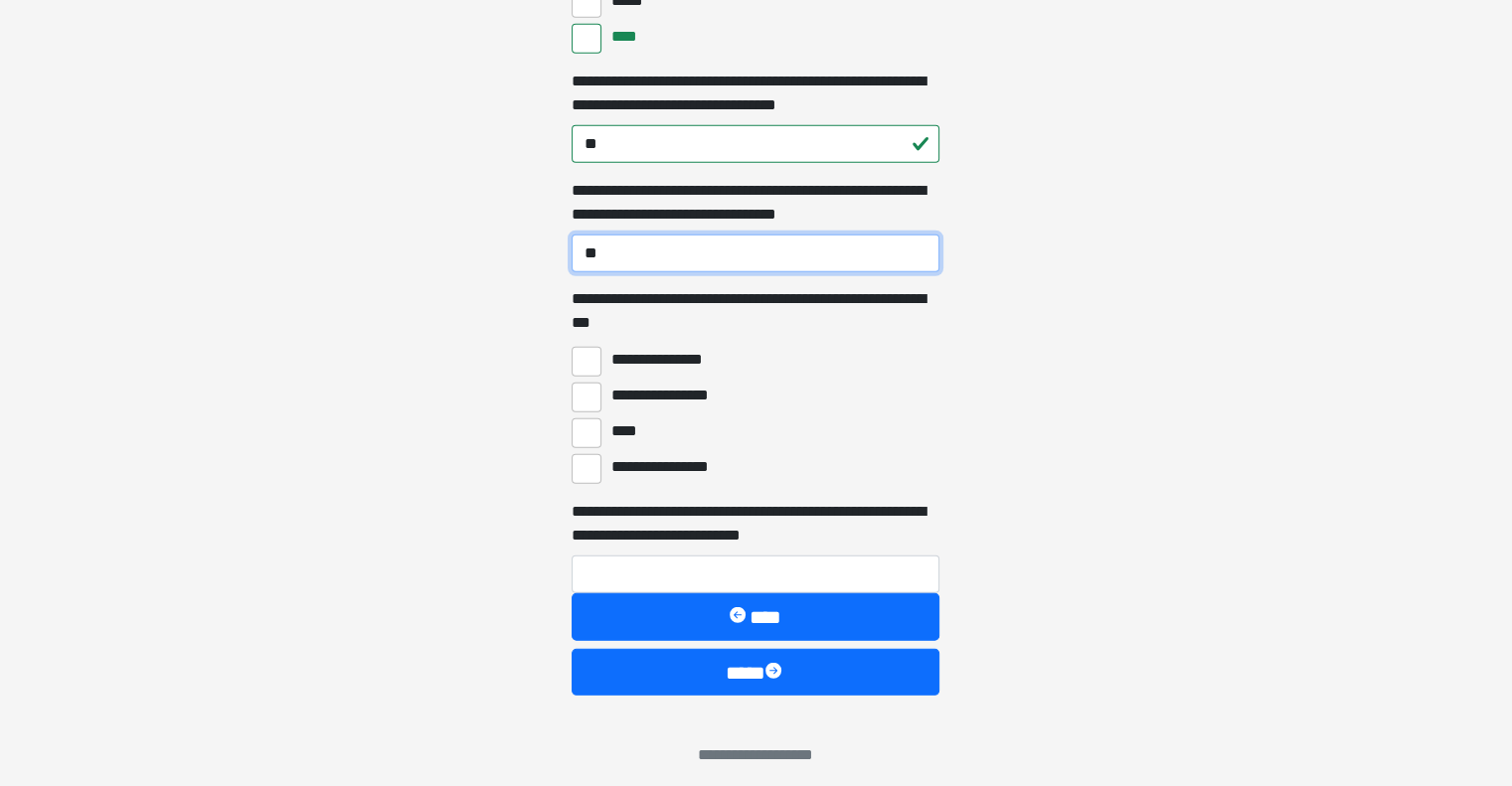 scroll, scrollTop: 5250, scrollLeft: 0, axis: vertical 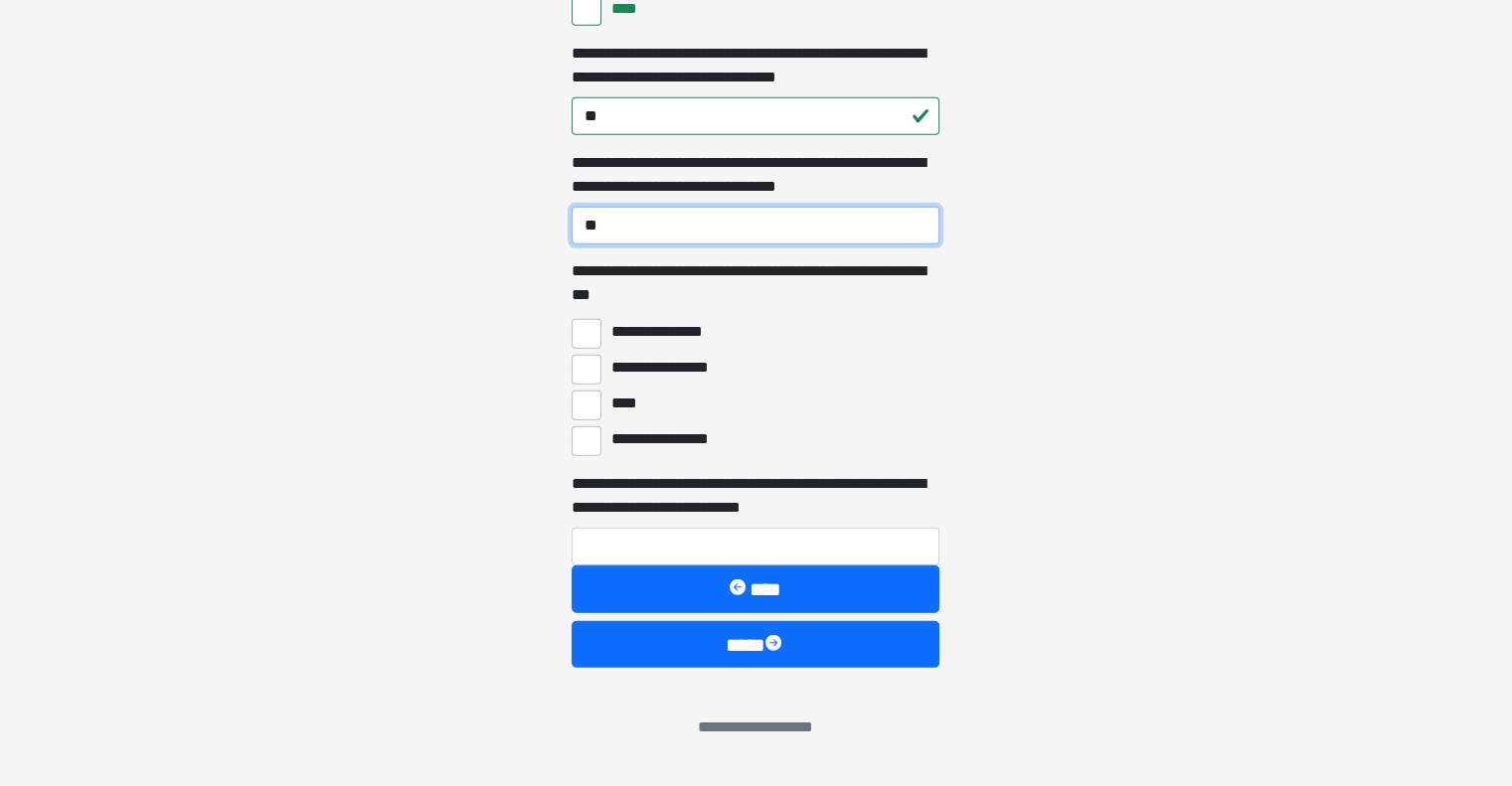 type on "**" 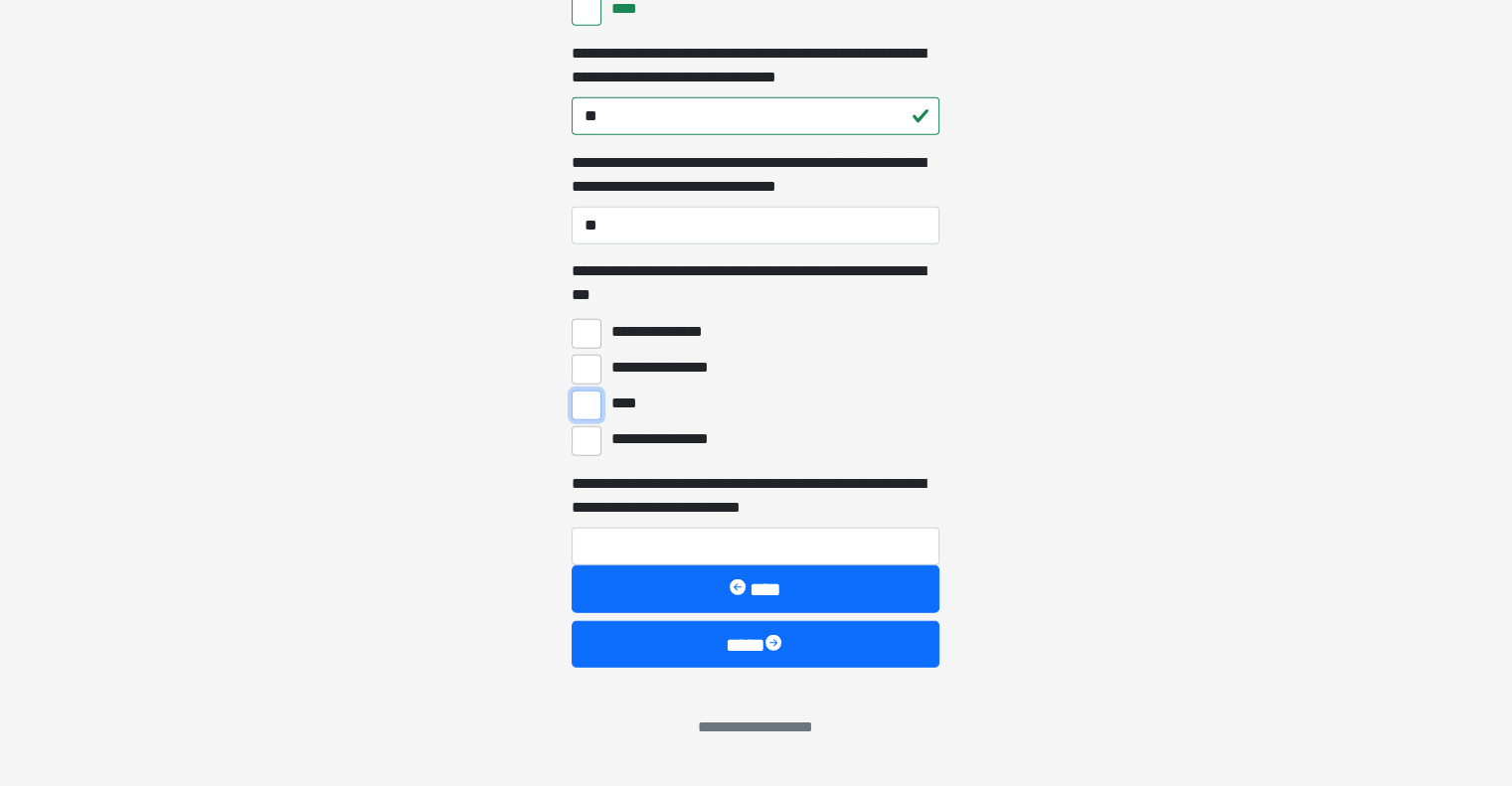 click on "****" at bounding box center [587, 405] 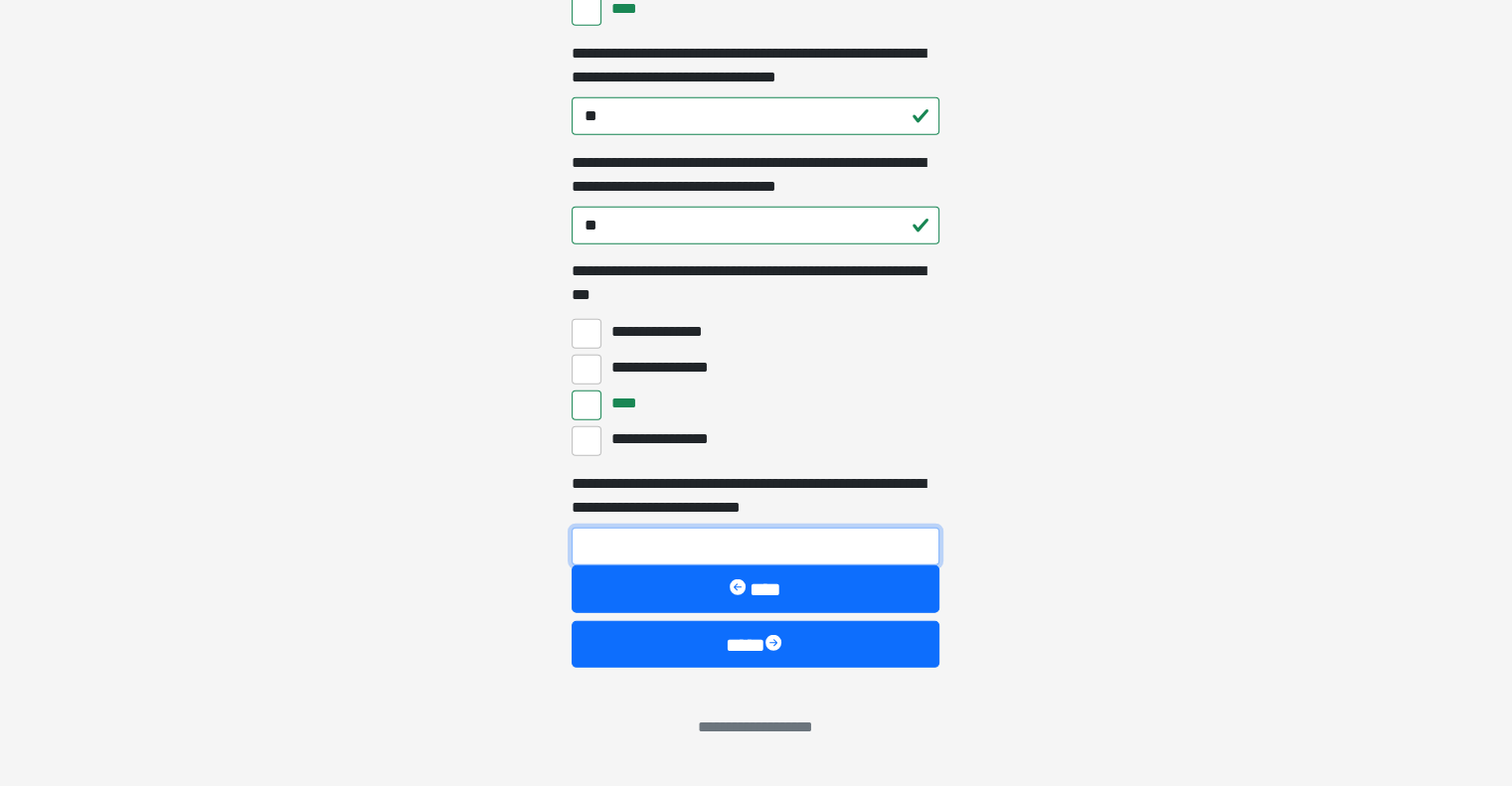 click on "**********" at bounding box center (756, 547) 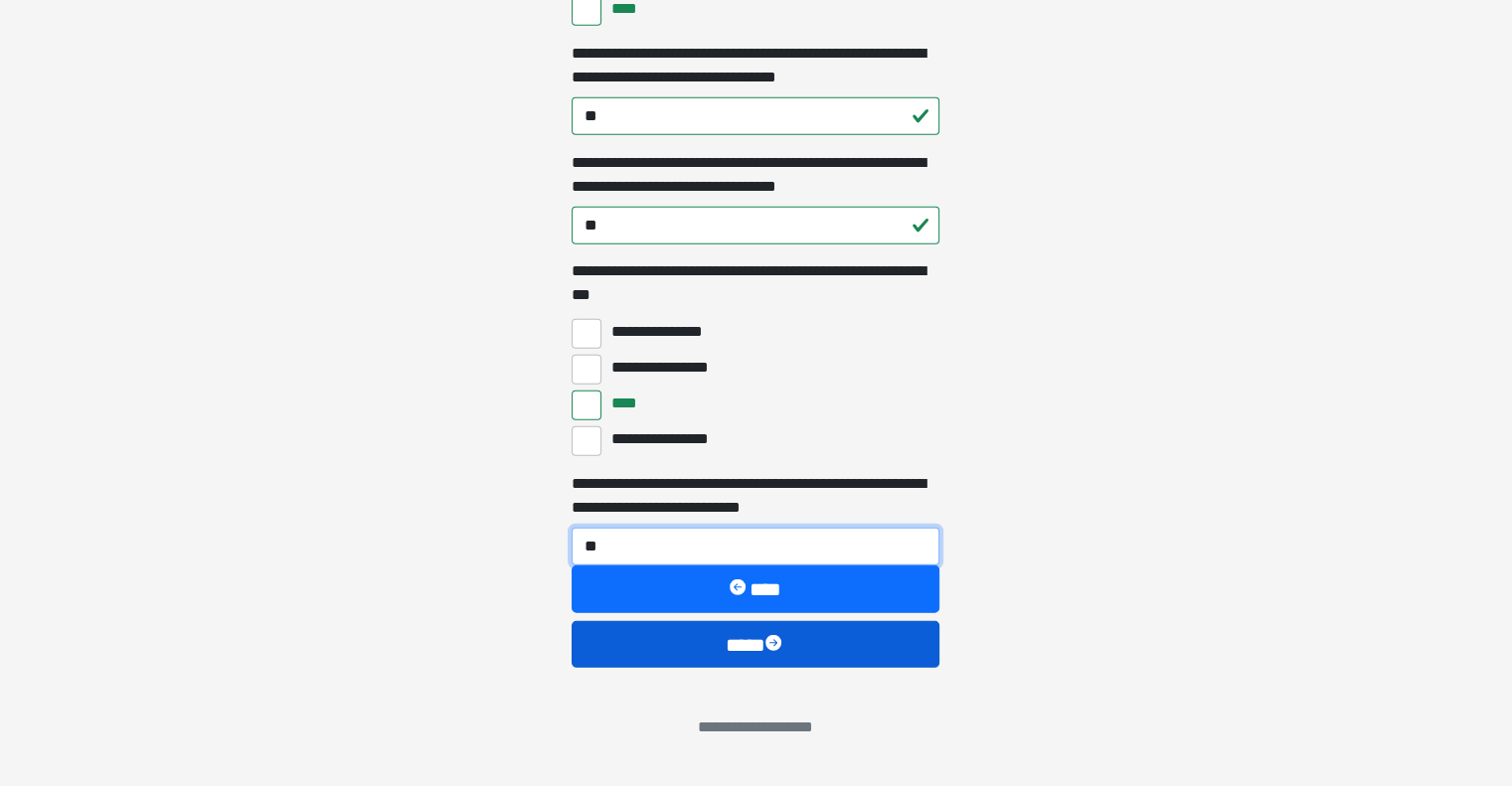 type on "**" 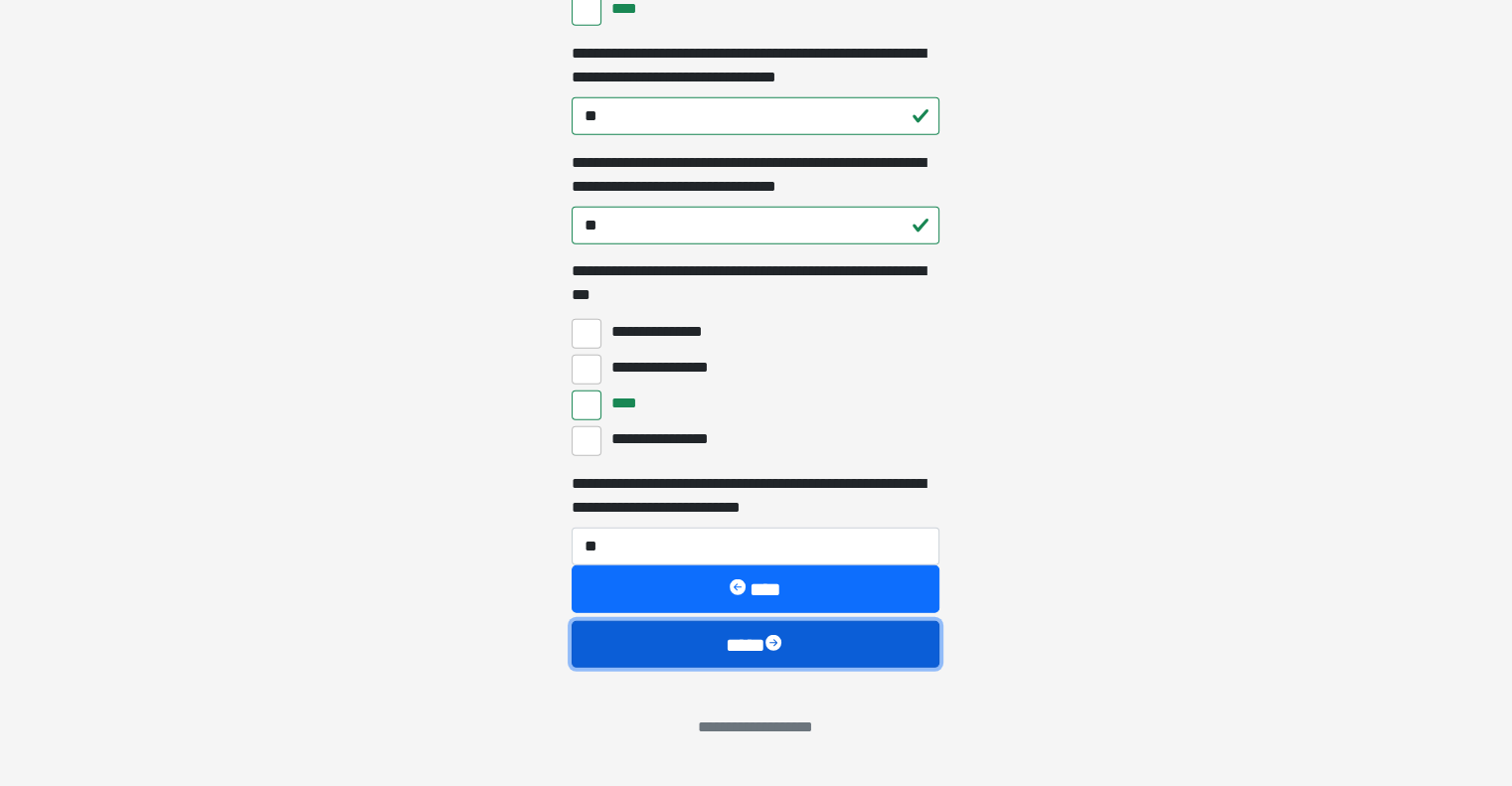 click at bounding box center [775, 645] 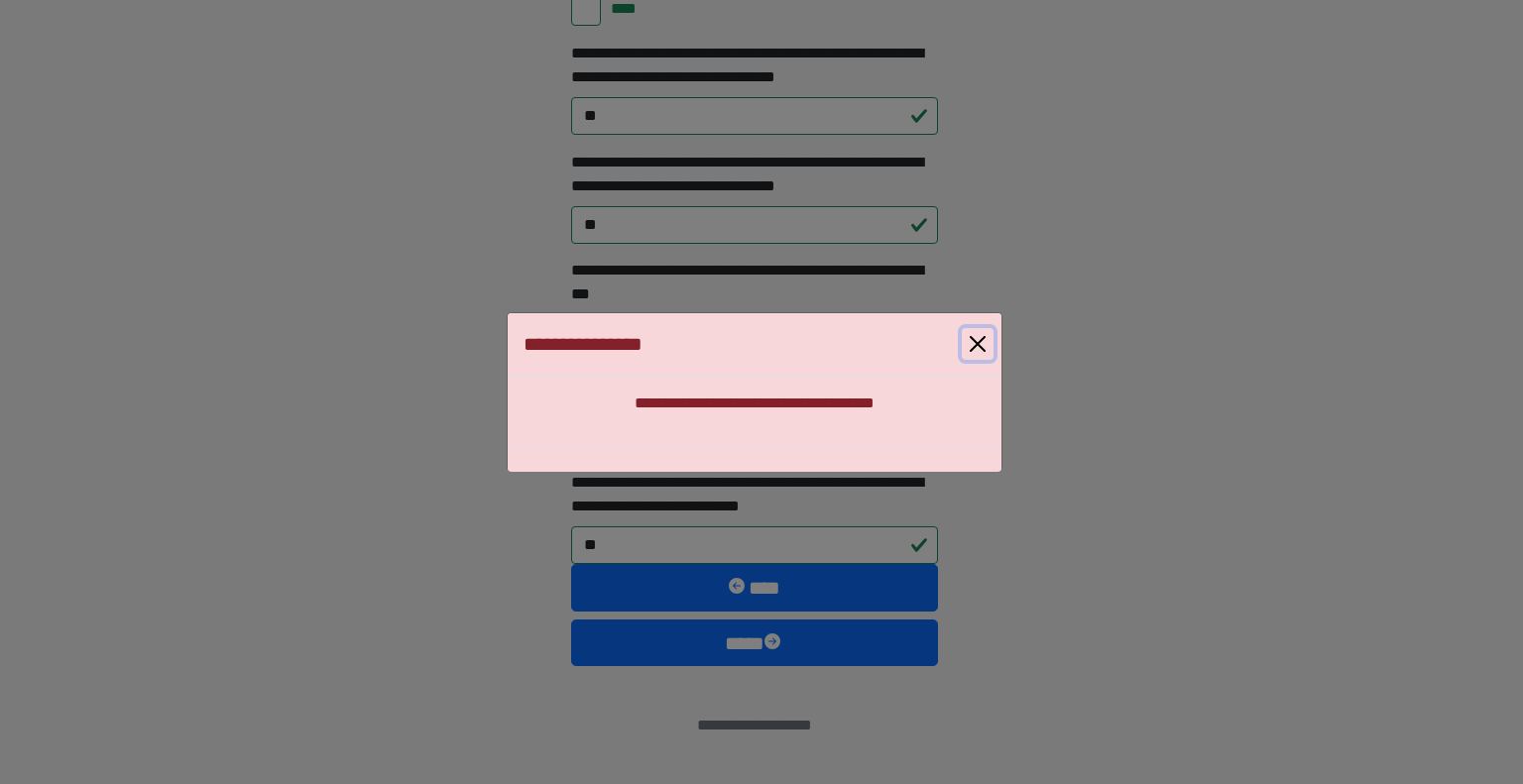 click at bounding box center [978, 344] 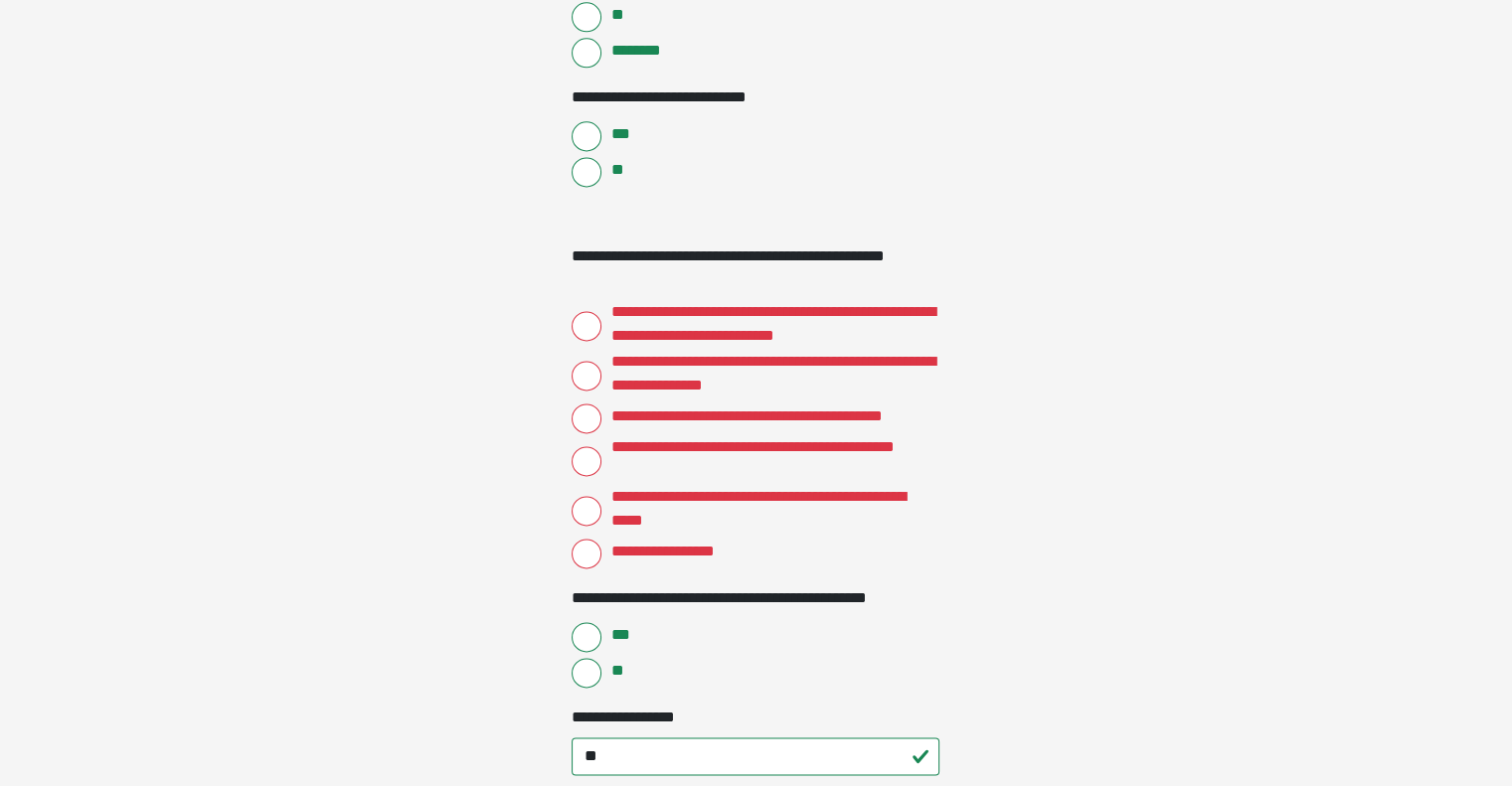 scroll, scrollTop: 2666, scrollLeft: 0, axis: vertical 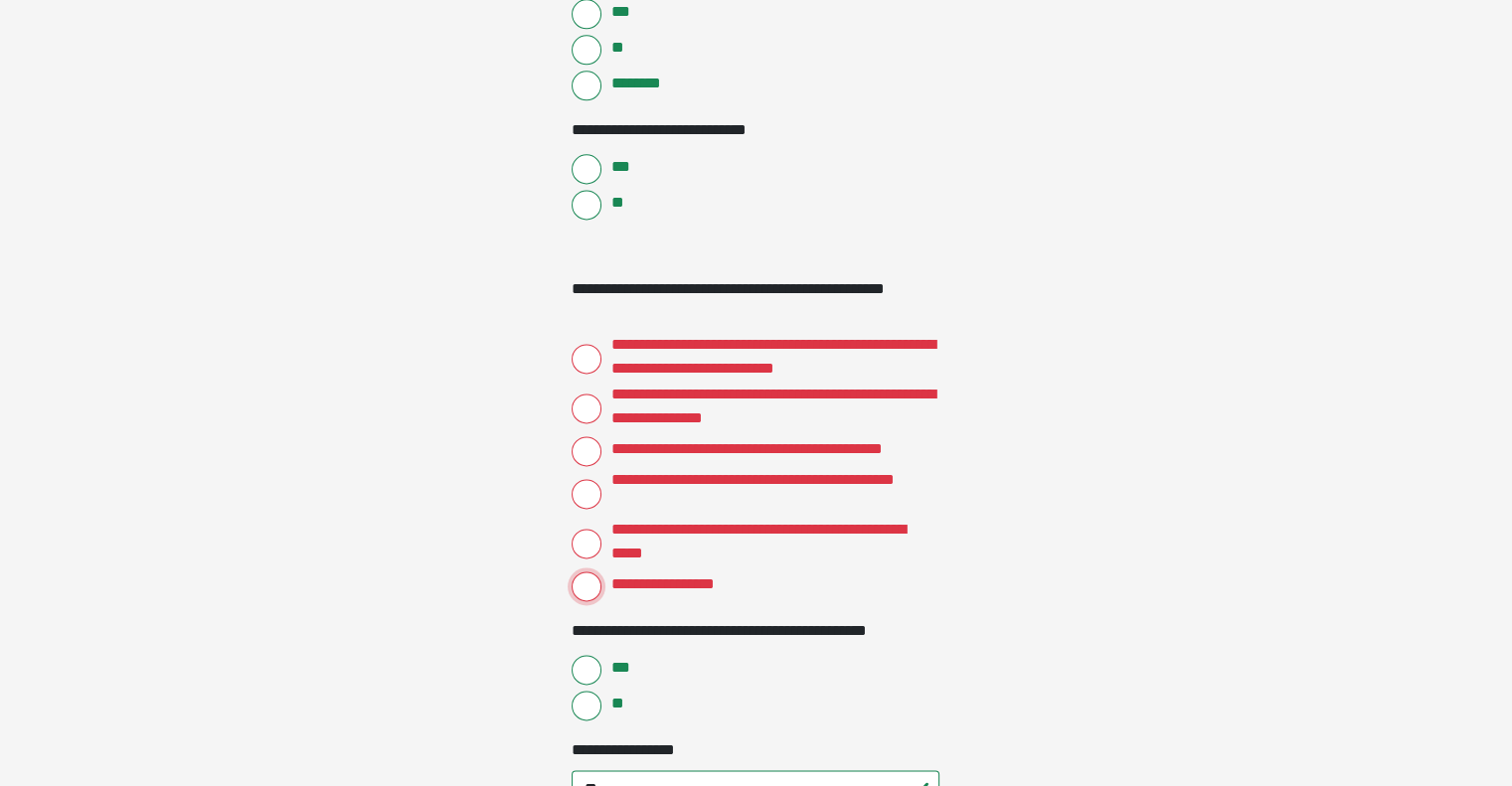 click on "**********" at bounding box center [587, 586] 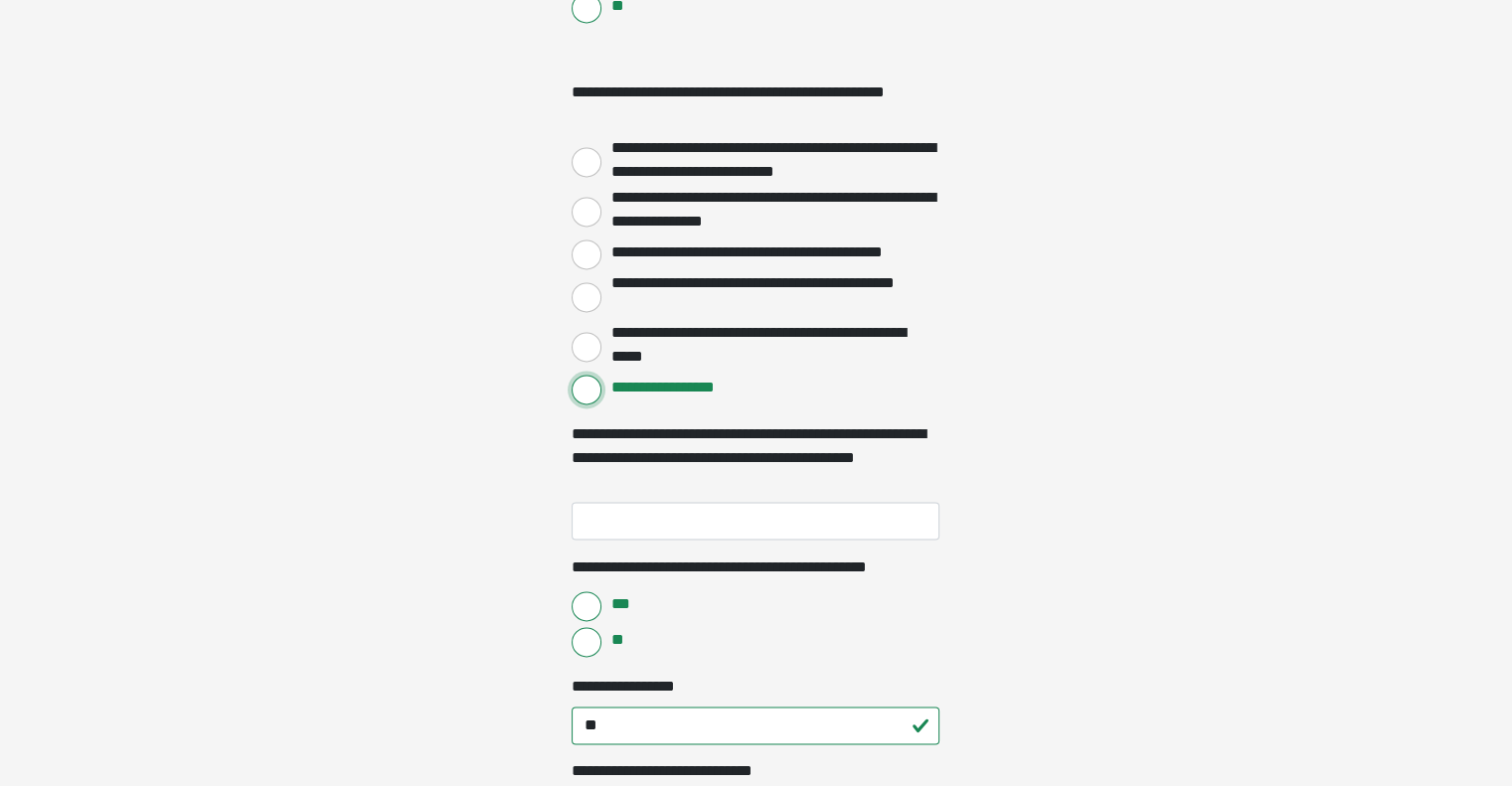 scroll, scrollTop: 2865, scrollLeft: 0, axis: vertical 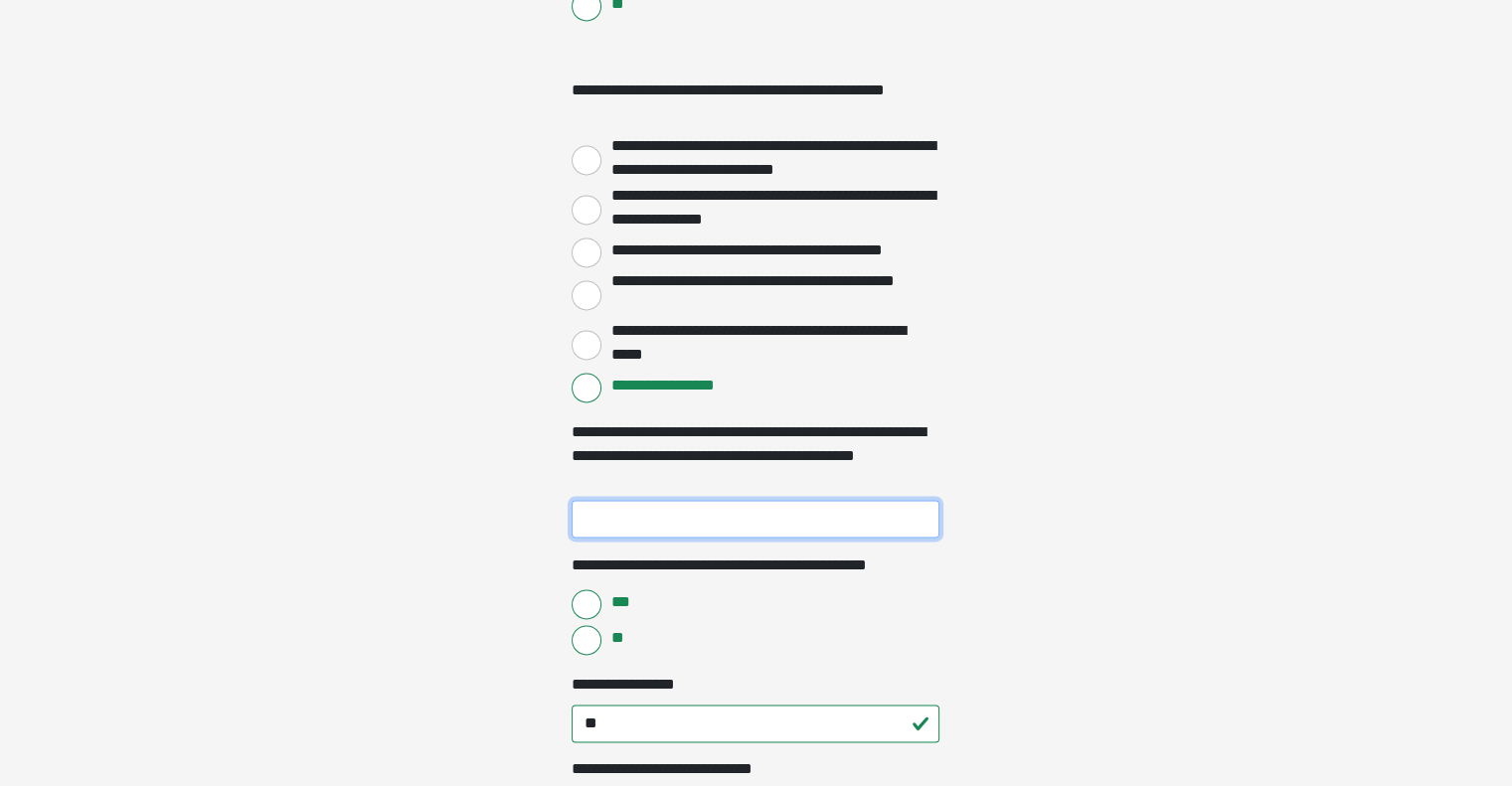 click on "**********" at bounding box center (756, 519) 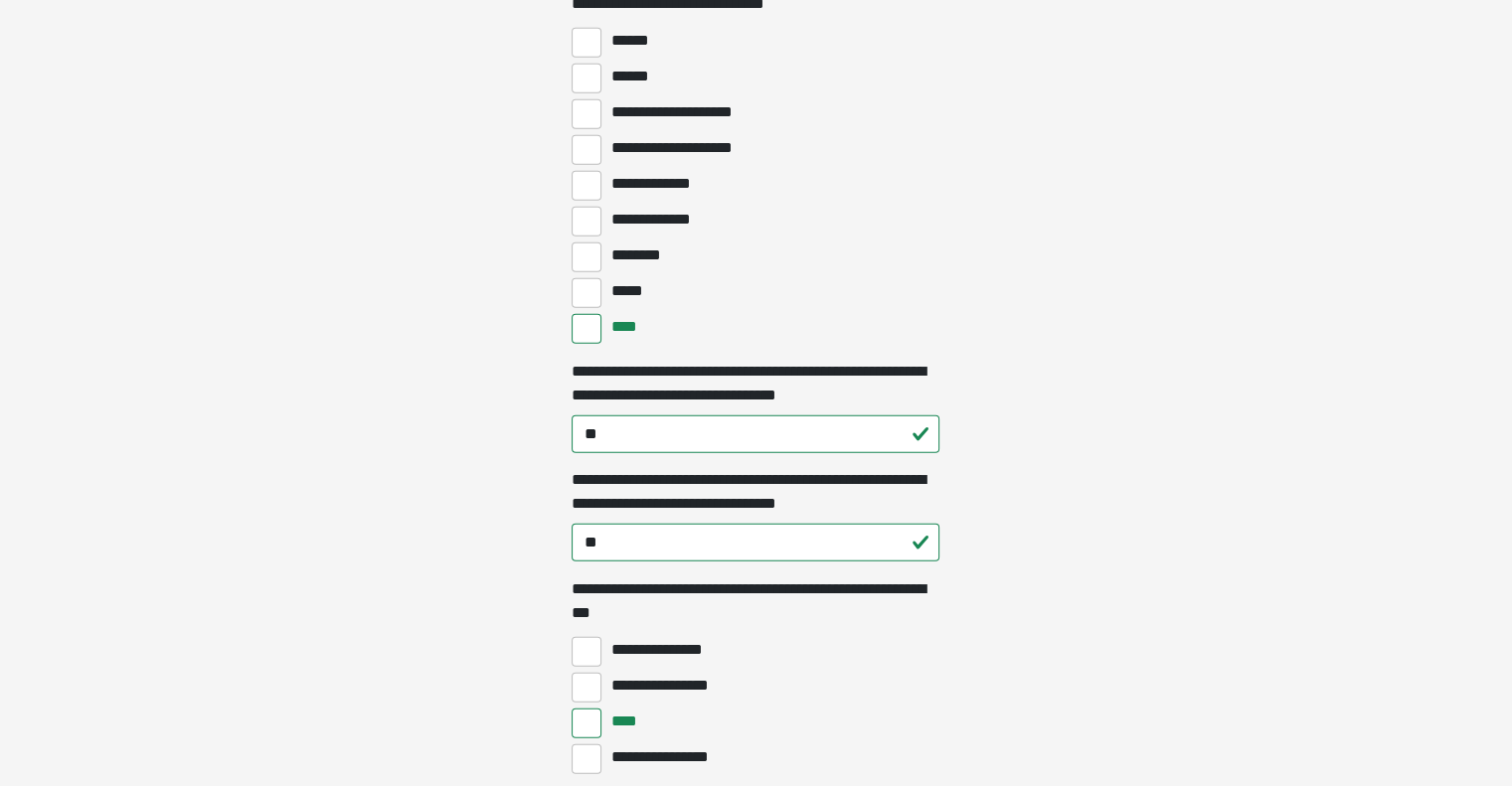 scroll, scrollTop: 5382, scrollLeft: 0, axis: vertical 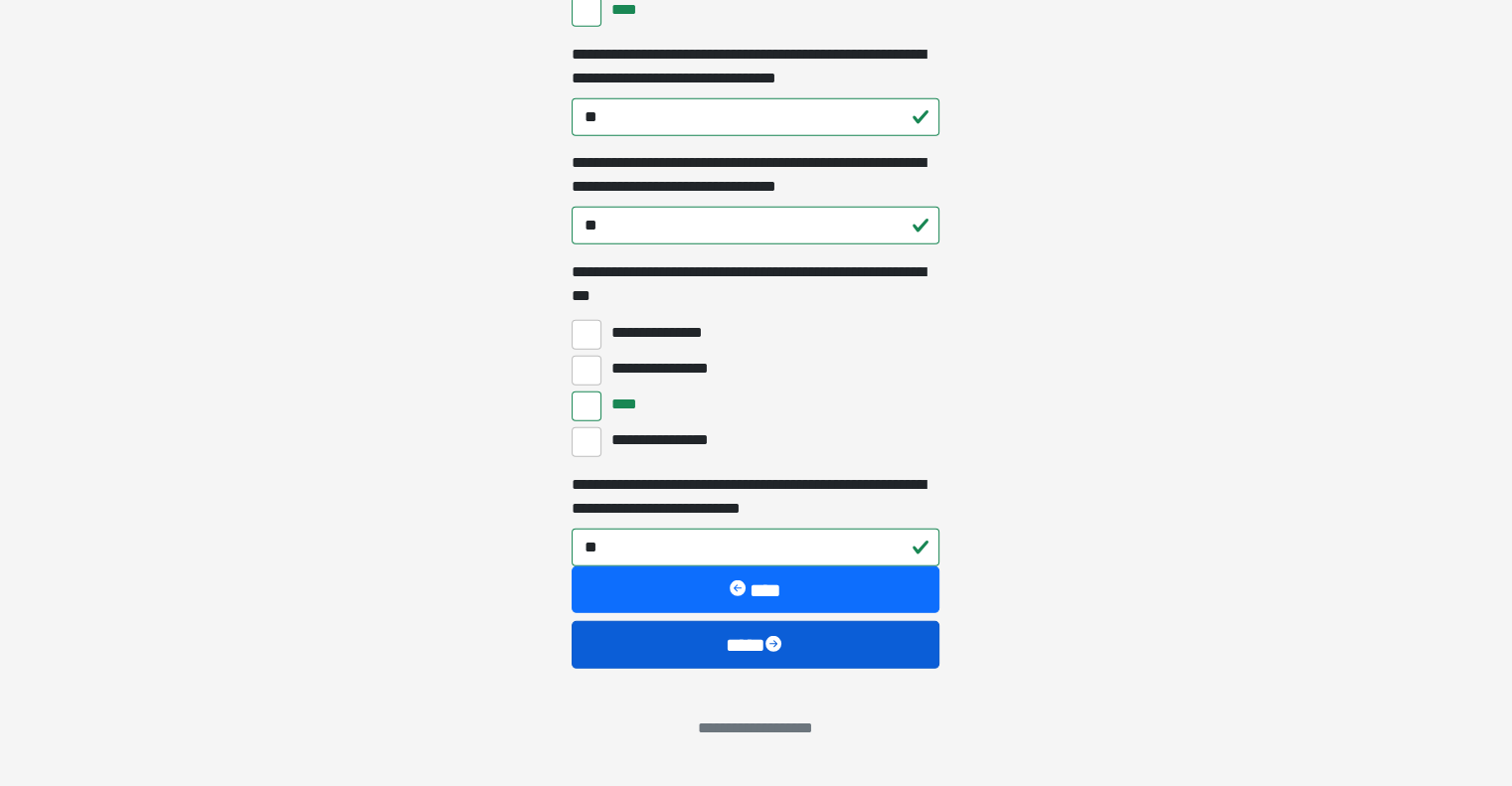 type on "**" 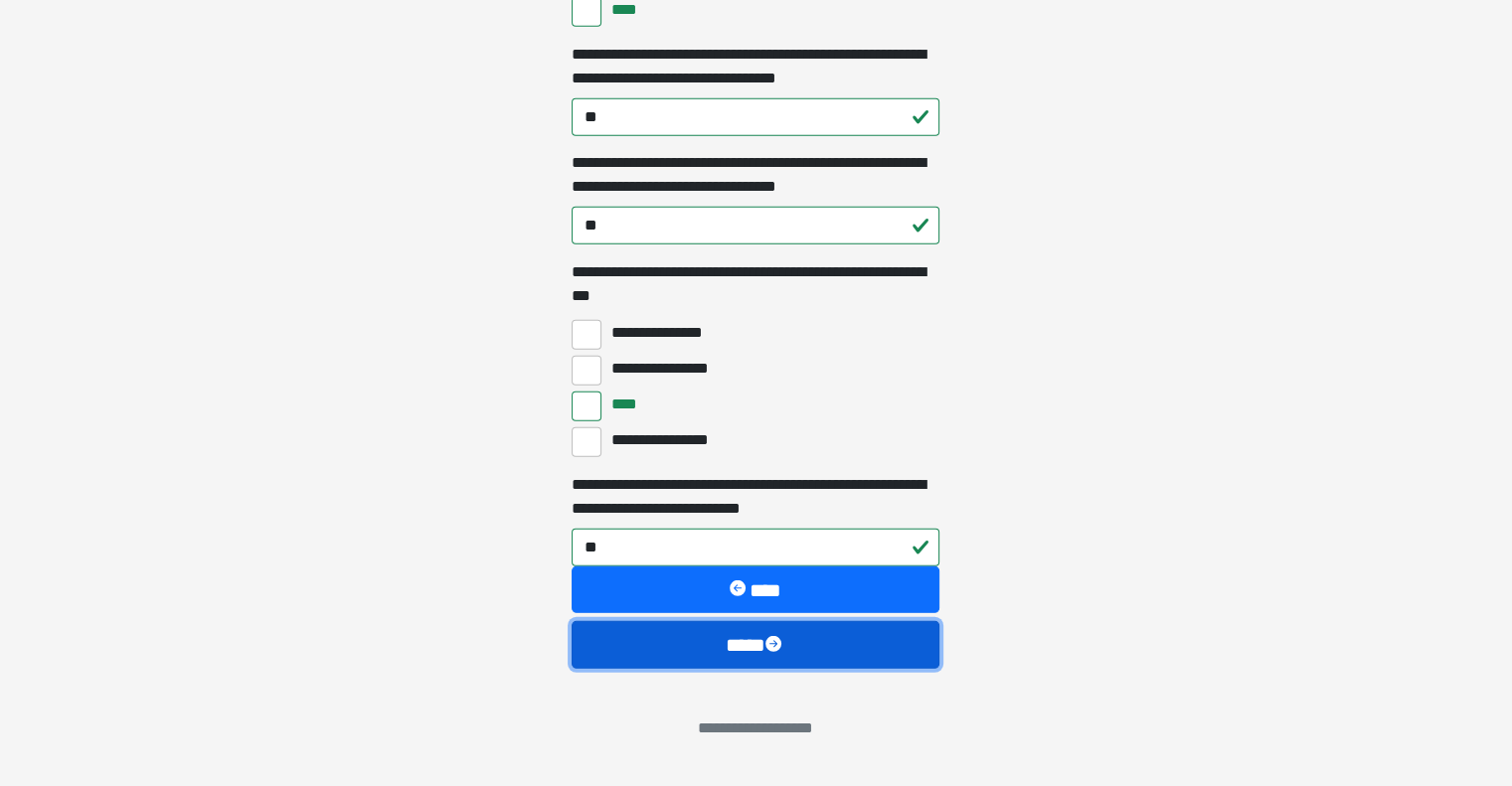 click on "****" at bounding box center [756, 645] 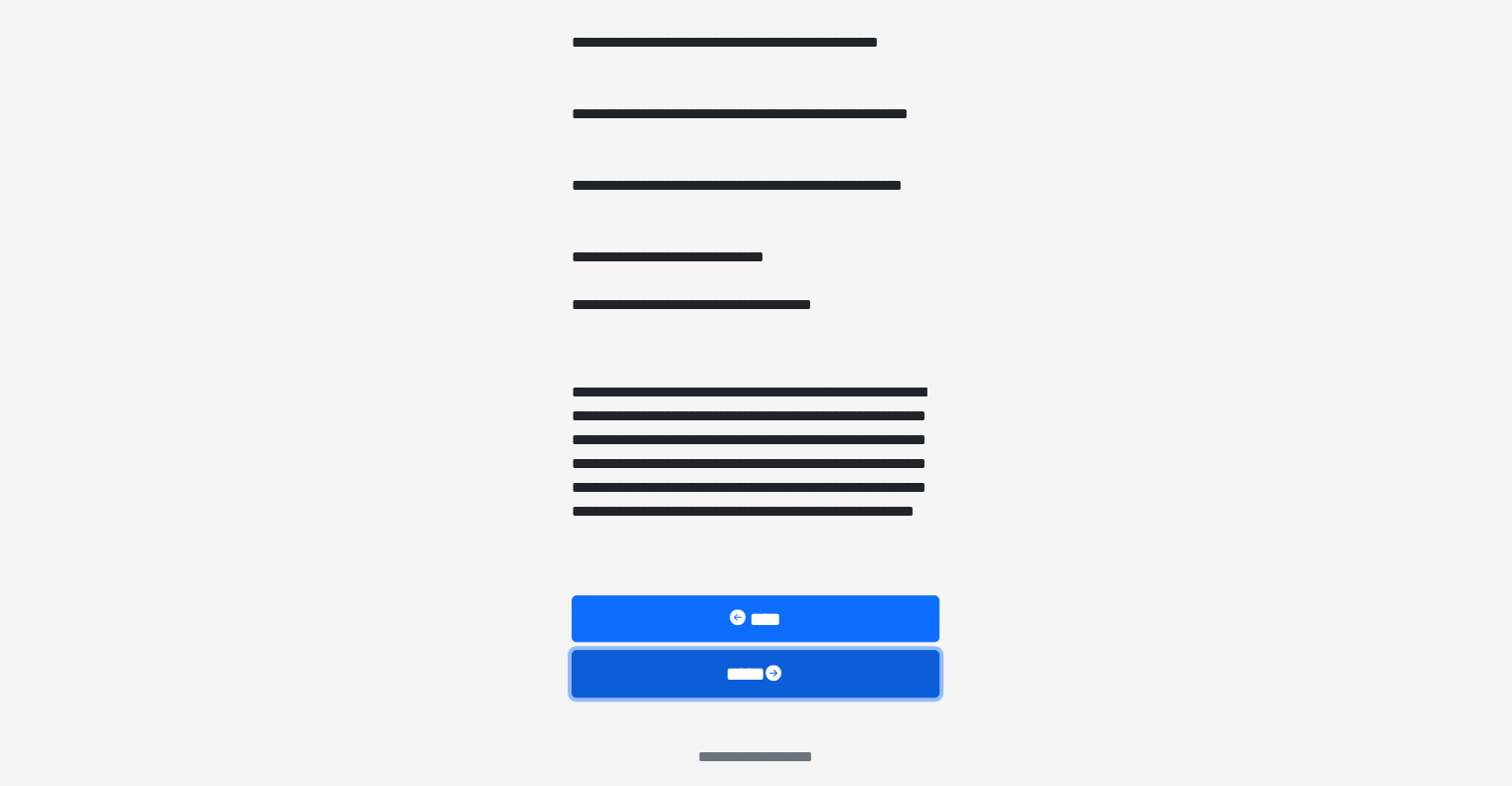 scroll, scrollTop: 1428, scrollLeft: 0, axis: vertical 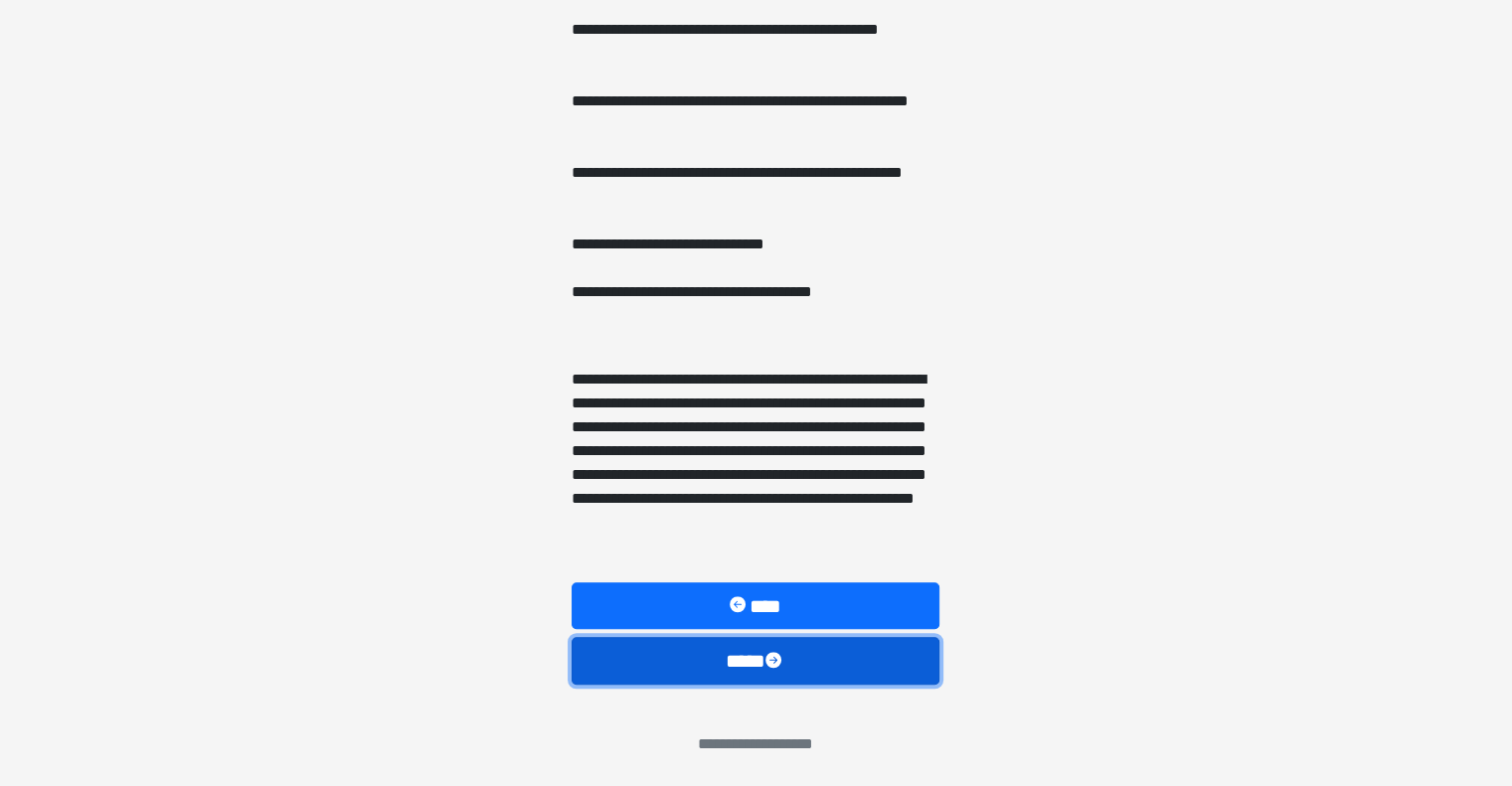 click on "****" at bounding box center [756, 661] 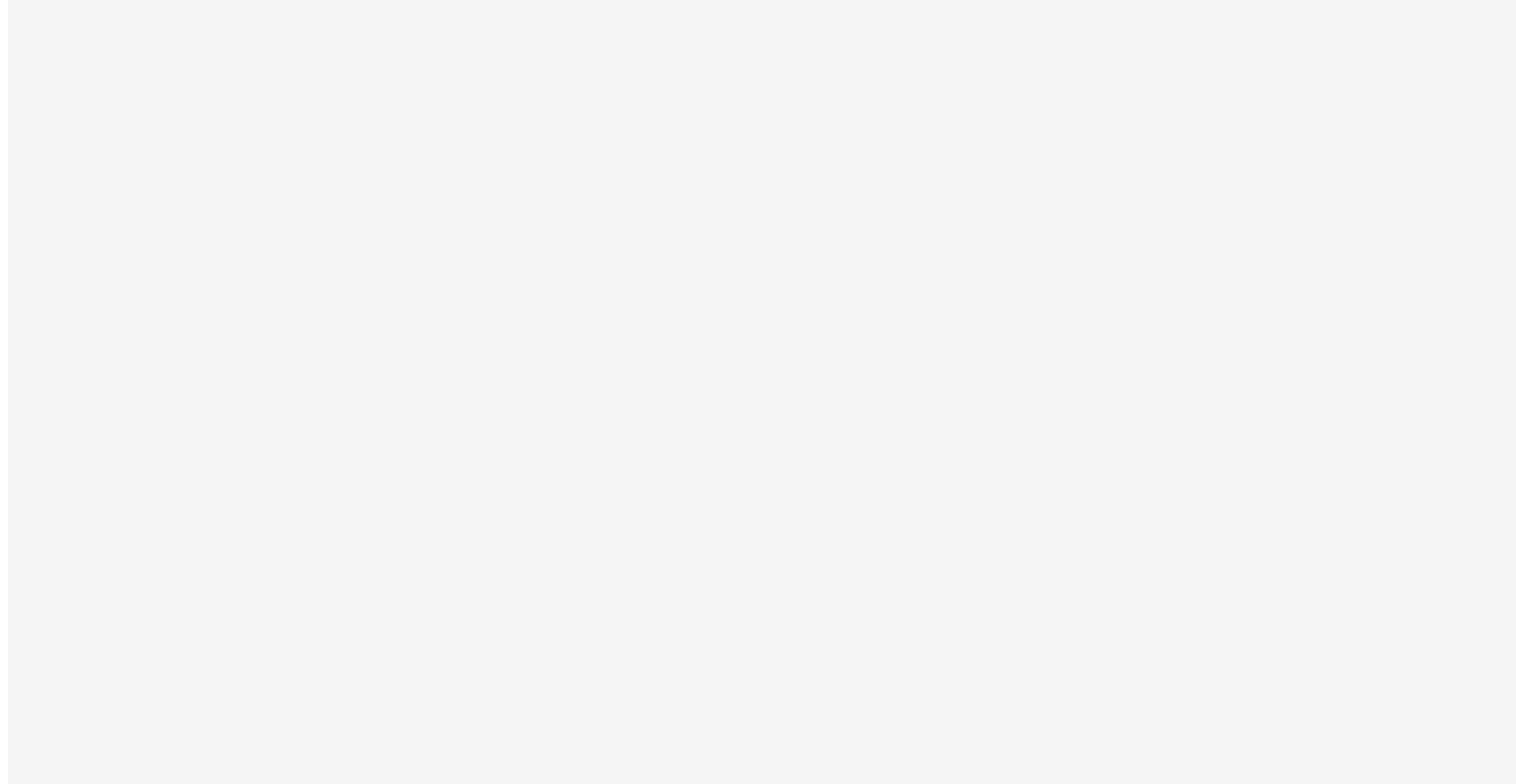scroll, scrollTop: 0, scrollLeft: 0, axis: both 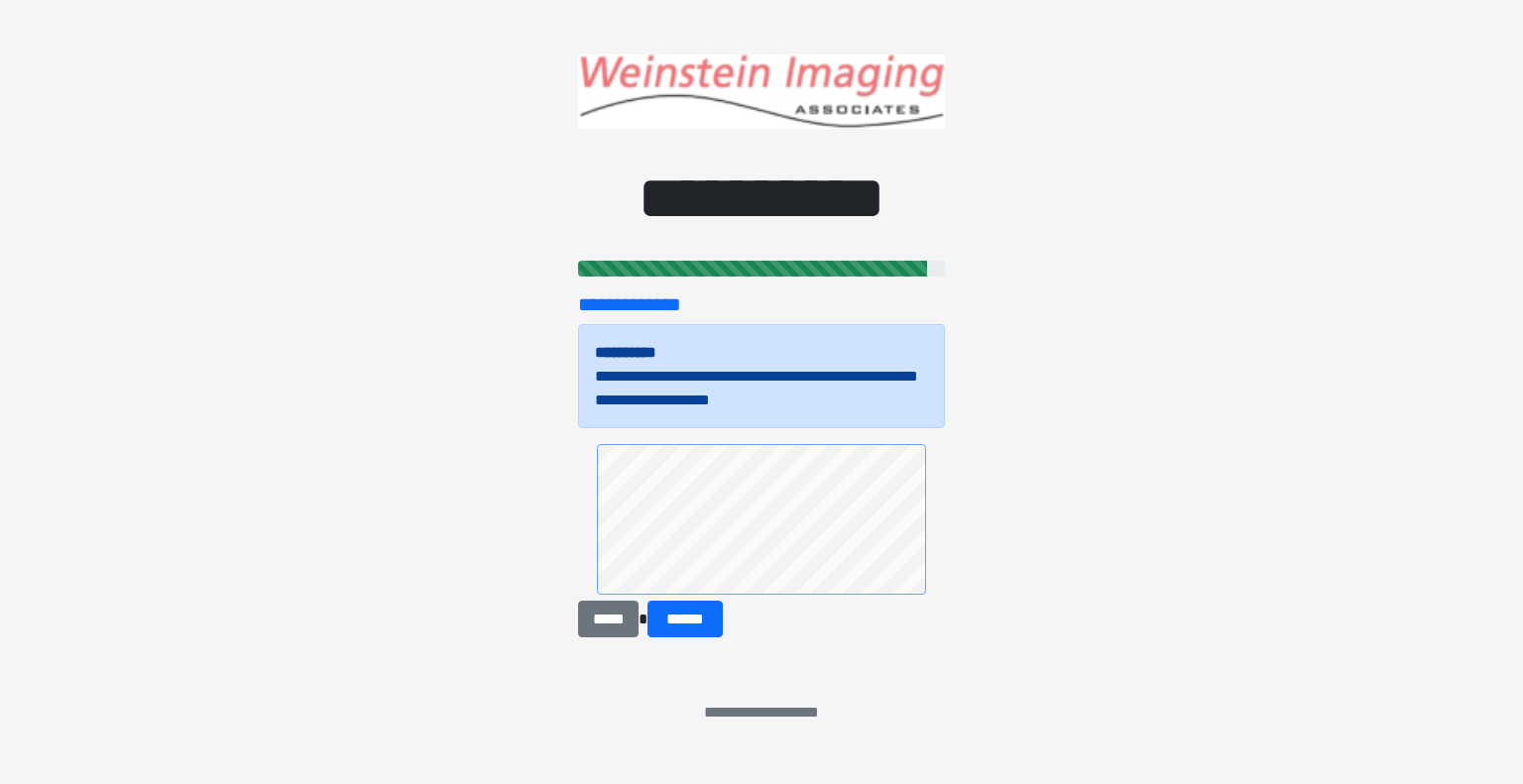 click on "**********" at bounding box center (762, 481) 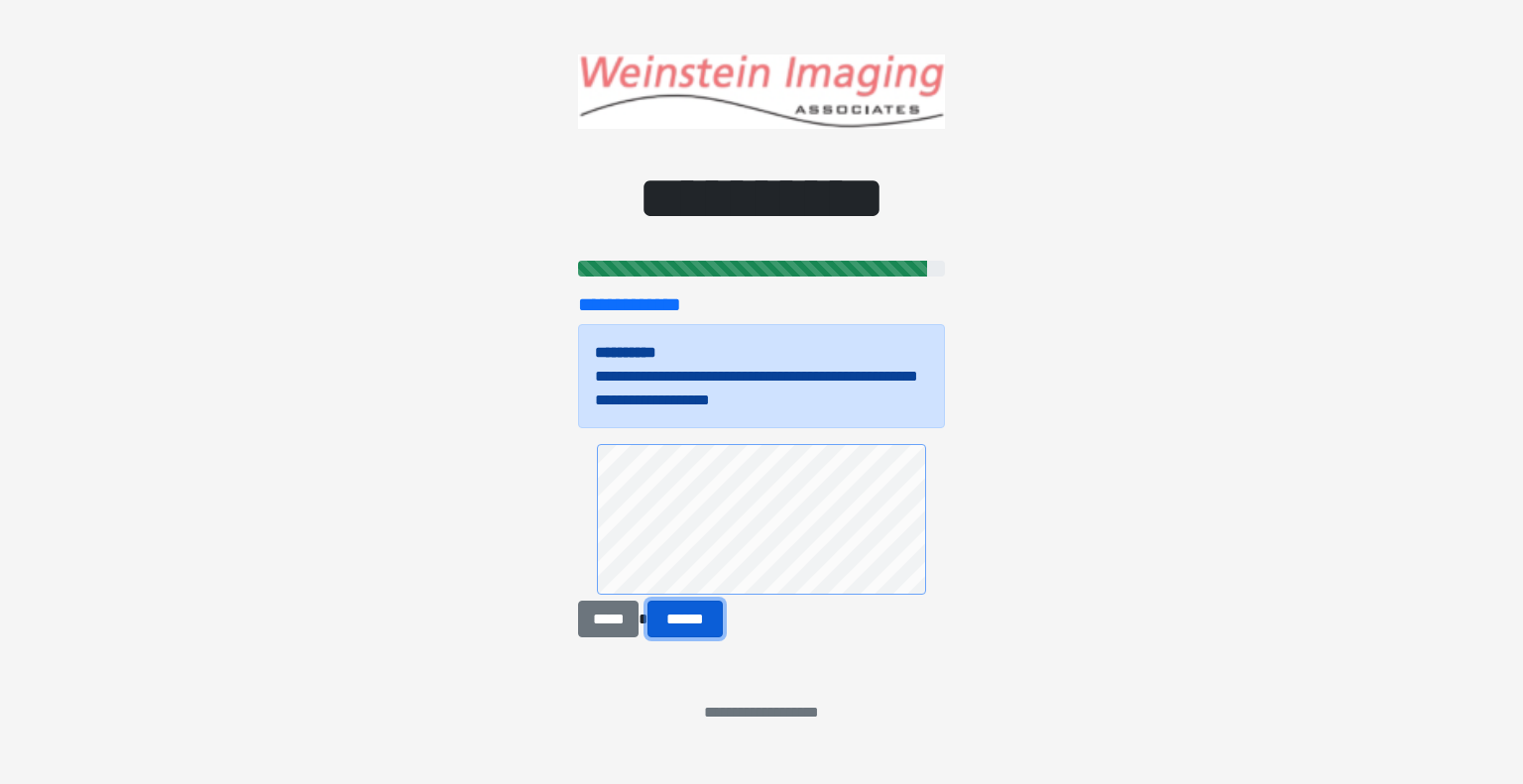 drag, startPoint x: 670, startPoint y: 630, endPoint x: 896, endPoint y: 601, distance: 227.85302 